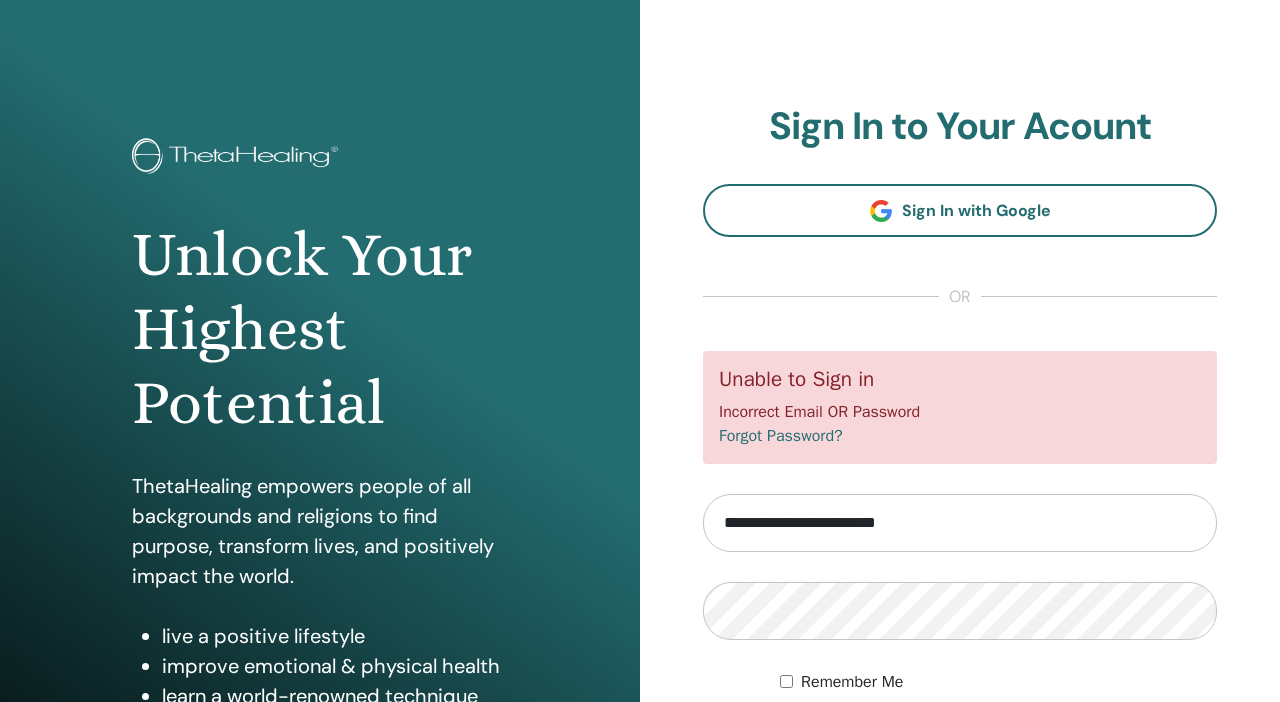 scroll, scrollTop: 0, scrollLeft: 0, axis: both 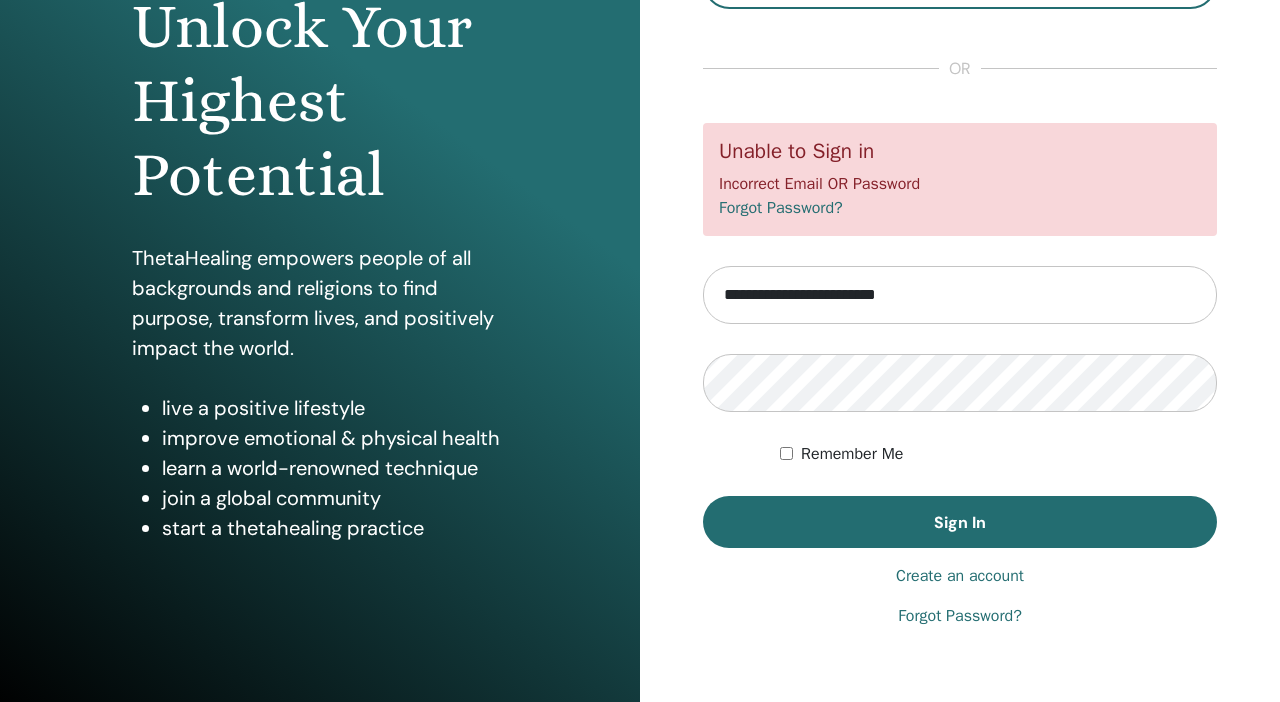 click on "Forgot Password?" at bounding box center [960, 616] 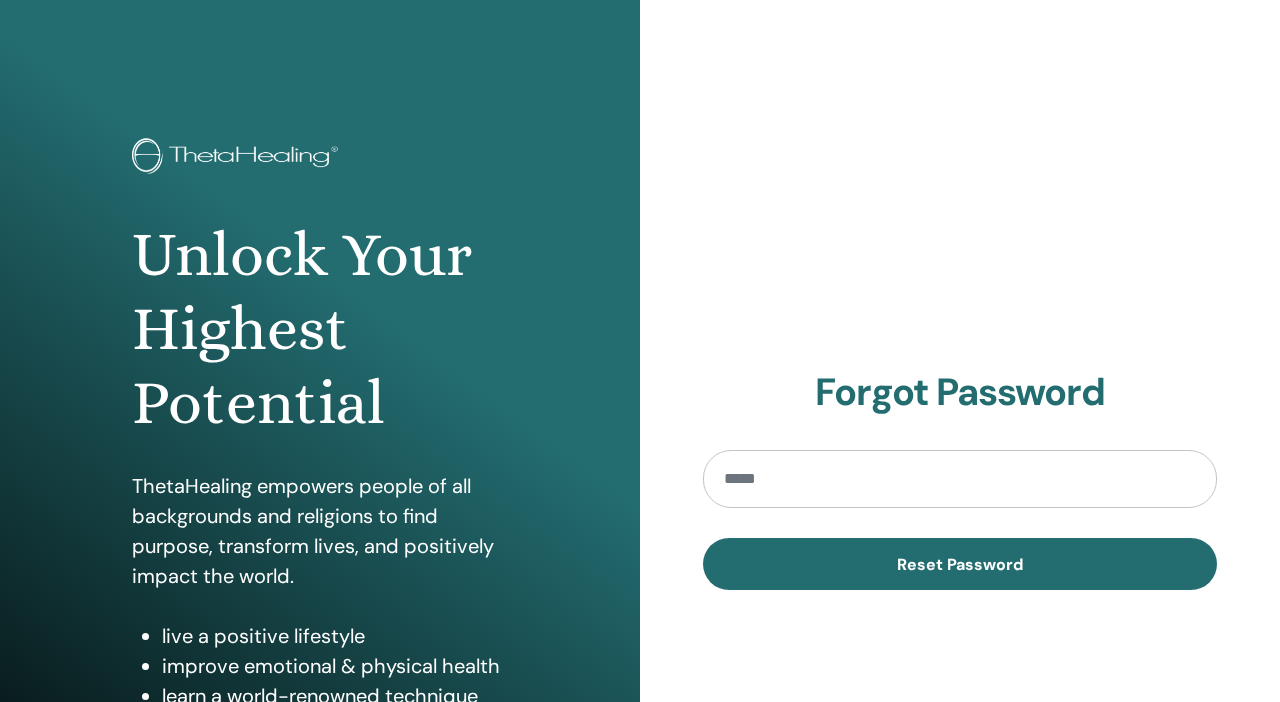 scroll, scrollTop: 0, scrollLeft: 0, axis: both 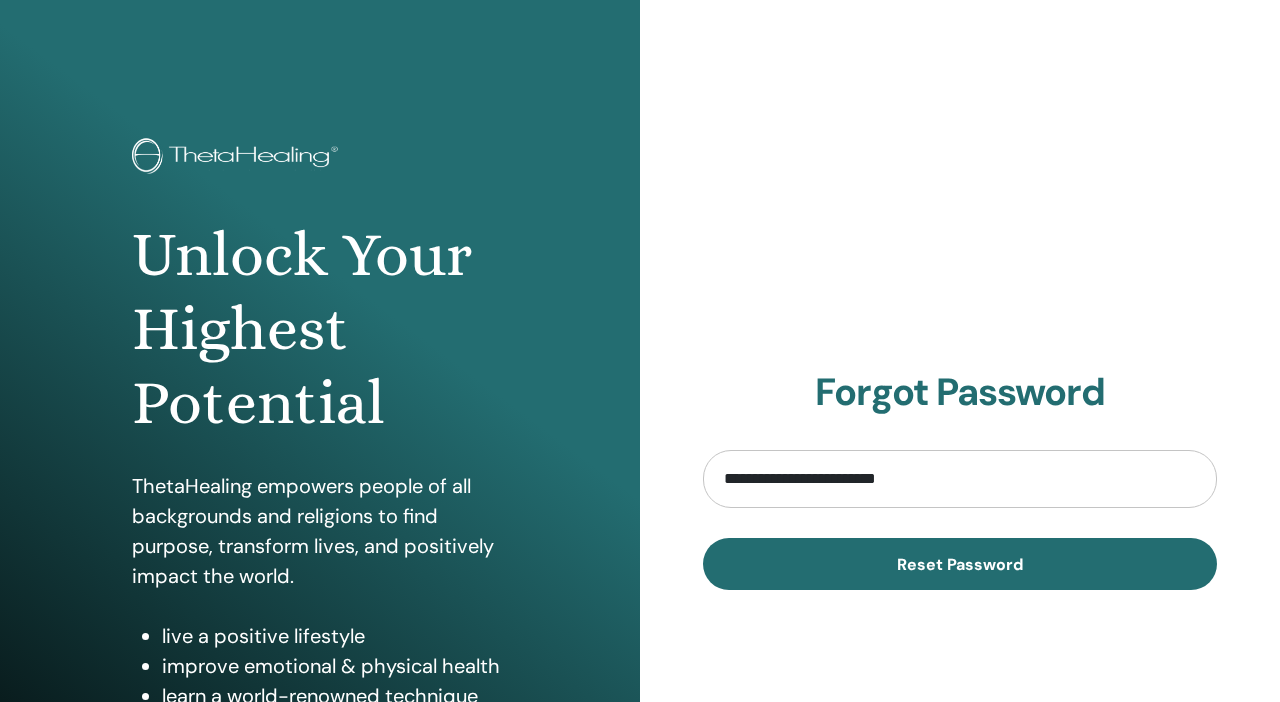 type on "**********" 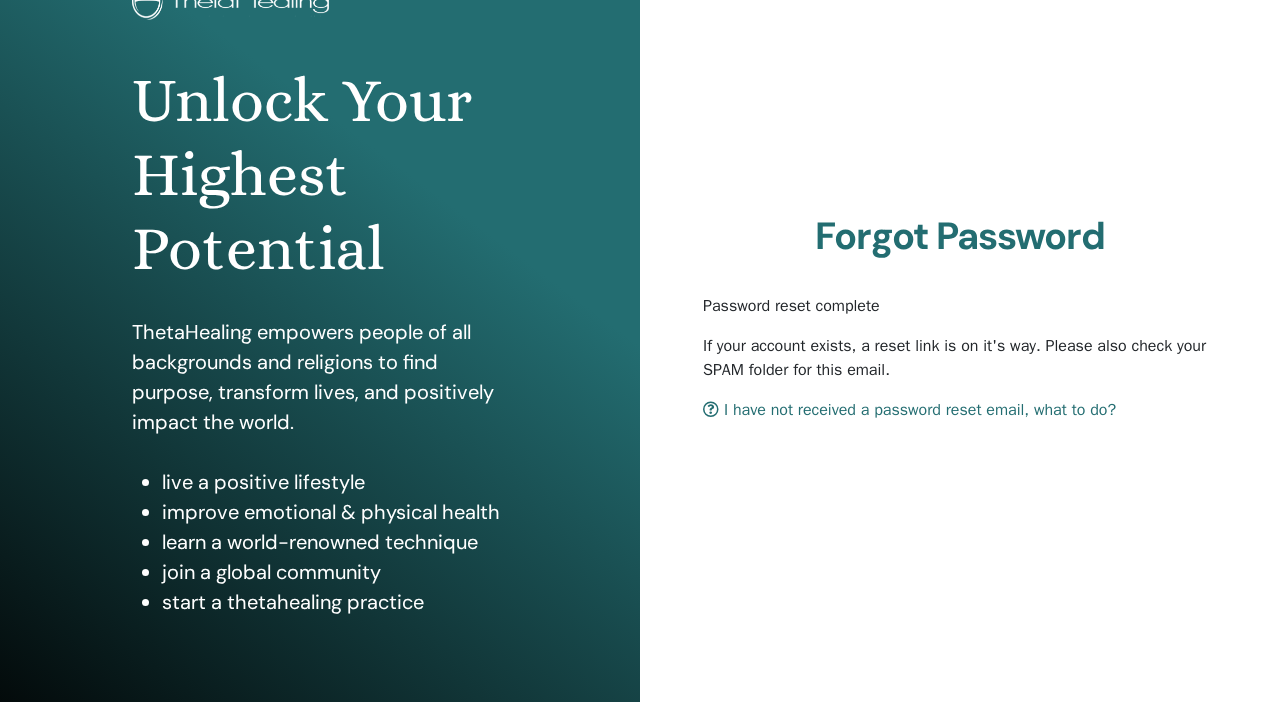 scroll, scrollTop: 258, scrollLeft: 0, axis: vertical 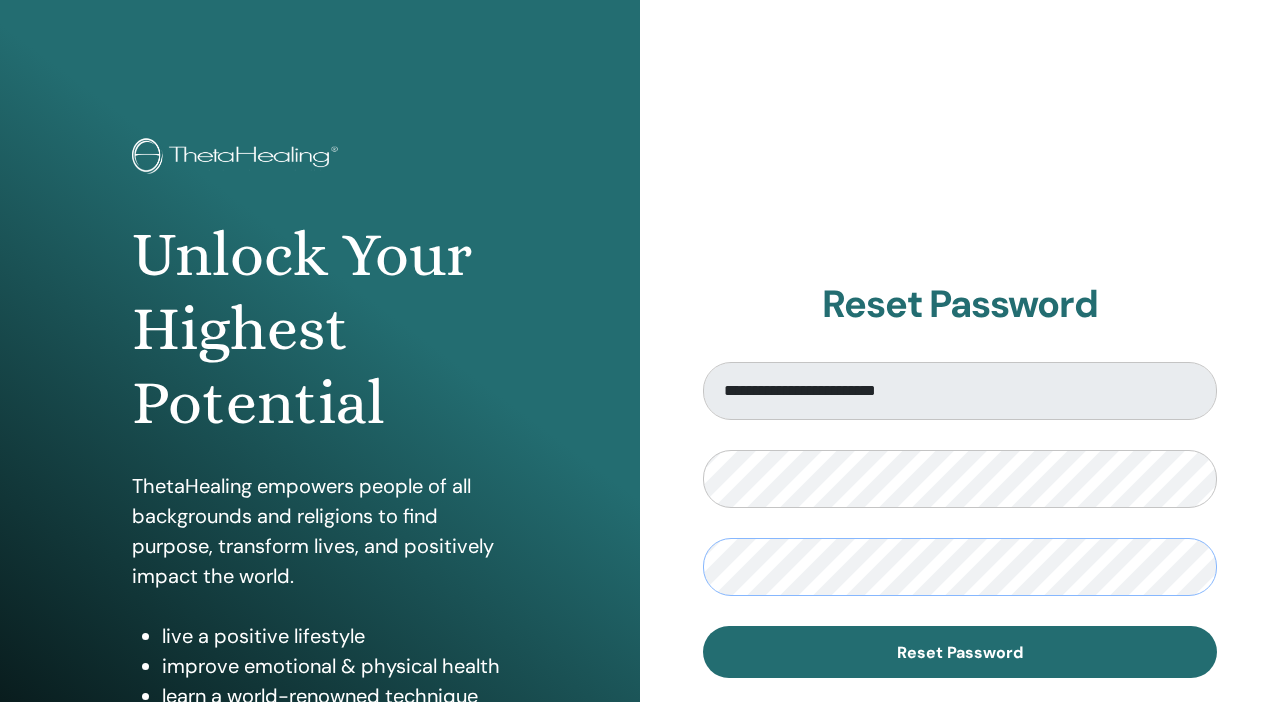 click on "Reset Password" at bounding box center [960, 652] 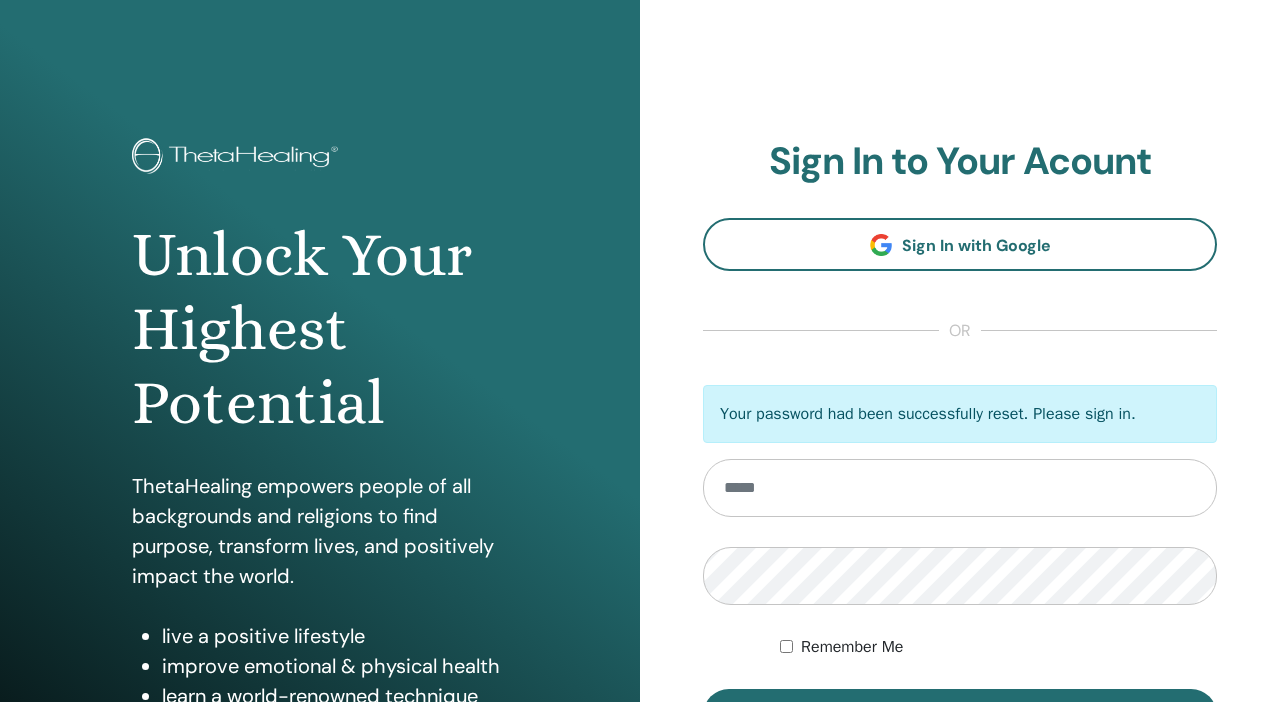 scroll, scrollTop: 0, scrollLeft: 0, axis: both 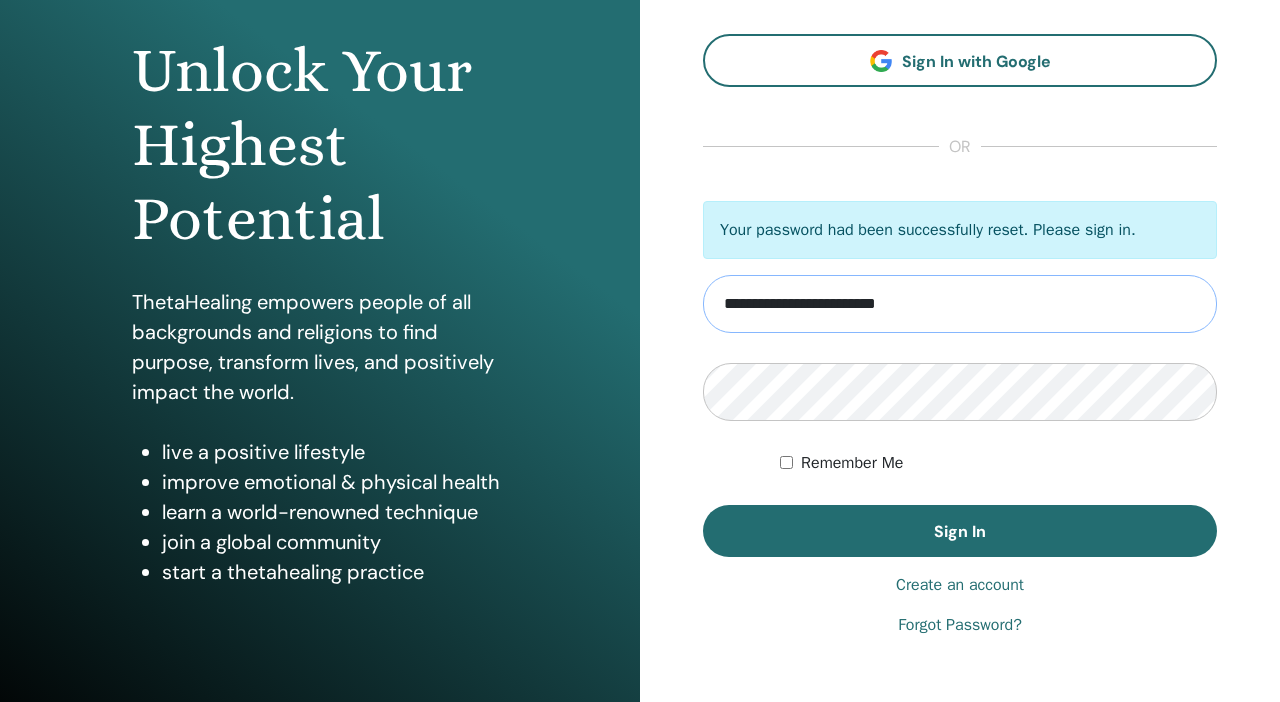 type on "**********" 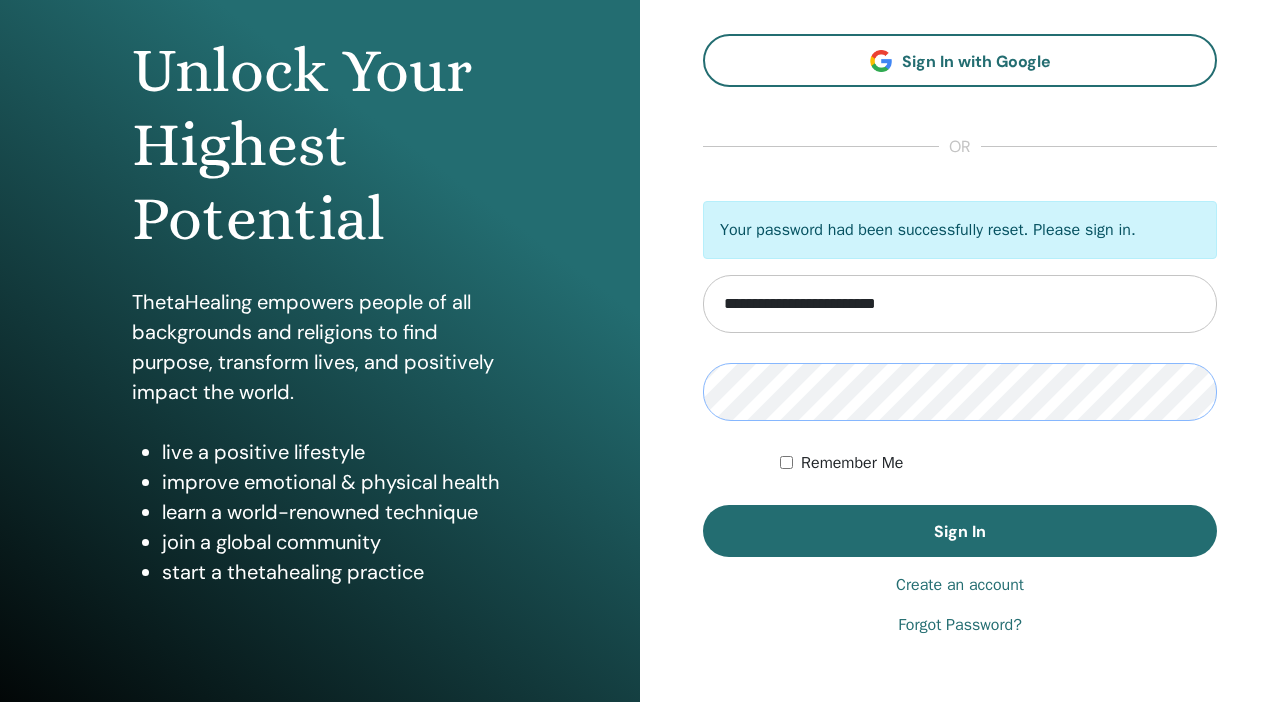 click on "Sign In" at bounding box center (960, 531) 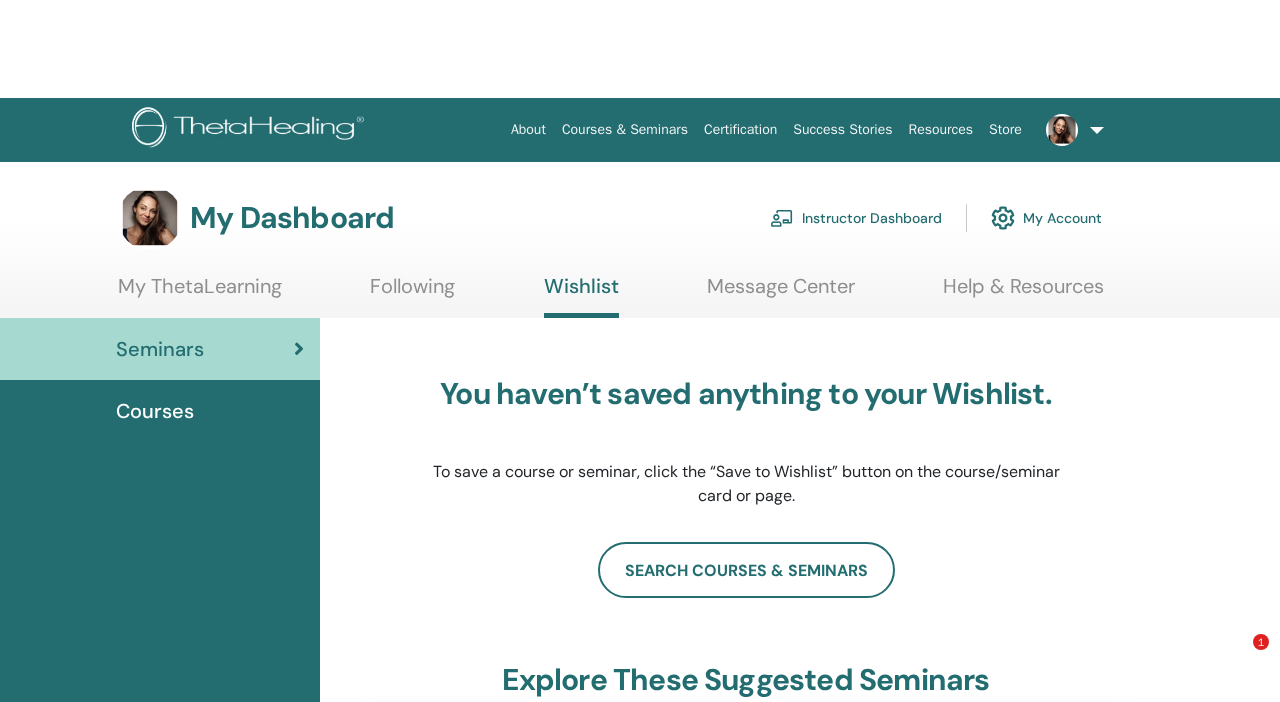 scroll, scrollTop: 198, scrollLeft: 0, axis: vertical 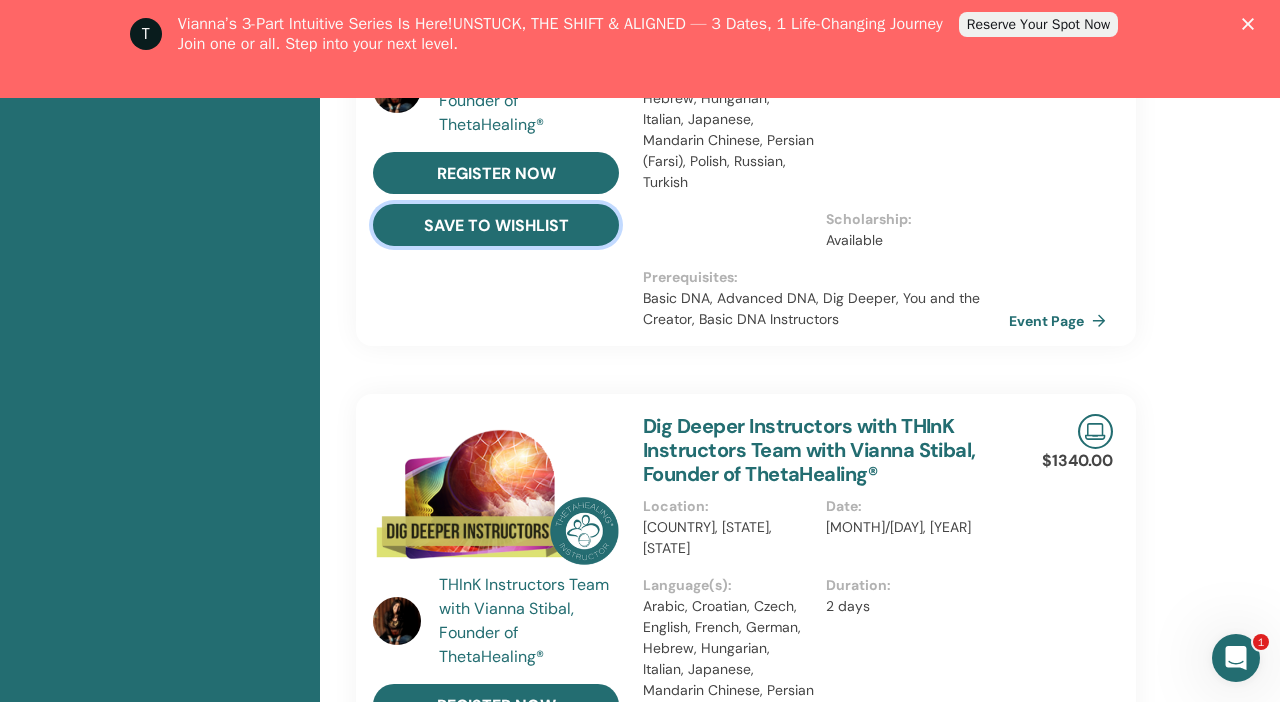 click on "save to wishlist" at bounding box center (496, 225) 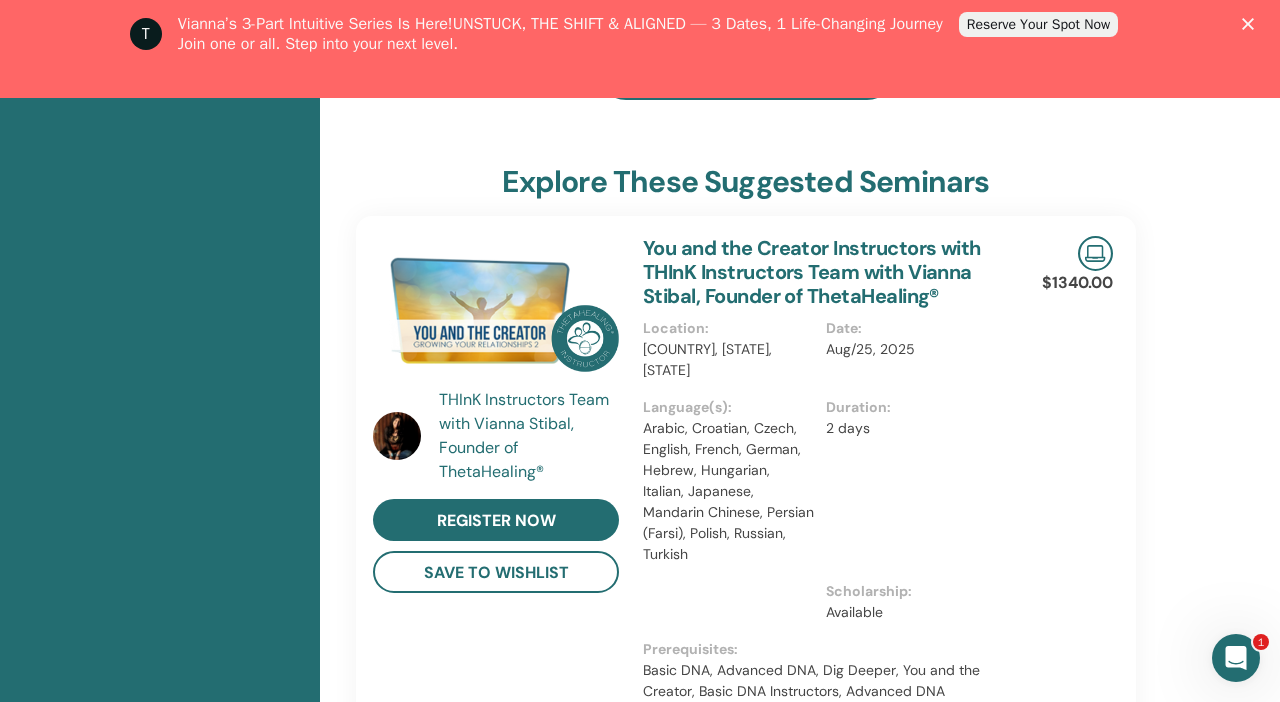 scroll, scrollTop: 952, scrollLeft: 0, axis: vertical 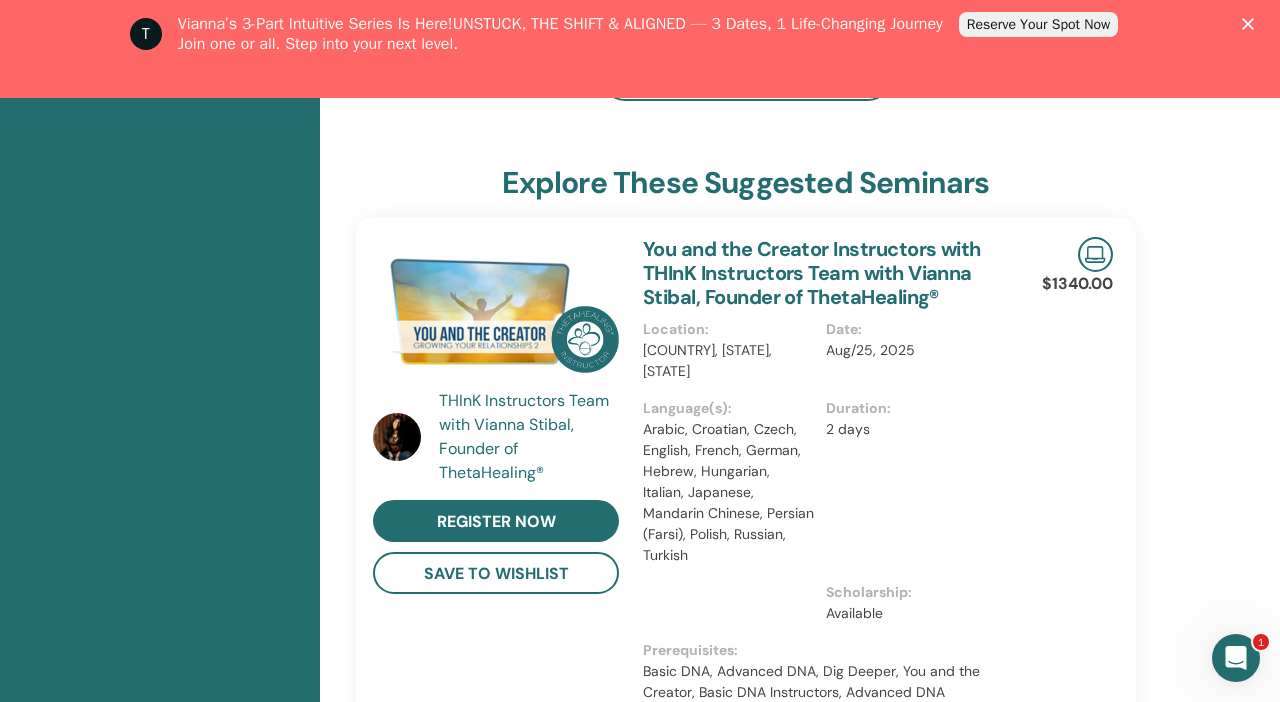 click on "T Vianna’s 3-Part Intuitive Series Is Here!  UNSTUCK, THE SHIFT & ALIGNED — 3 Dates, 1 Life-Changing Journey Join one or all. Step into your next level.  Reserve Your Spot Now" at bounding box center (640, 34) 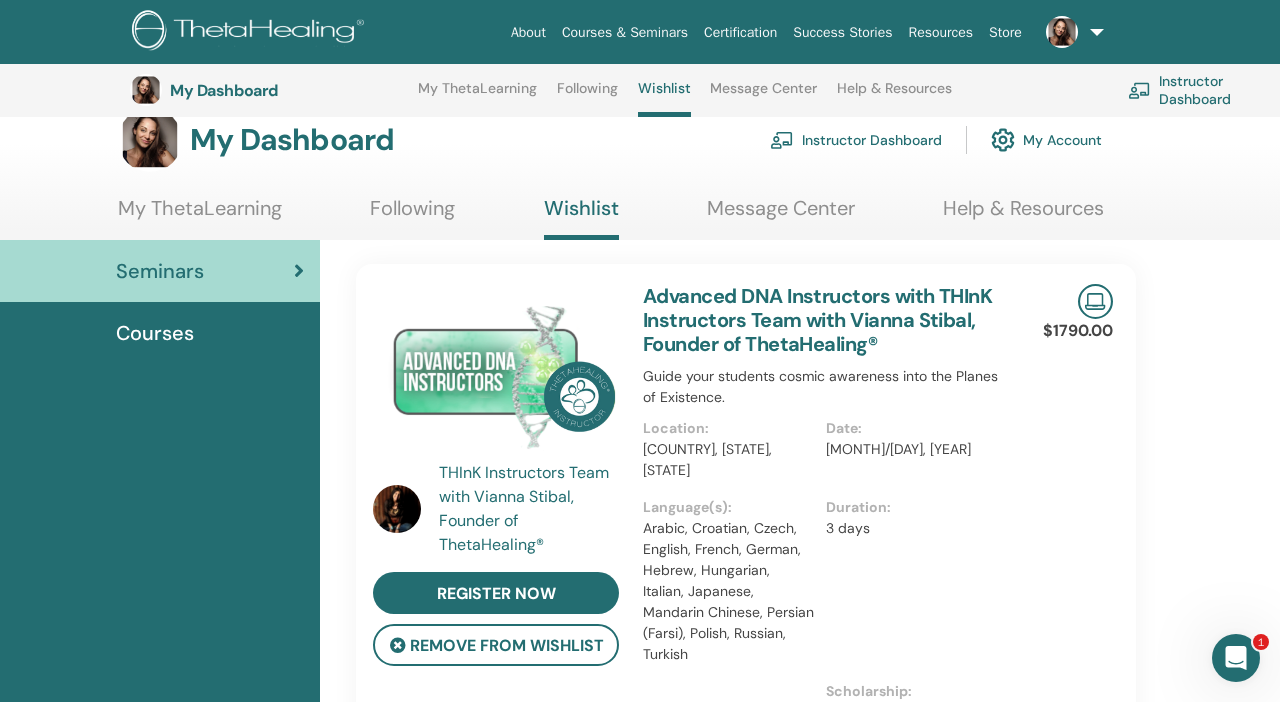 scroll, scrollTop: 0, scrollLeft: 0, axis: both 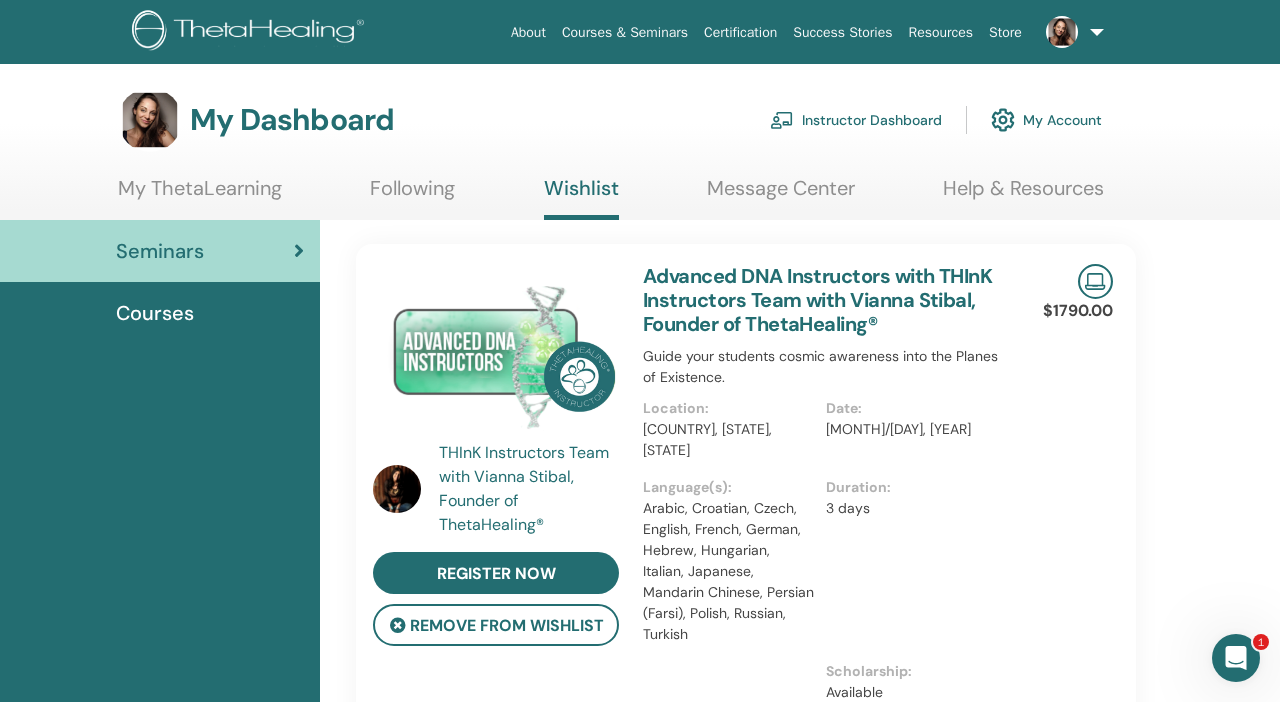 click on "Instructor Dashboard" at bounding box center (856, 120) 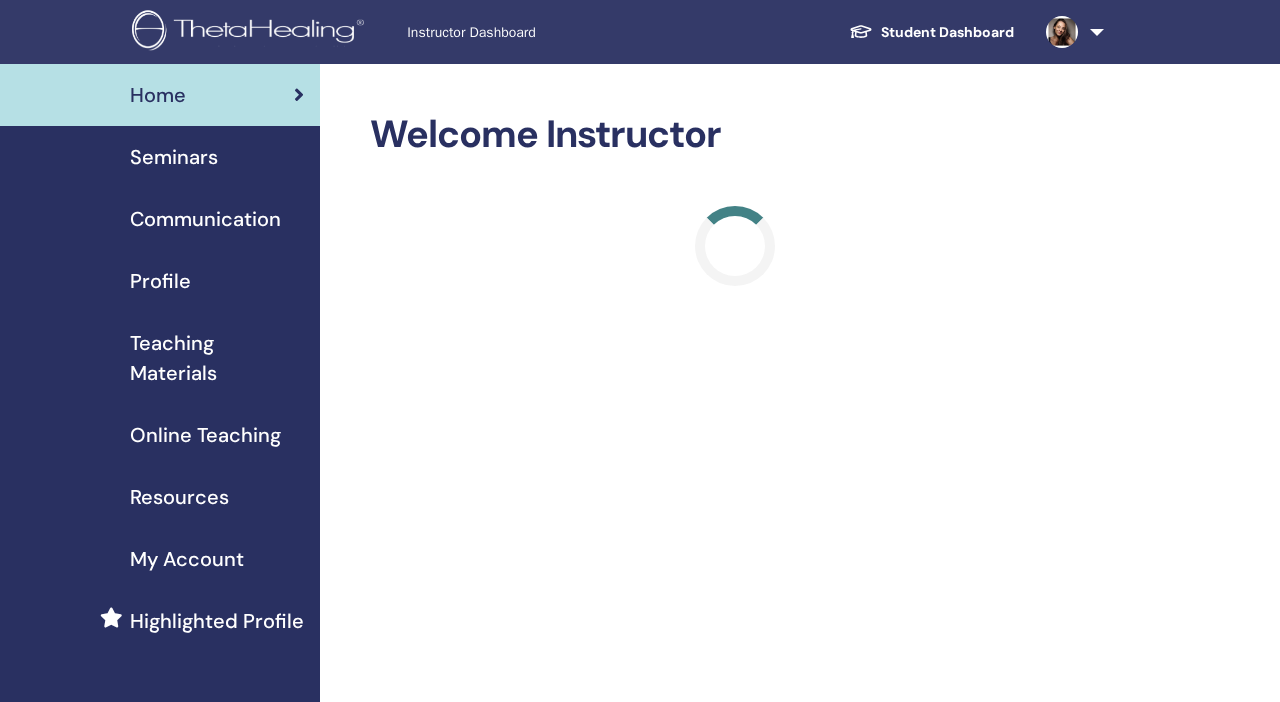 scroll, scrollTop: 0, scrollLeft: 0, axis: both 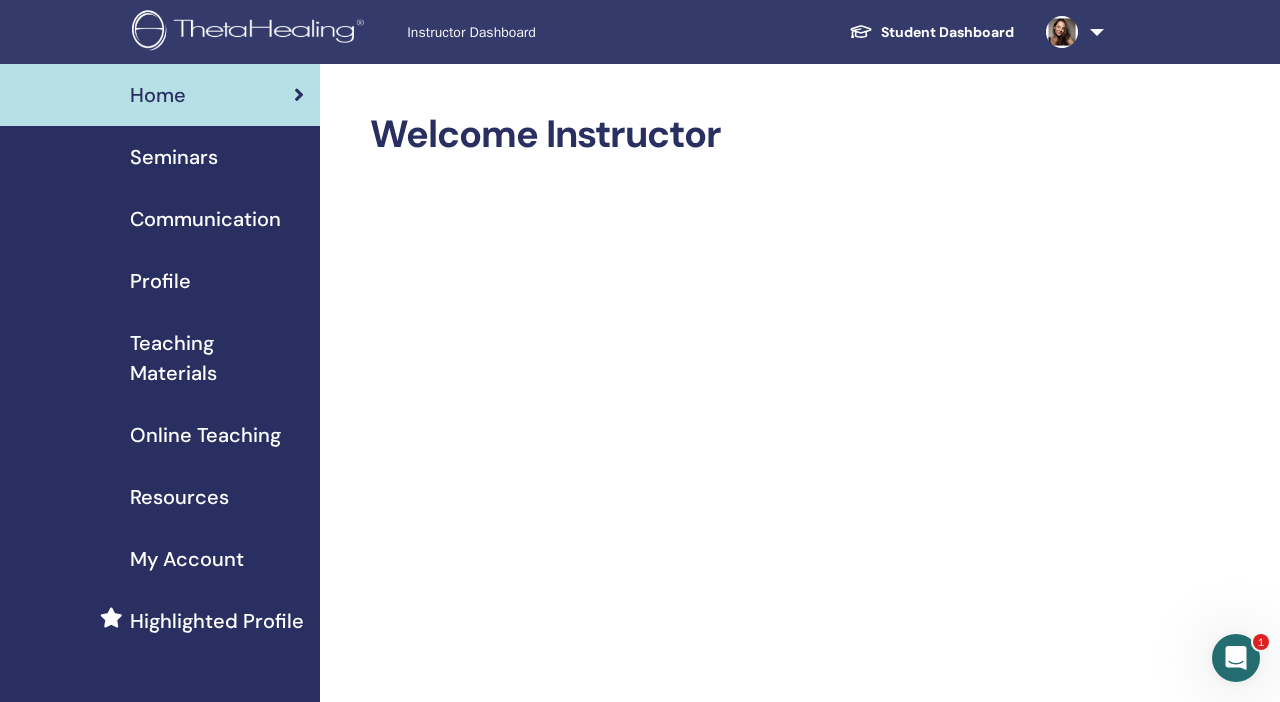 click on "Seminars" at bounding box center (174, 157) 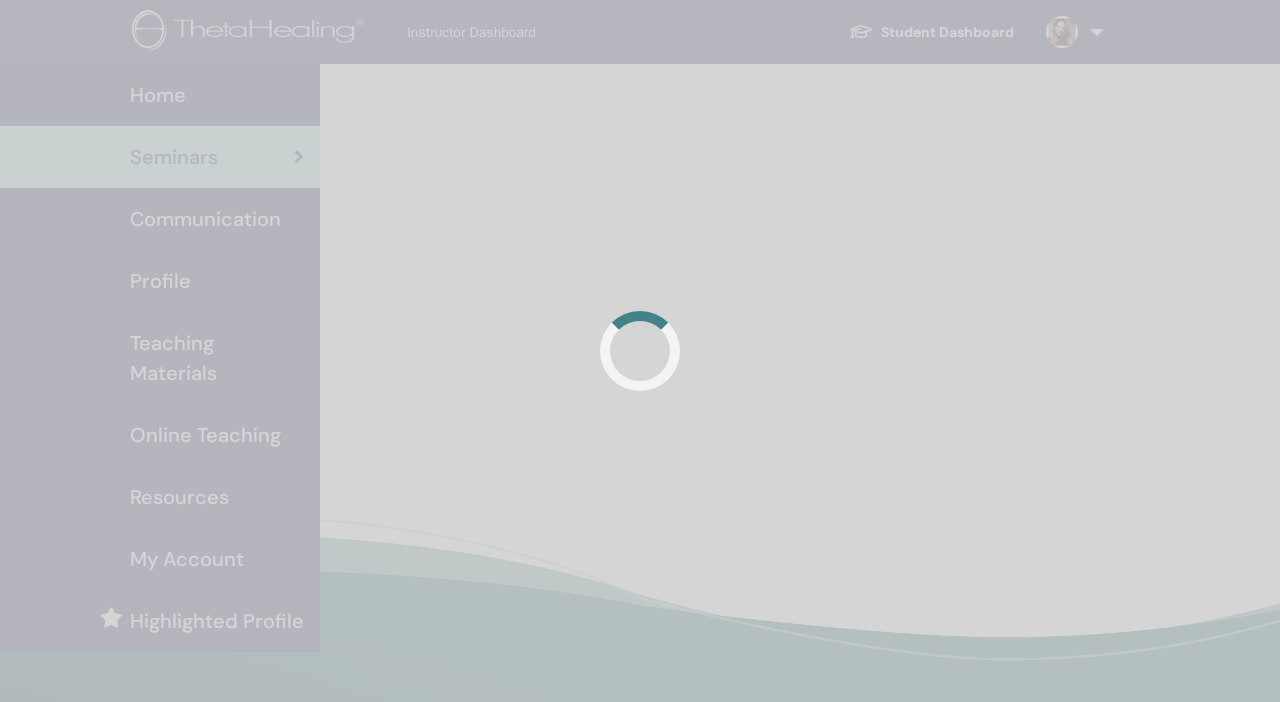 scroll, scrollTop: 0, scrollLeft: 0, axis: both 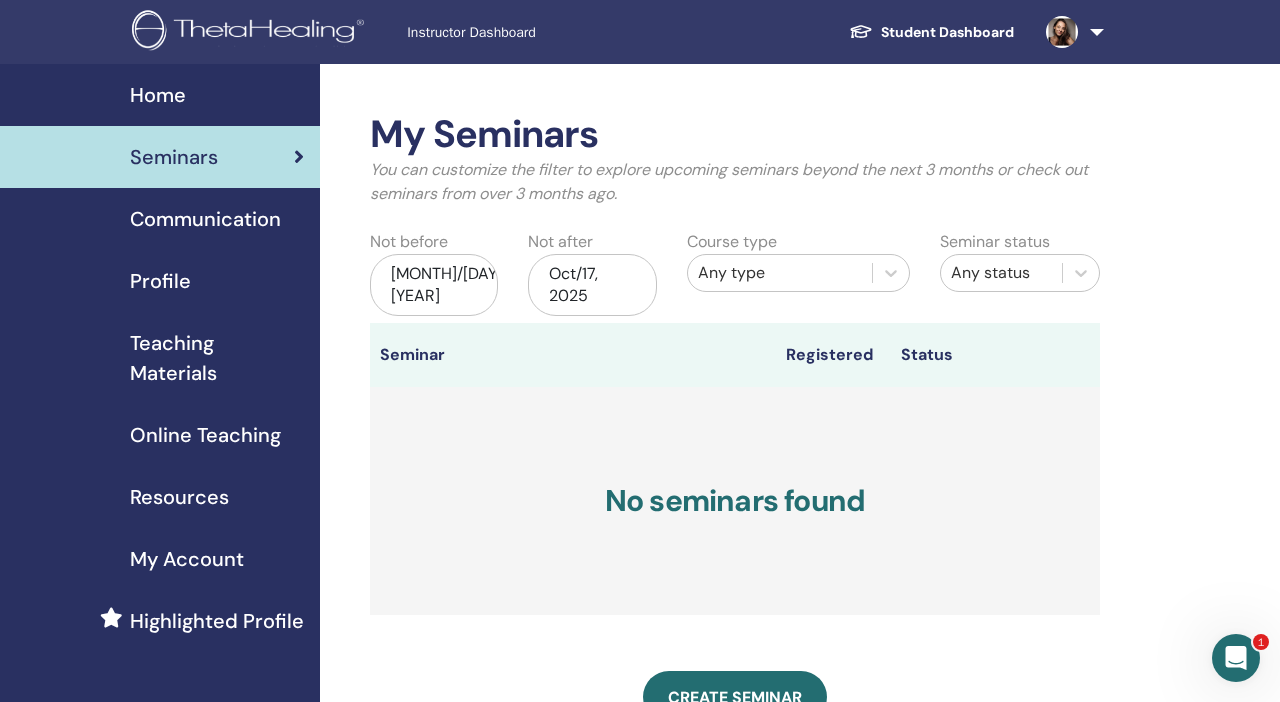 click on "Online Teaching" at bounding box center (205, 435) 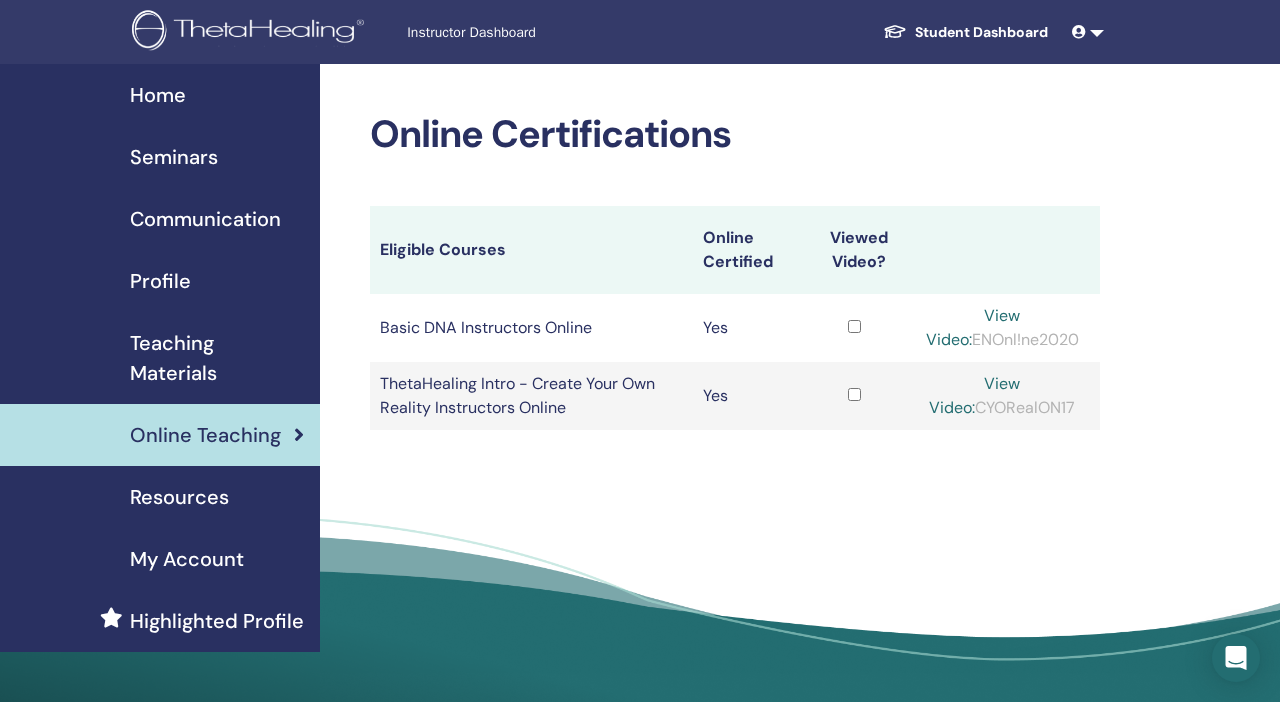 scroll, scrollTop: 0, scrollLeft: 0, axis: both 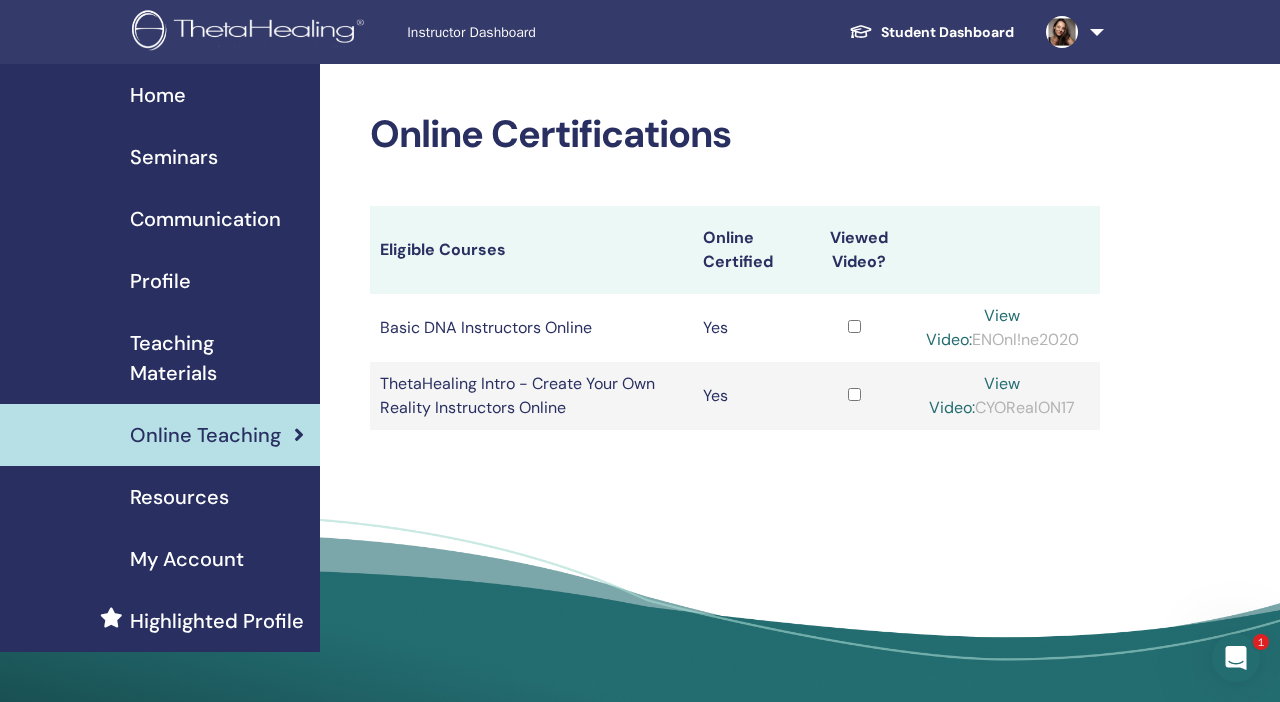 click on "Seminars" at bounding box center [160, 157] 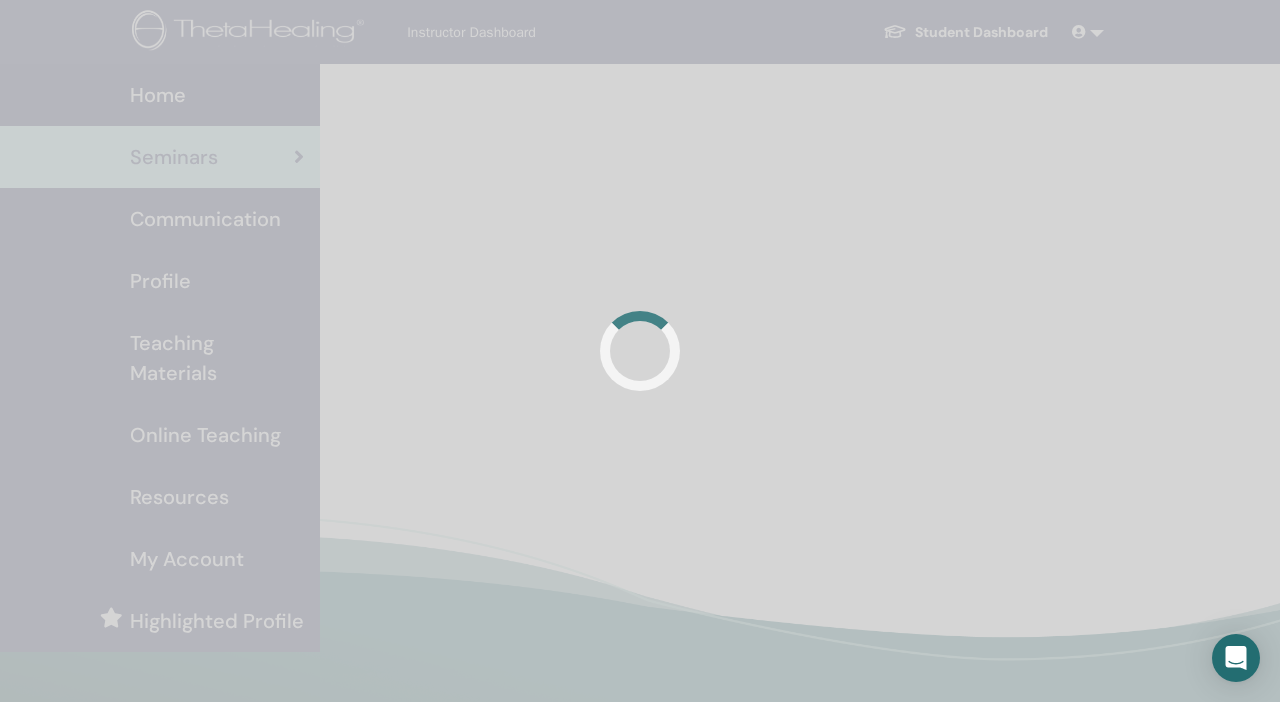 scroll, scrollTop: 0, scrollLeft: 0, axis: both 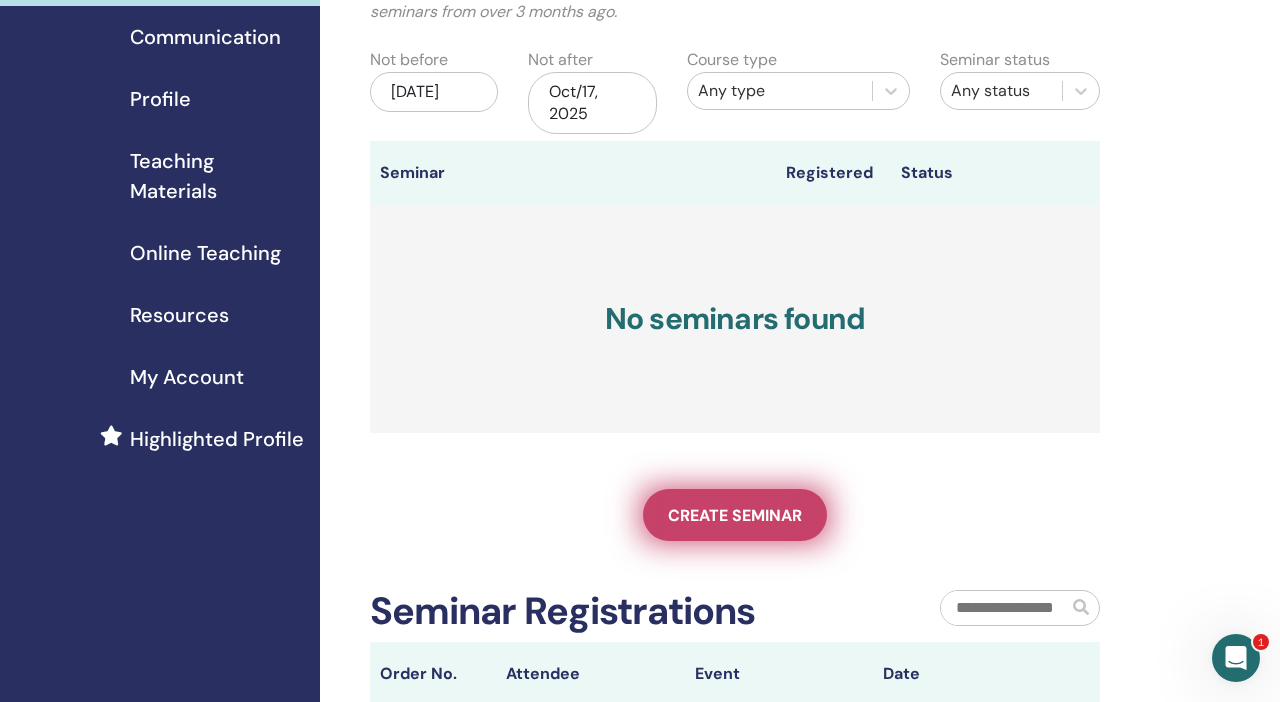 click on "Create seminar" at bounding box center [735, 515] 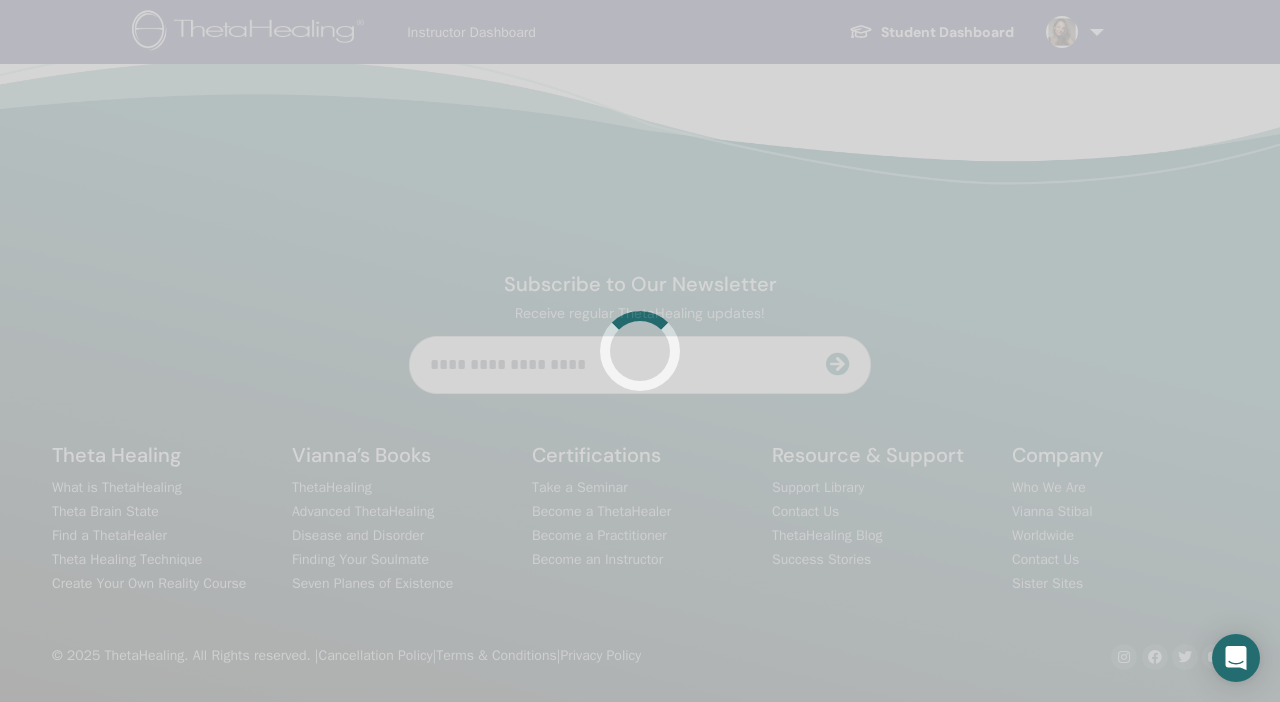 scroll, scrollTop: 0, scrollLeft: 0, axis: both 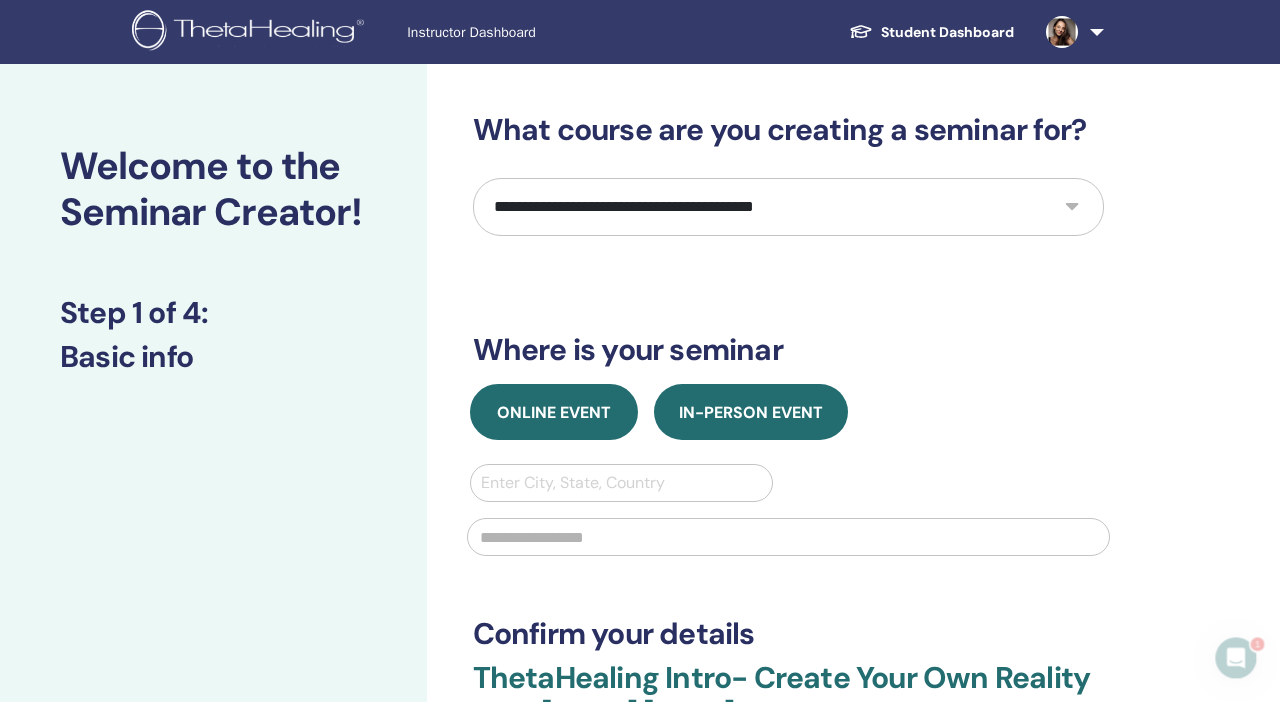 click on "Online Event" at bounding box center [554, 412] 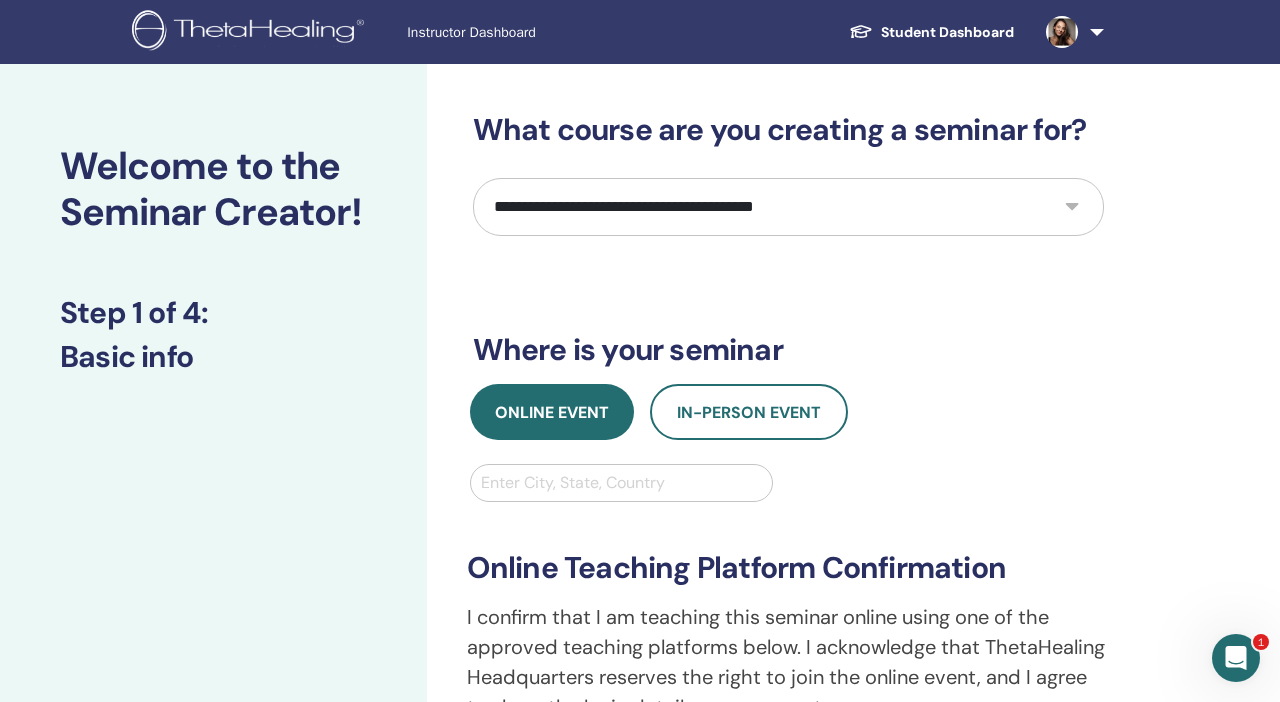 click at bounding box center (622, 483) 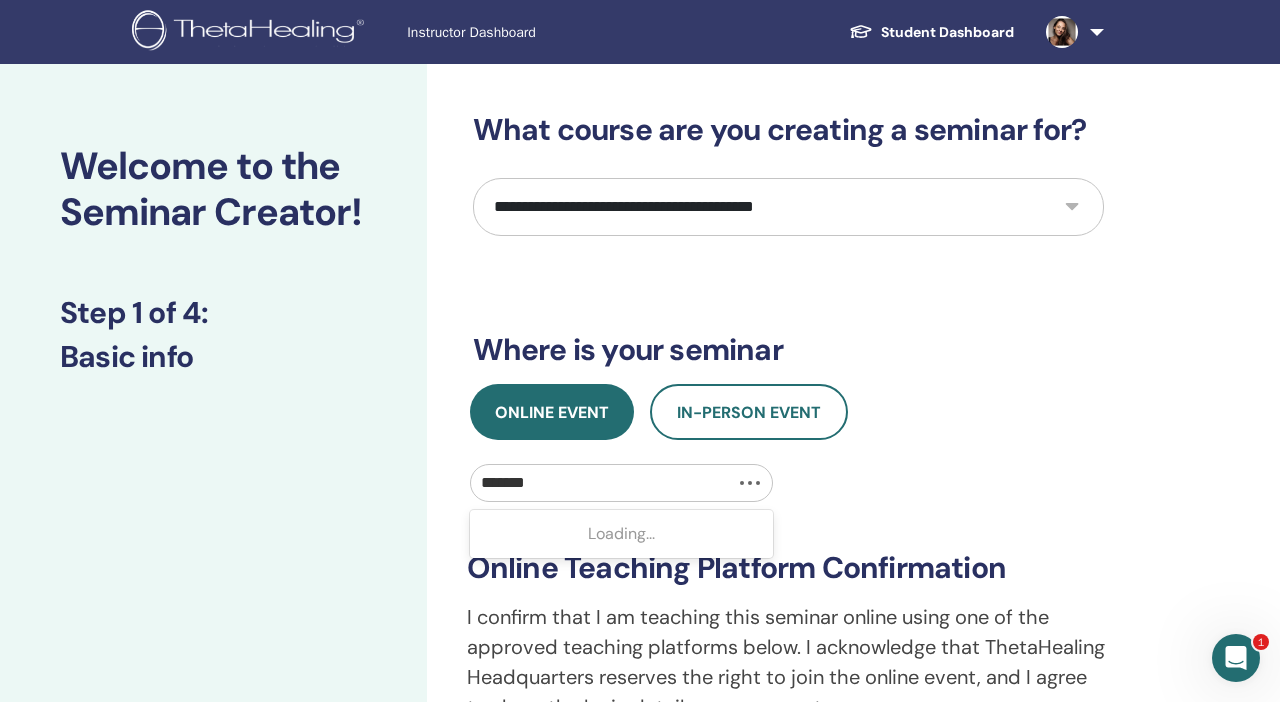 type on "********" 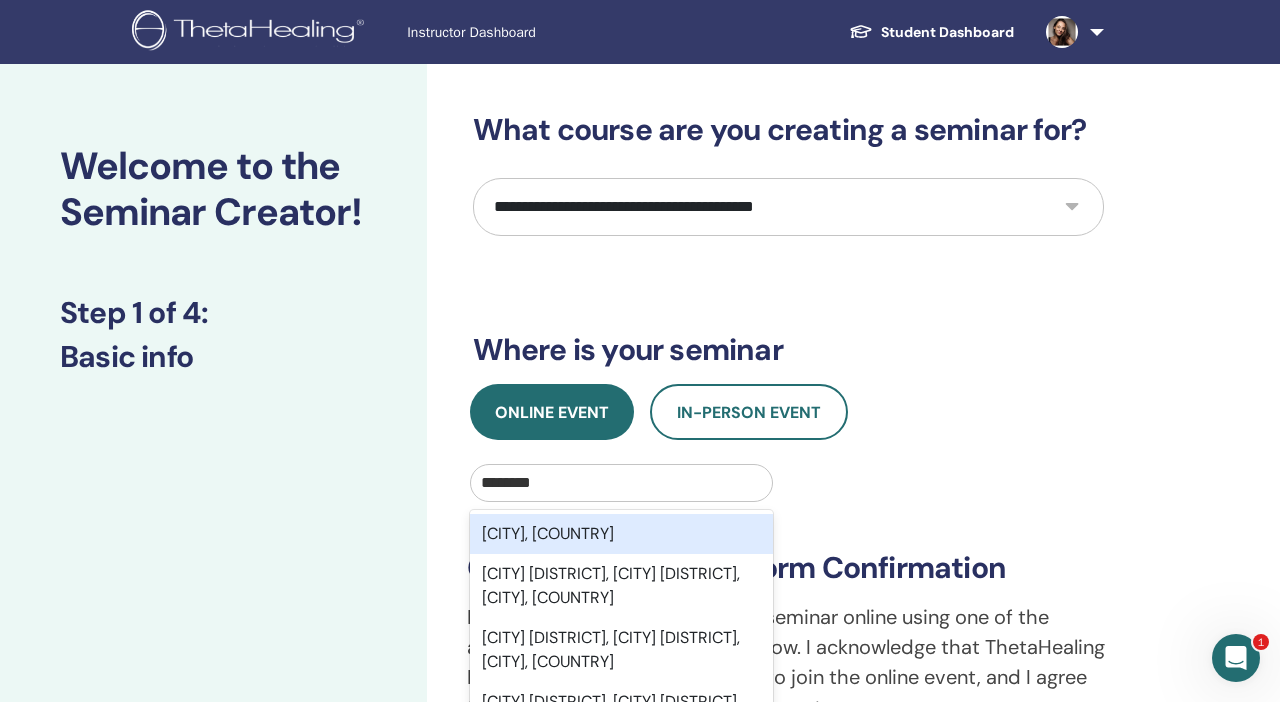 click on "Budapest, HUN" at bounding box center (622, 534) 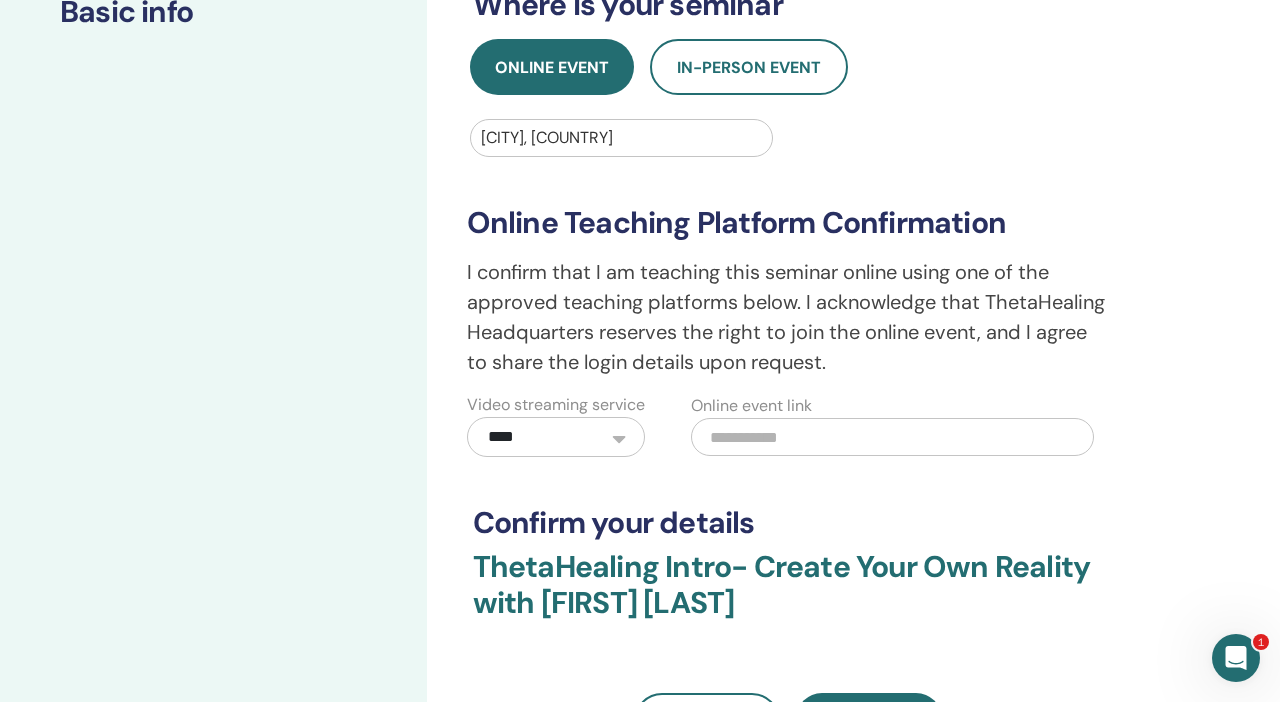 scroll, scrollTop: 370, scrollLeft: 0, axis: vertical 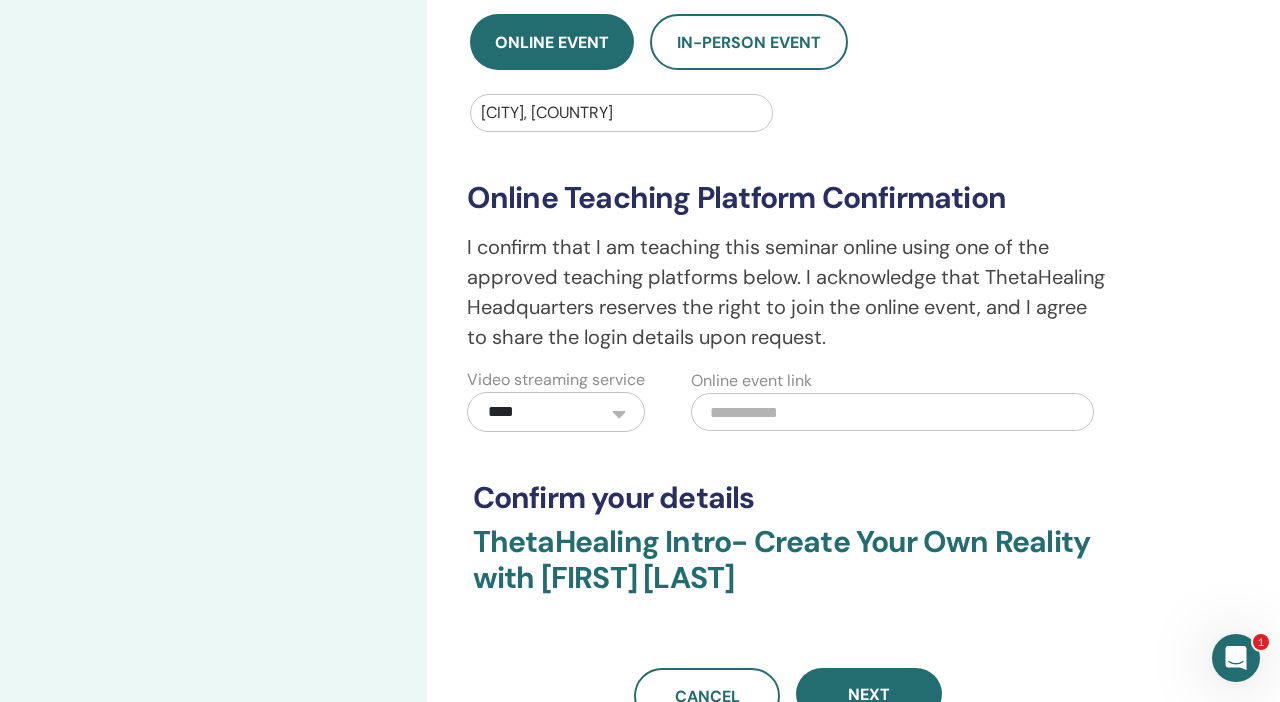 click at bounding box center (892, 412) 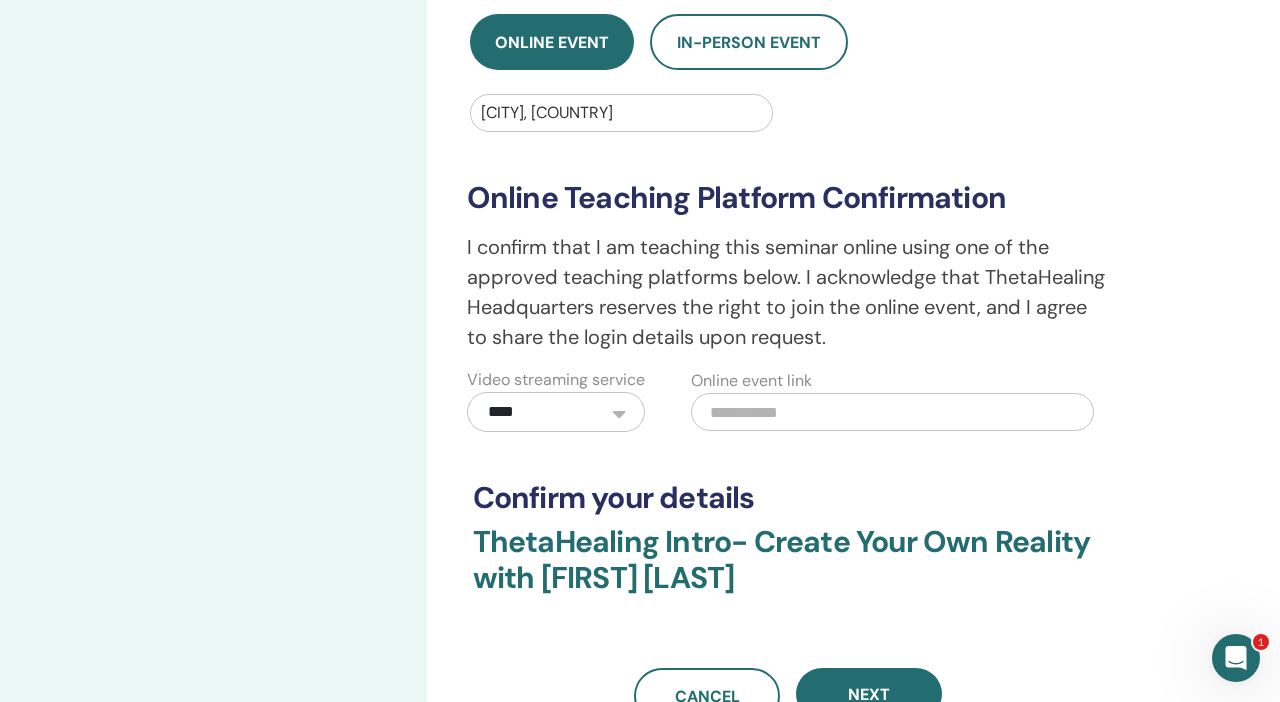 click on "**********" at bounding box center (556, 412) 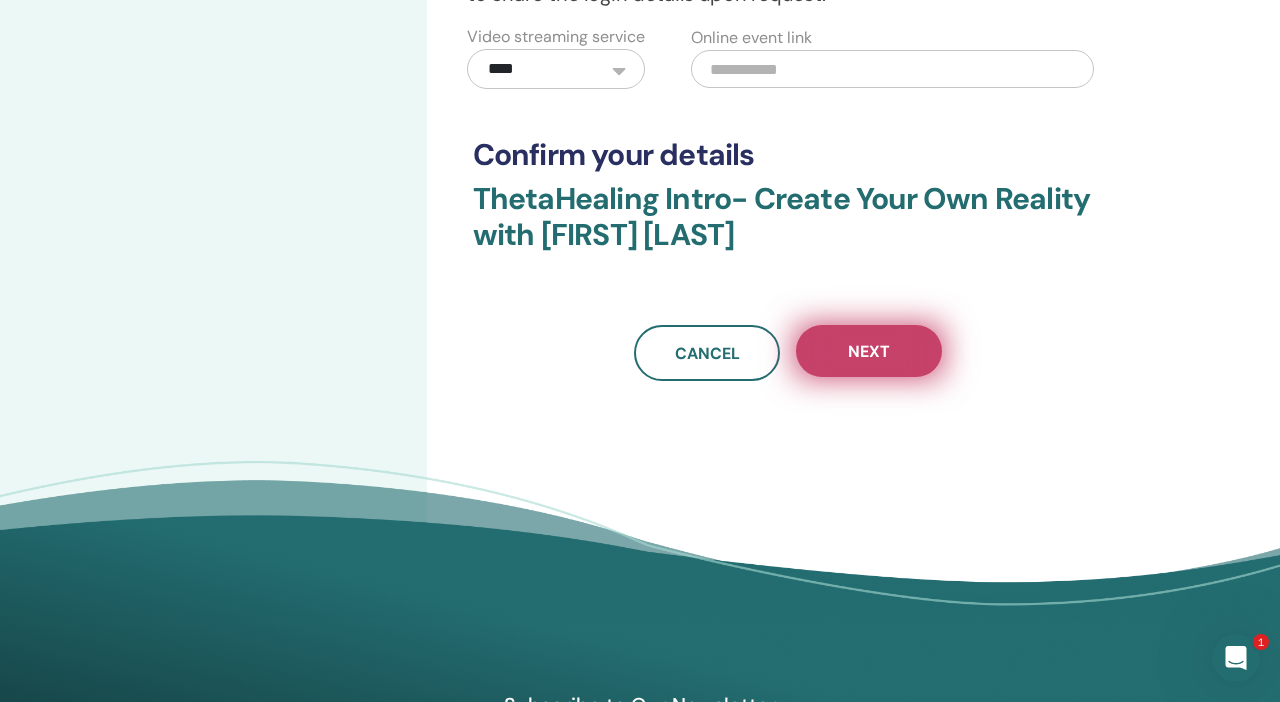 click on "Next" at bounding box center (869, 351) 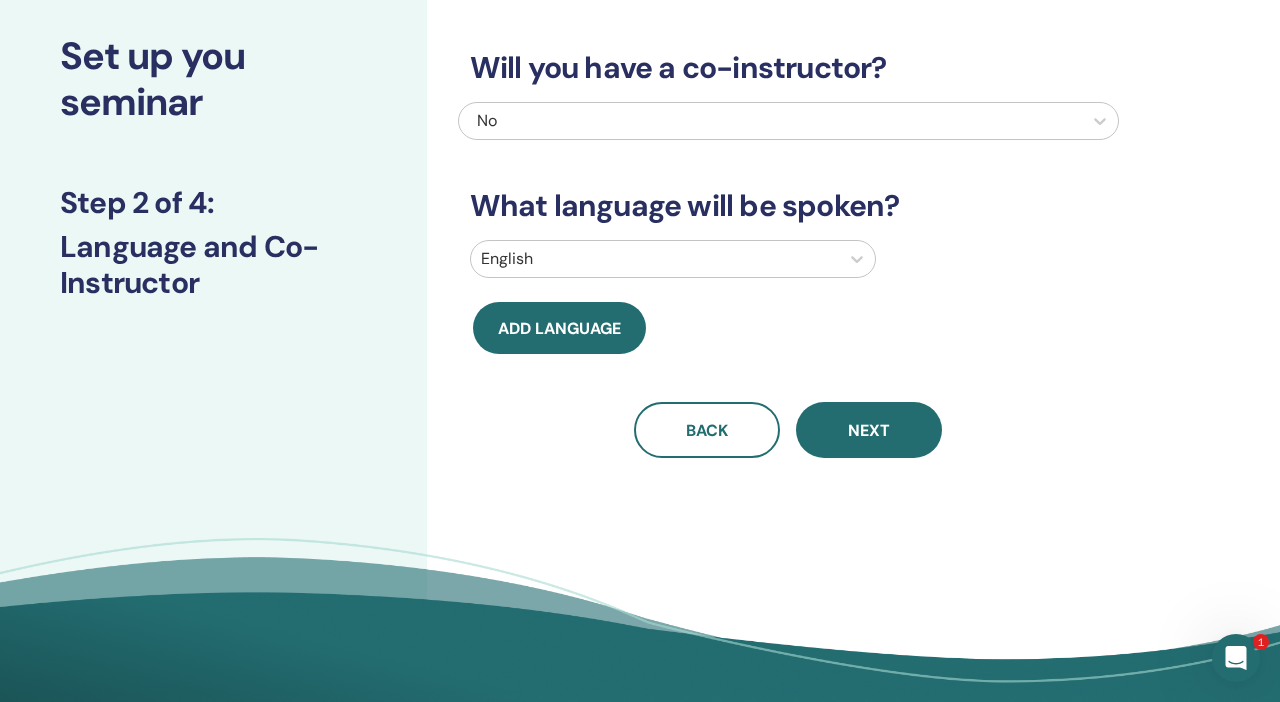 scroll, scrollTop: 0, scrollLeft: 0, axis: both 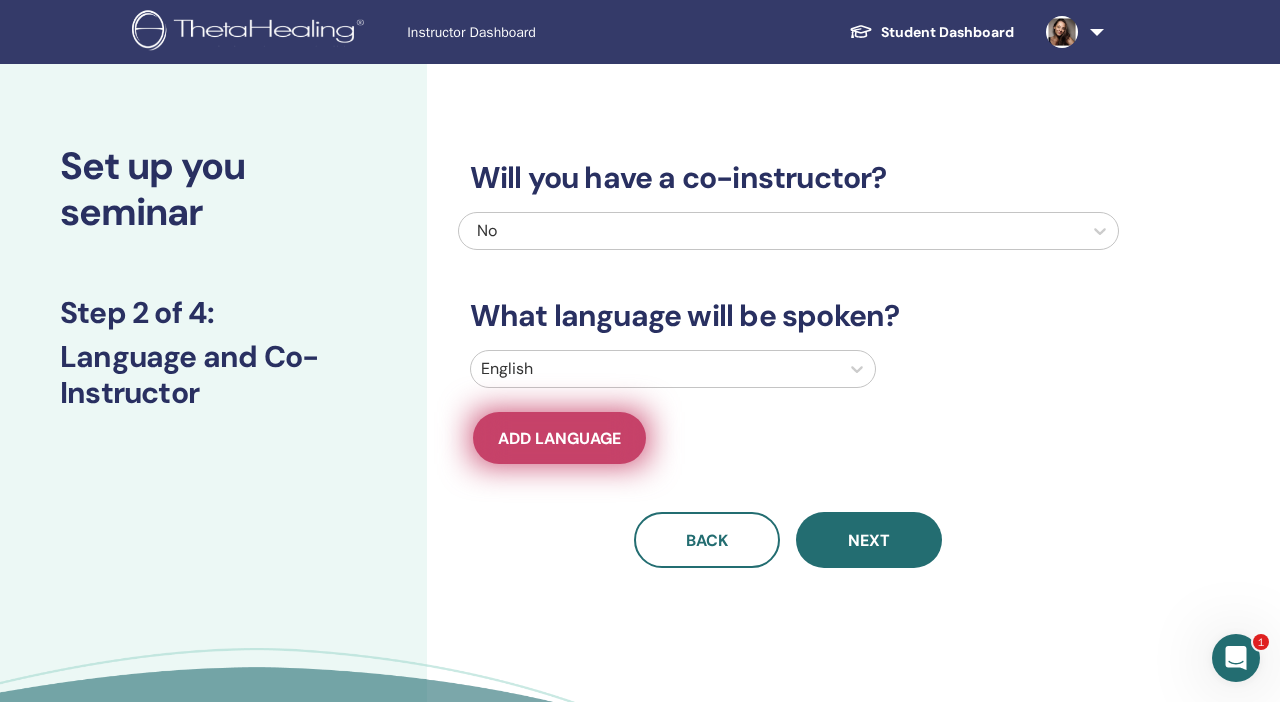 click on "Add language" at bounding box center (559, 438) 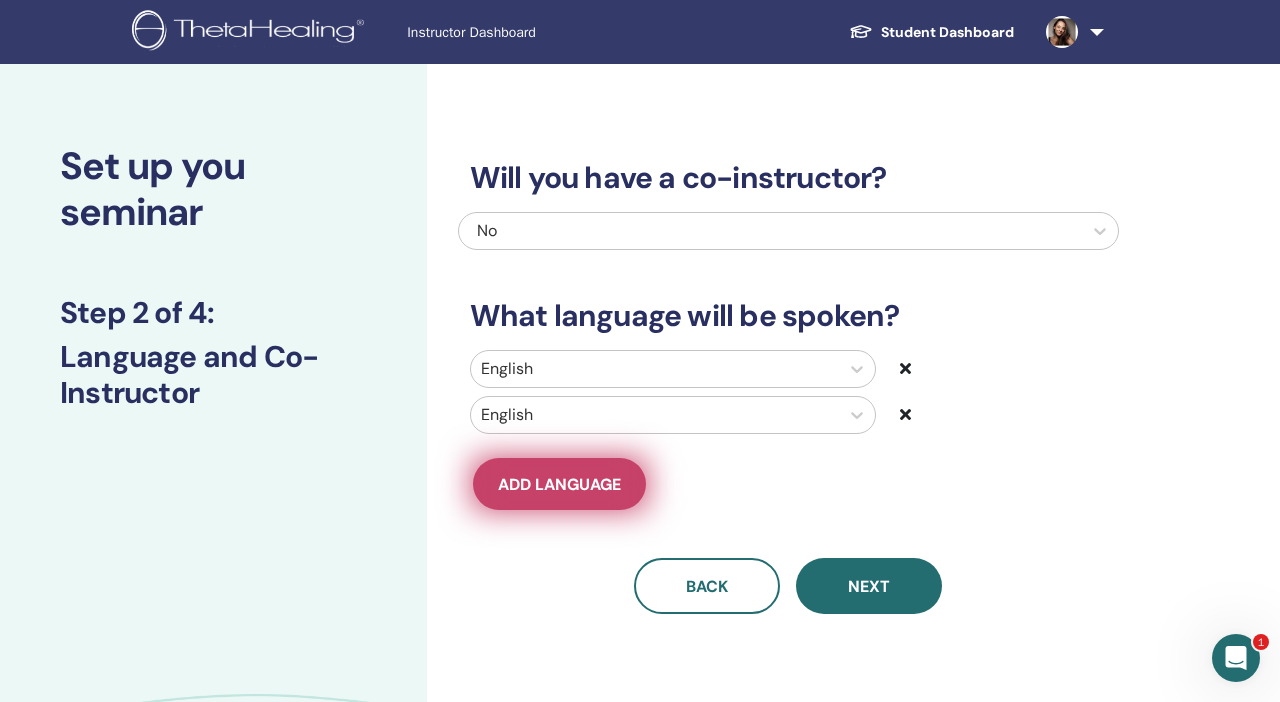 click on "English" at bounding box center [655, 415] 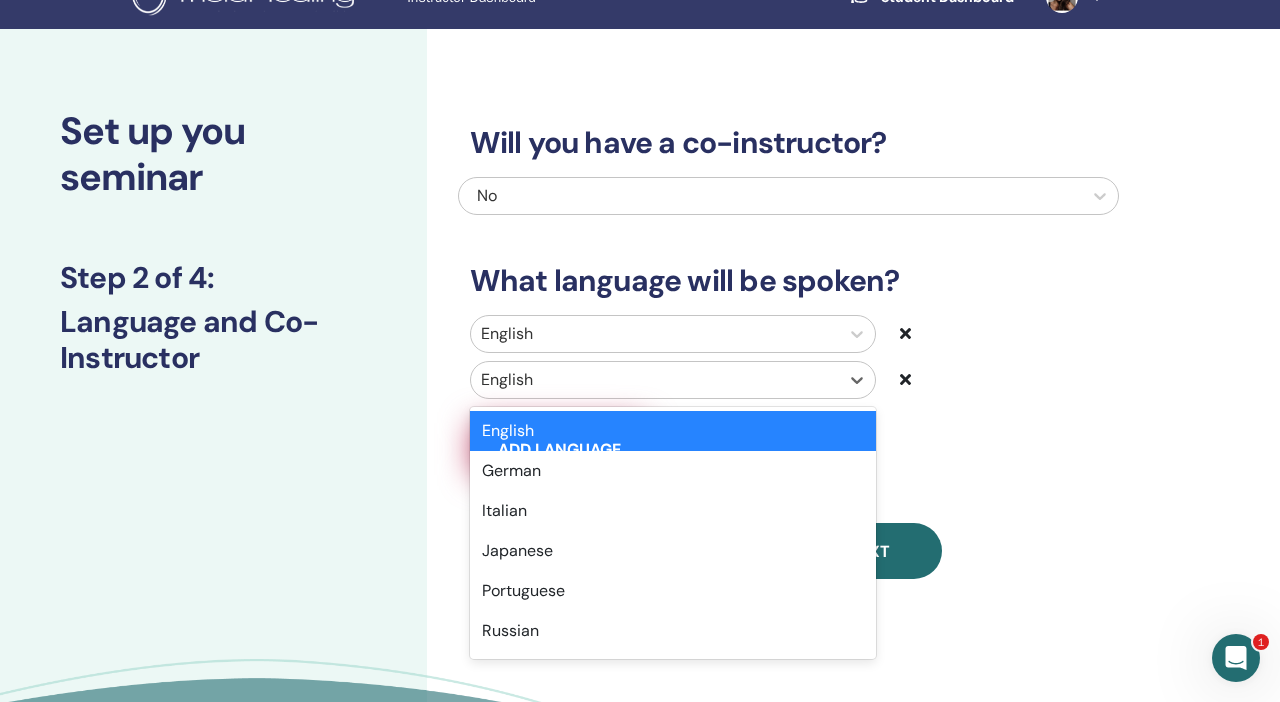scroll, scrollTop: 48, scrollLeft: 0, axis: vertical 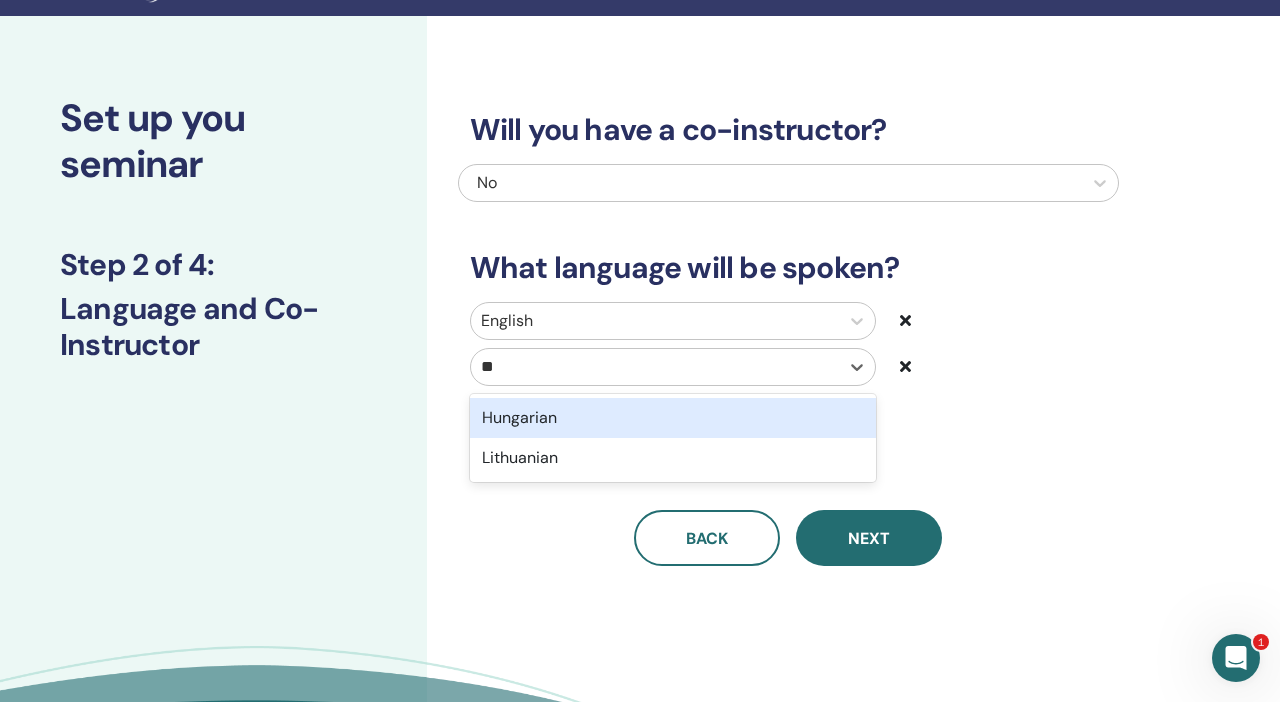 type on "***" 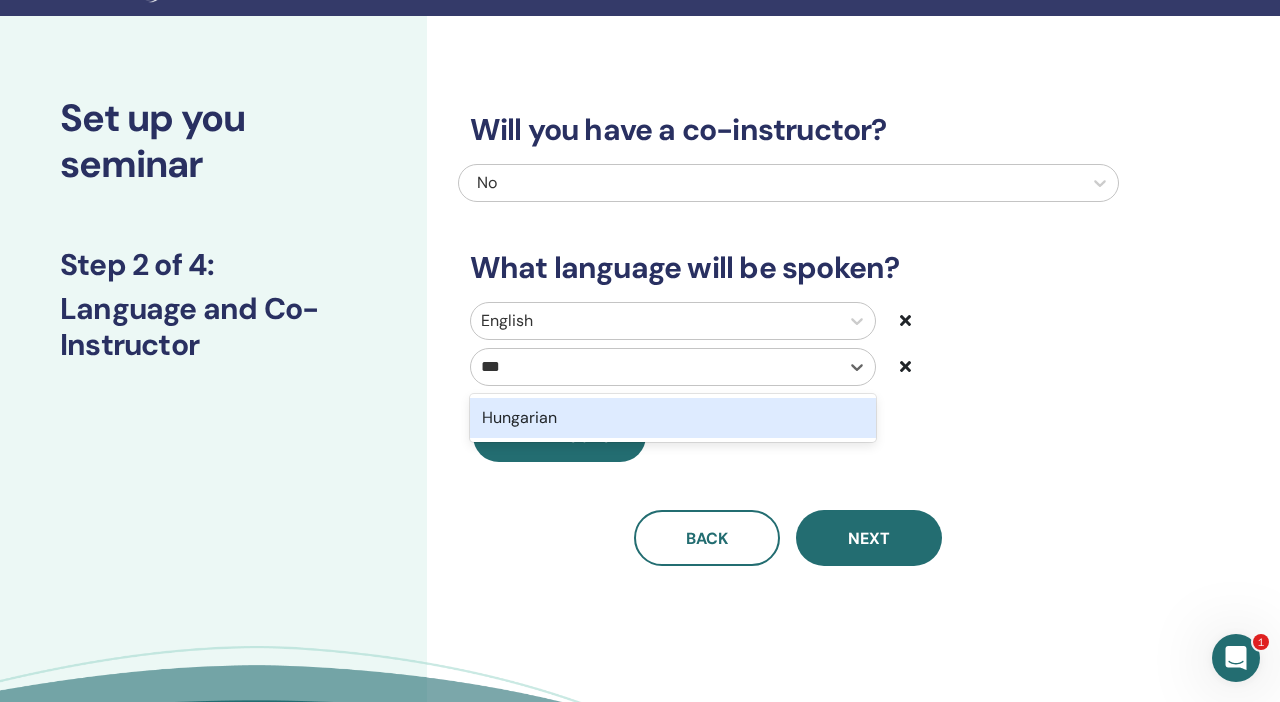 click on "Hungarian" at bounding box center [673, 418] 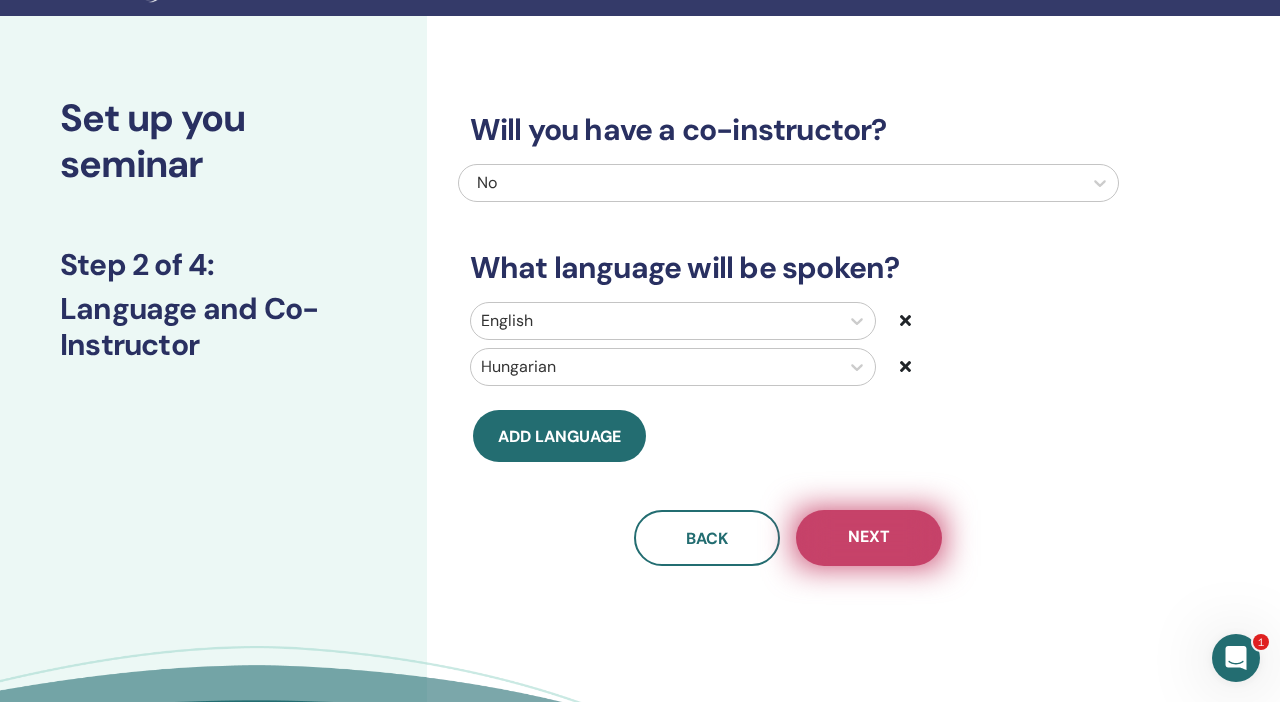 click on "Next" at bounding box center (869, 538) 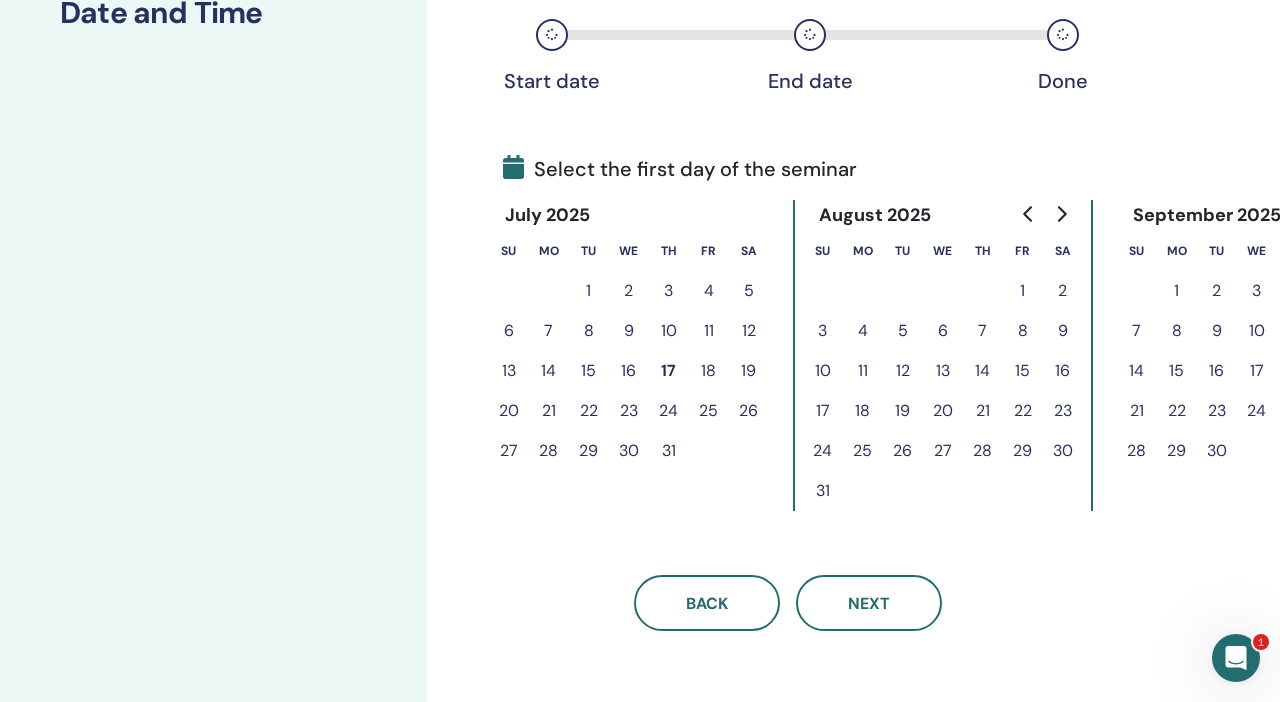 scroll, scrollTop: 348, scrollLeft: 0, axis: vertical 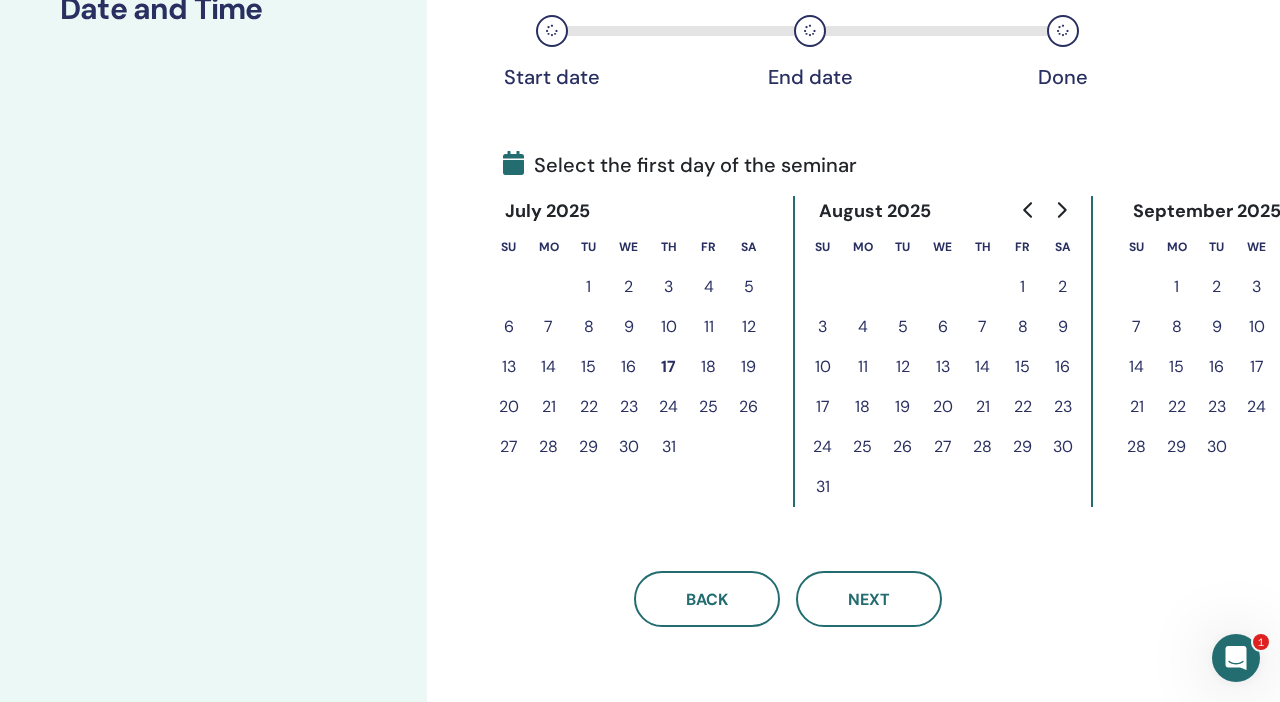 click on "24" at bounding box center (669, 407) 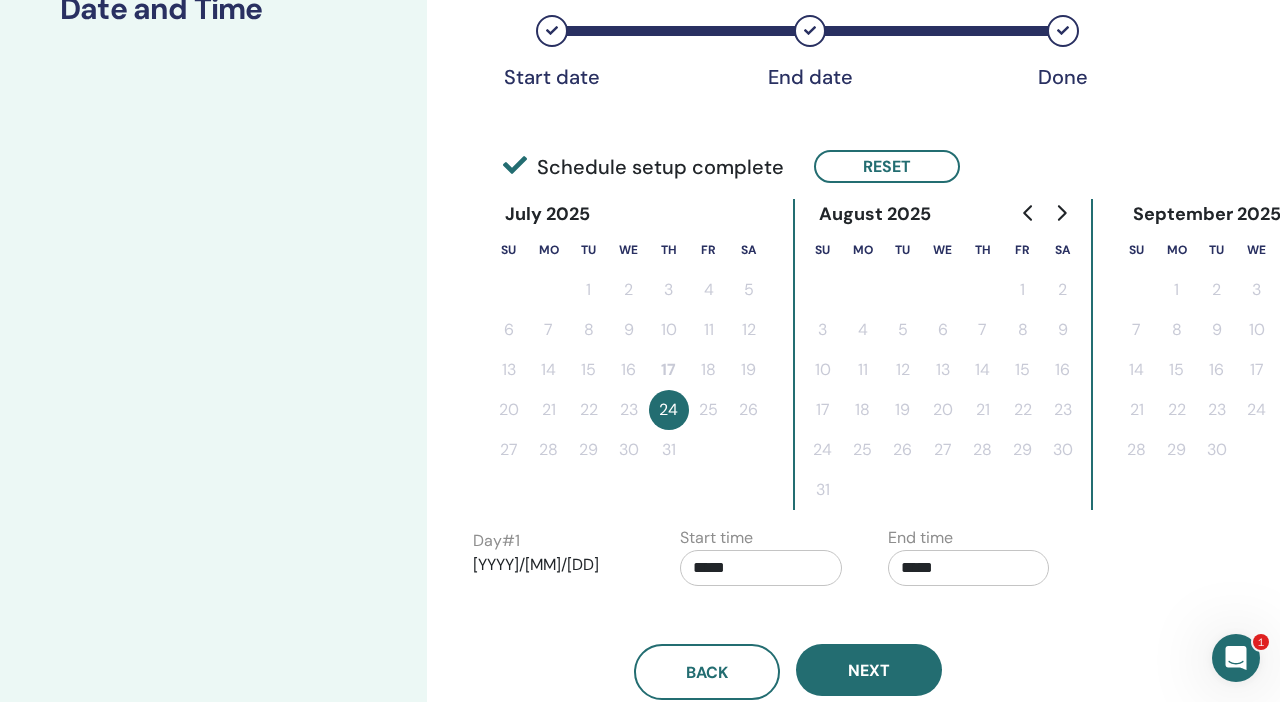 click on "*****" at bounding box center (969, 568) 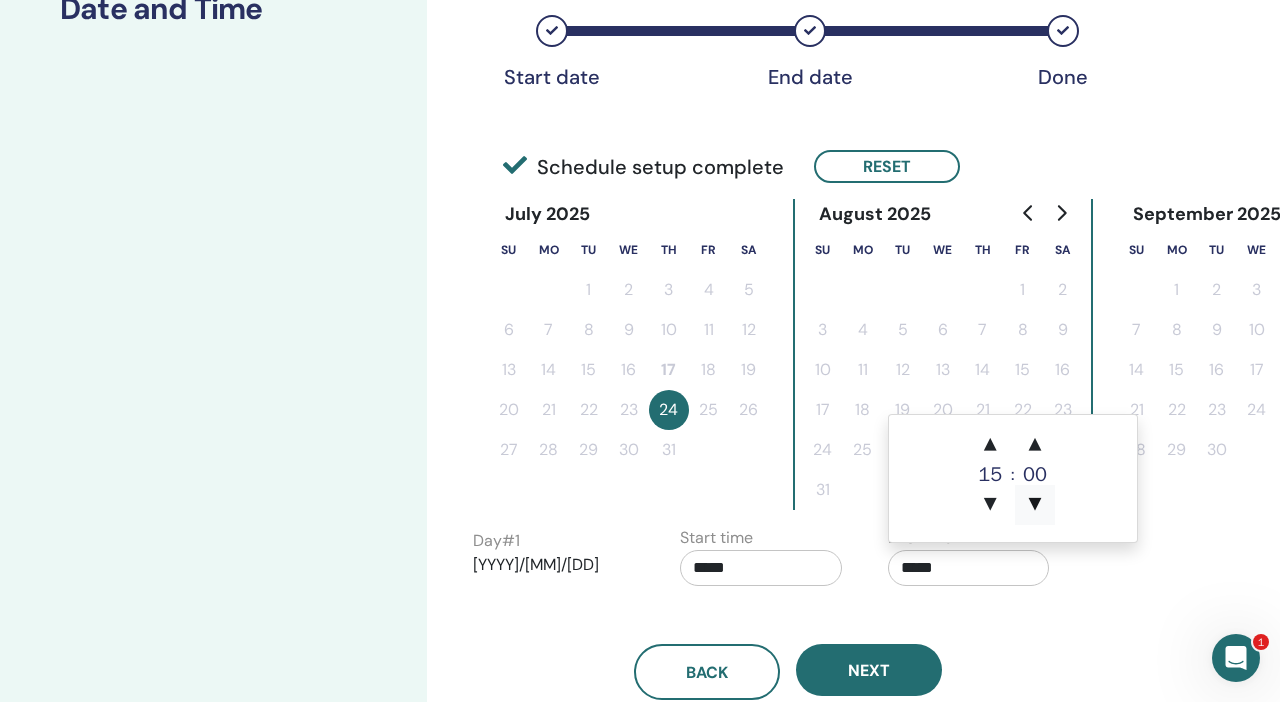 click on "▼" at bounding box center (1035, 505) 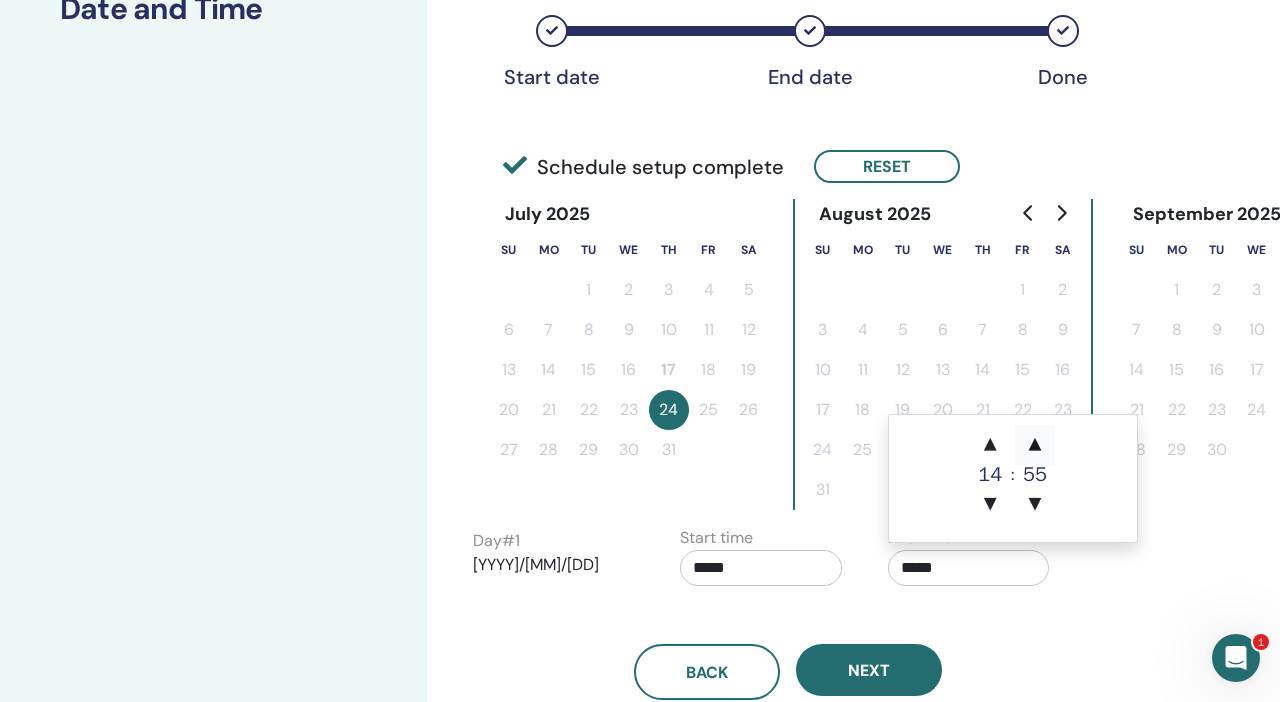 click on "▲" at bounding box center (1035, 445) 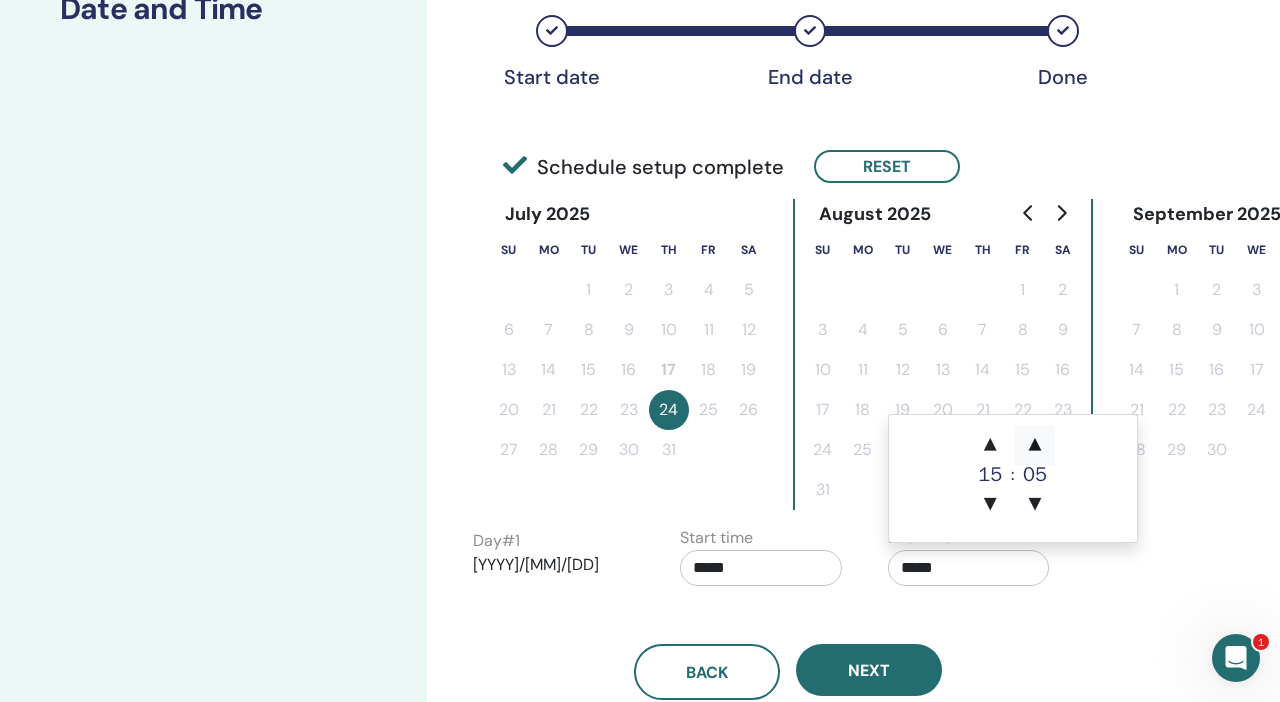click on "▲" at bounding box center [1035, 445] 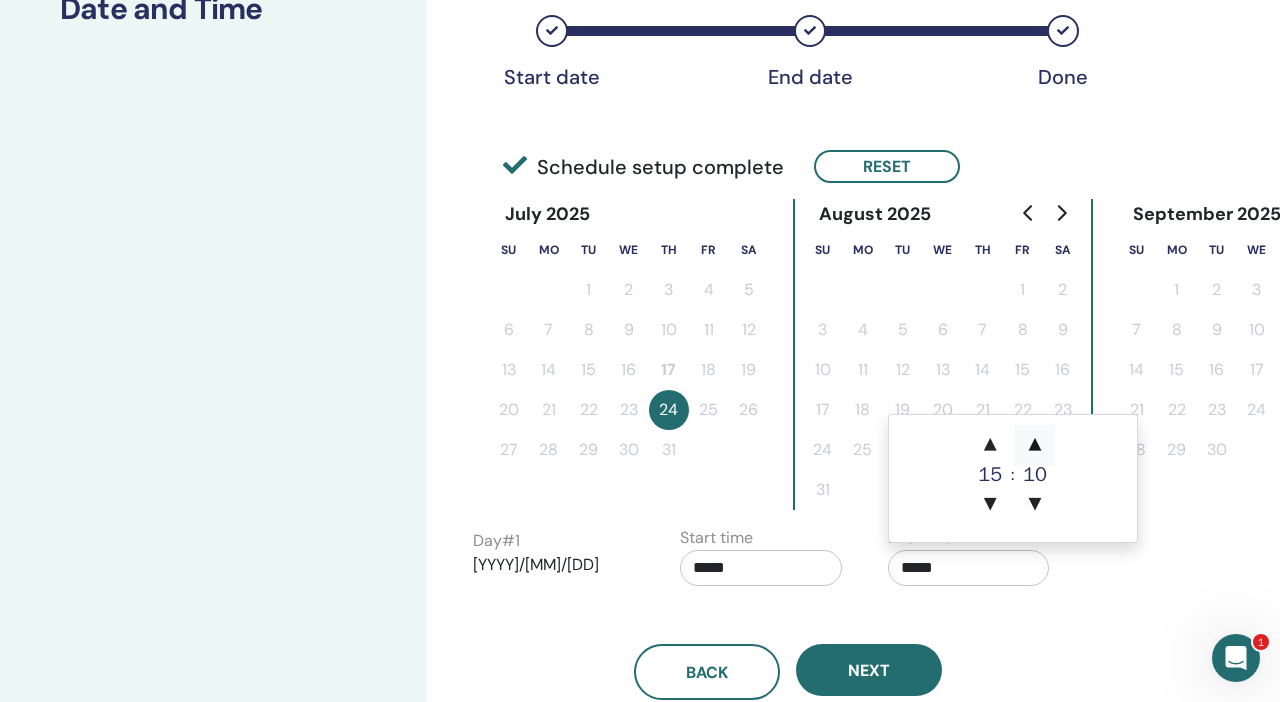 click on "▲" at bounding box center (1035, 445) 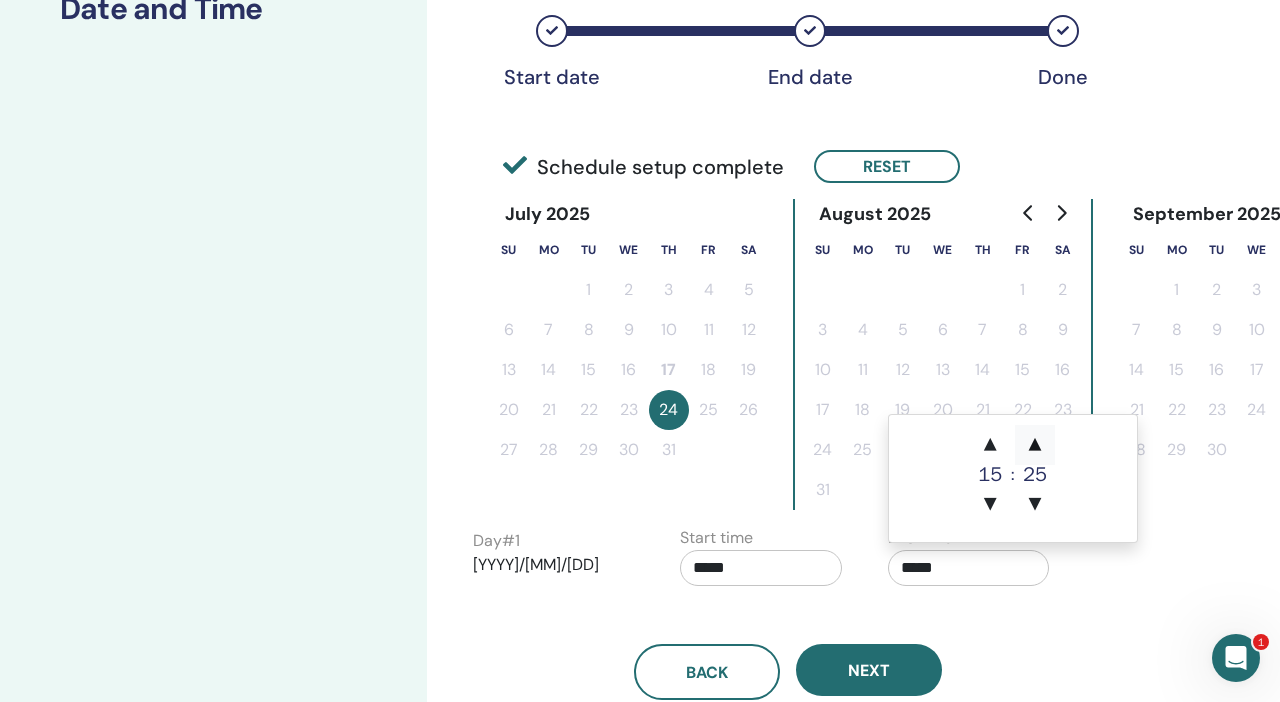 click on "▲" at bounding box center (1035, 445) 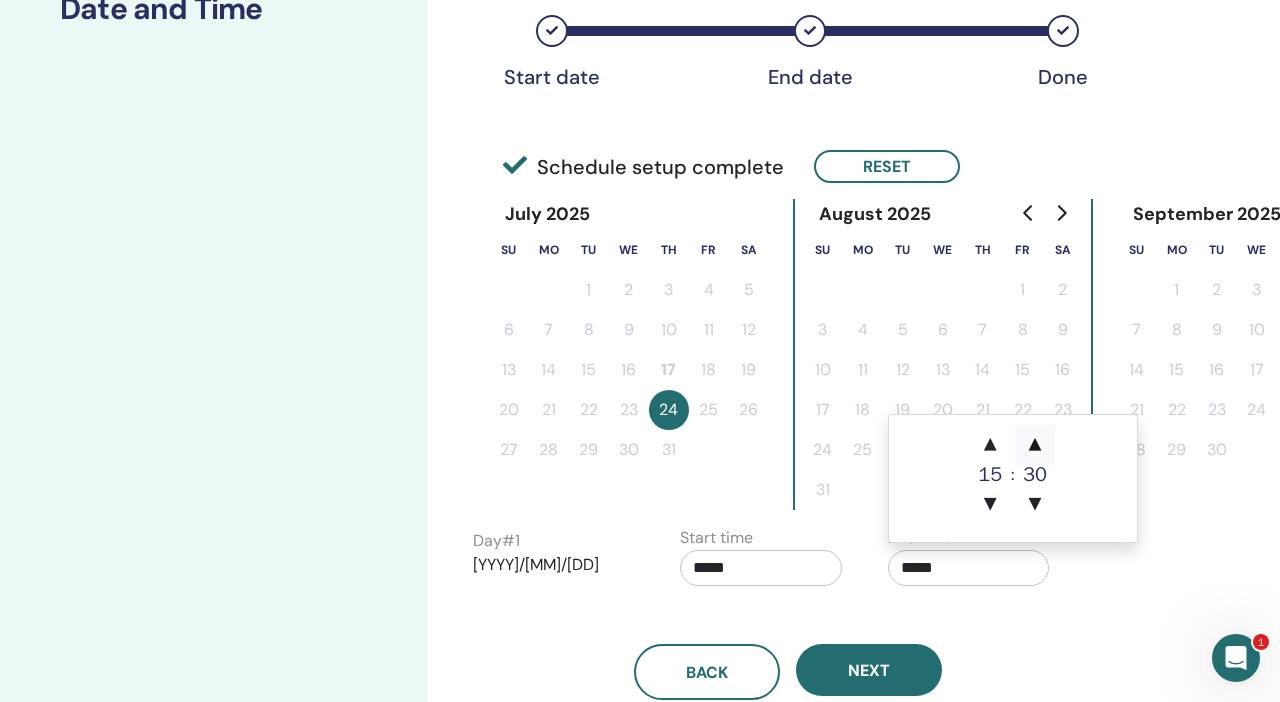 click on "▲" at bounding box center (1035, 445) 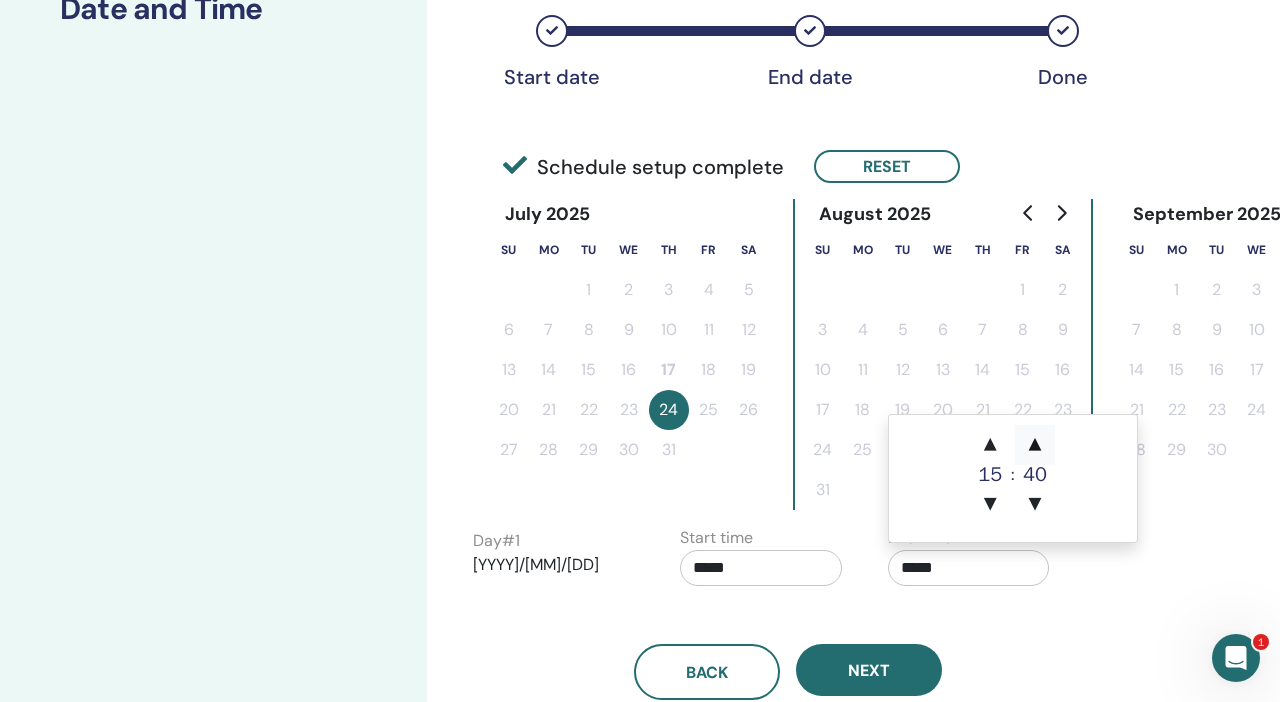 click on "▲" at bounding box center [1035, 445] 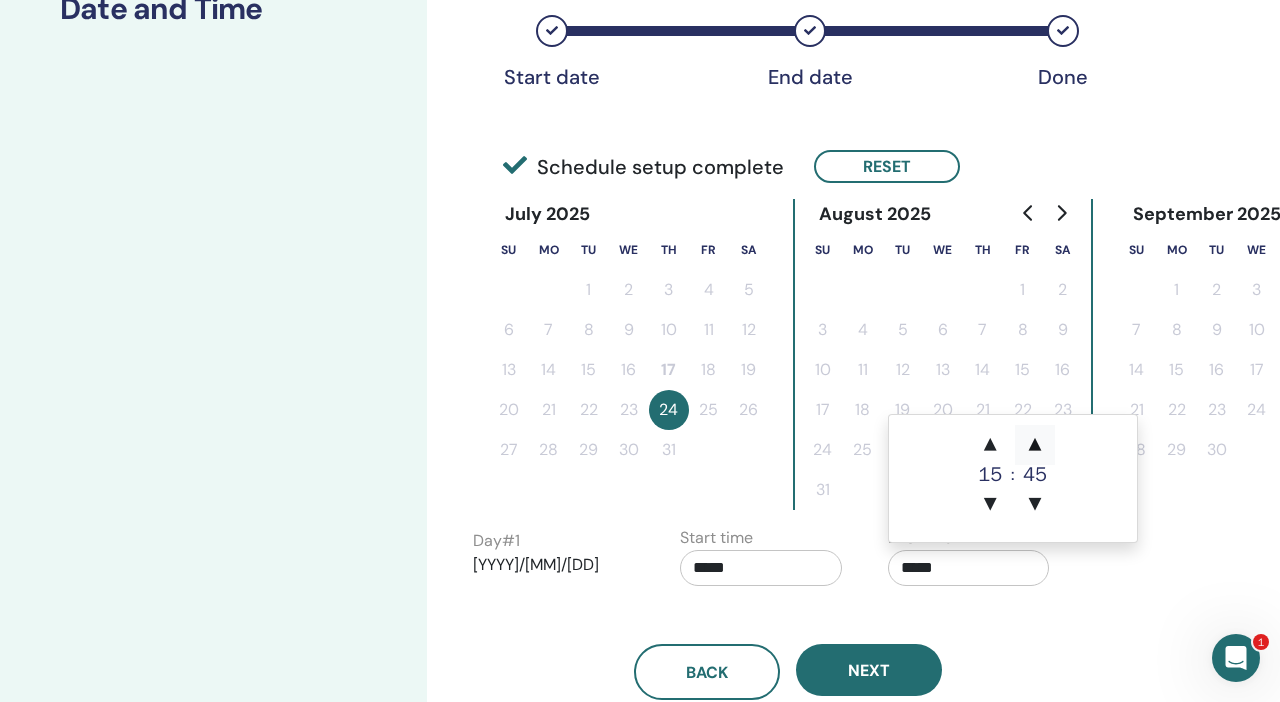 click on "▲" at bounding box center [1035, 445] 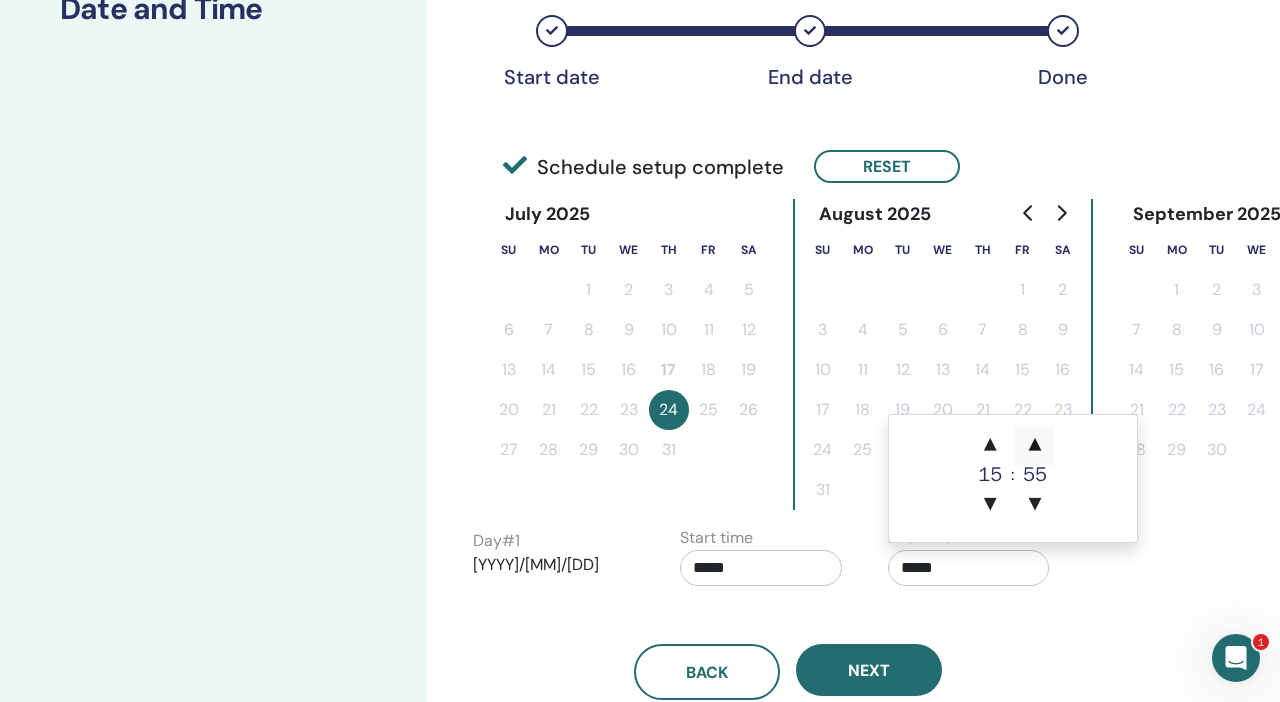 click on "▲" at bounding box center (1035, 445) 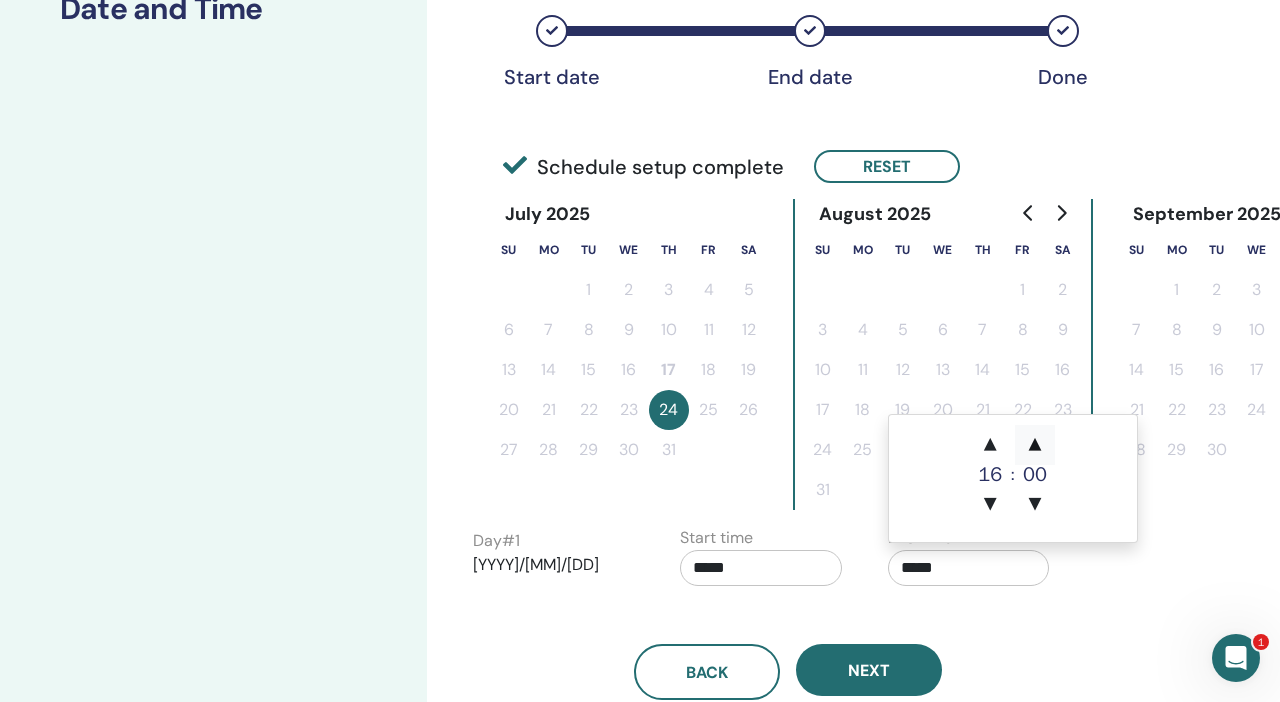 click on "▲" at bounding box center [1035, 445] 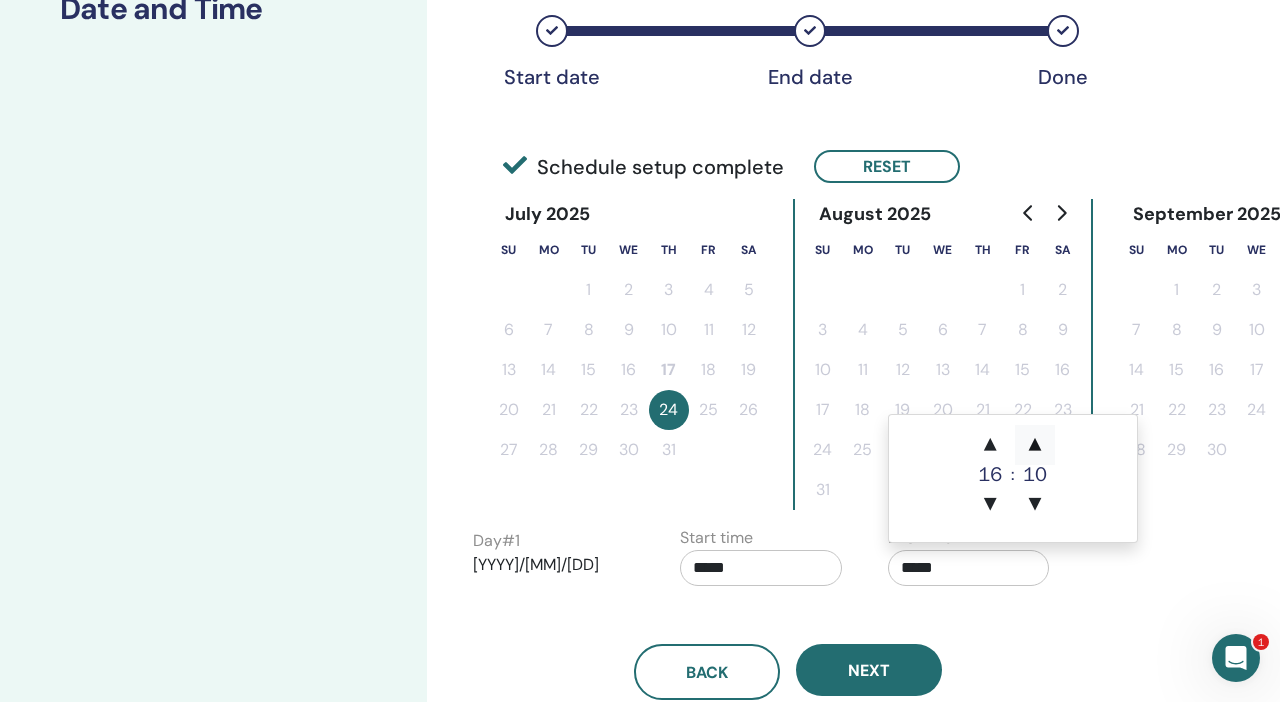 click on "▲" at bounding box center (1035, 445) 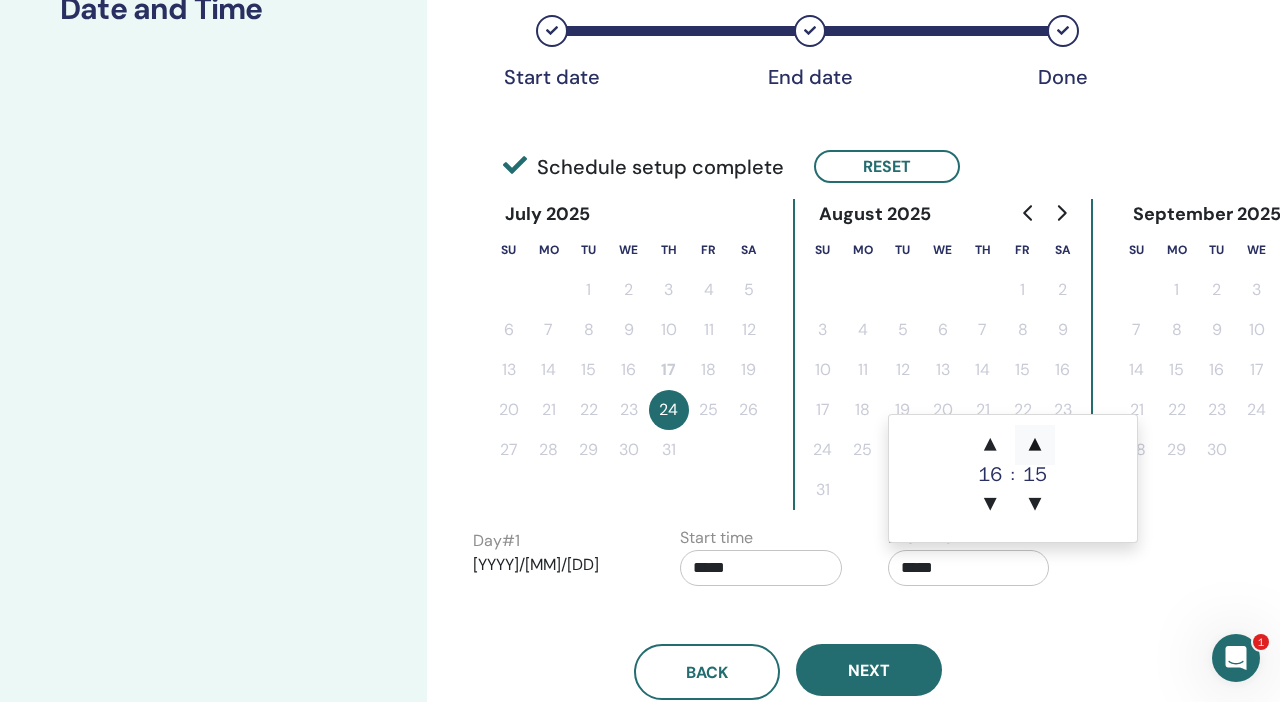 click on "▲" at bounding box center [1035, 445] 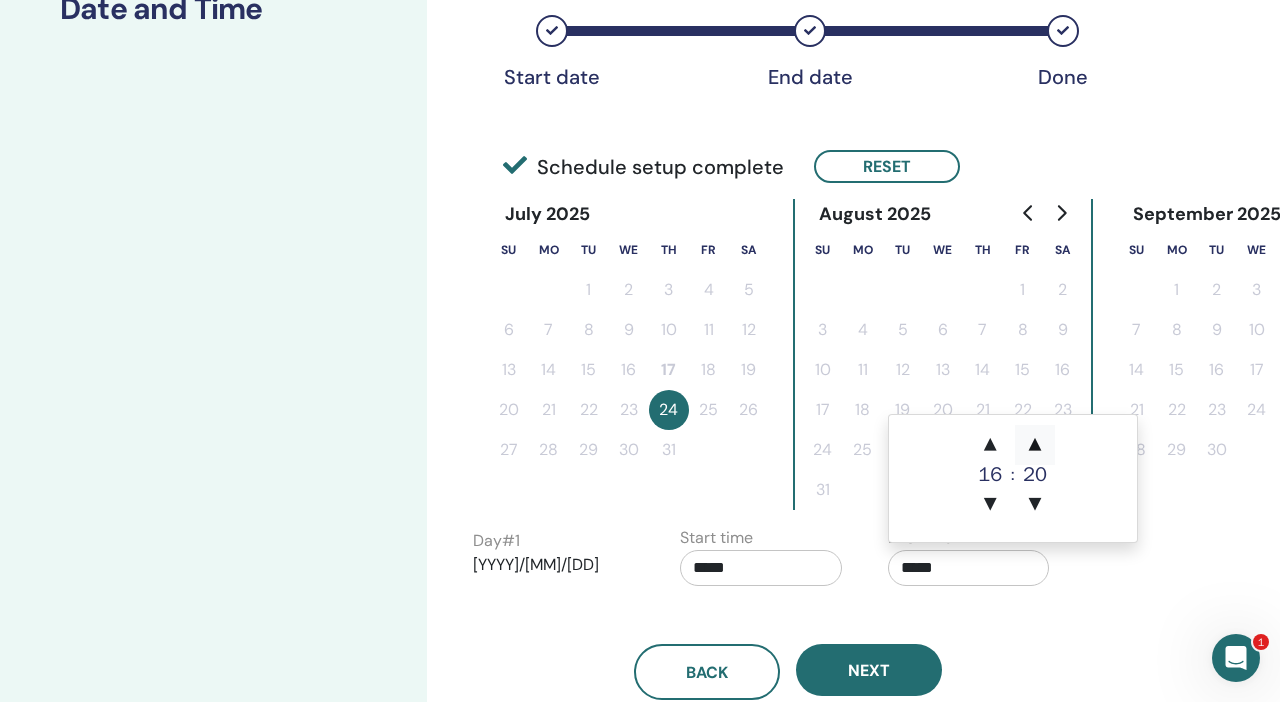 click on "▲" at bounding box center (1035, 445) 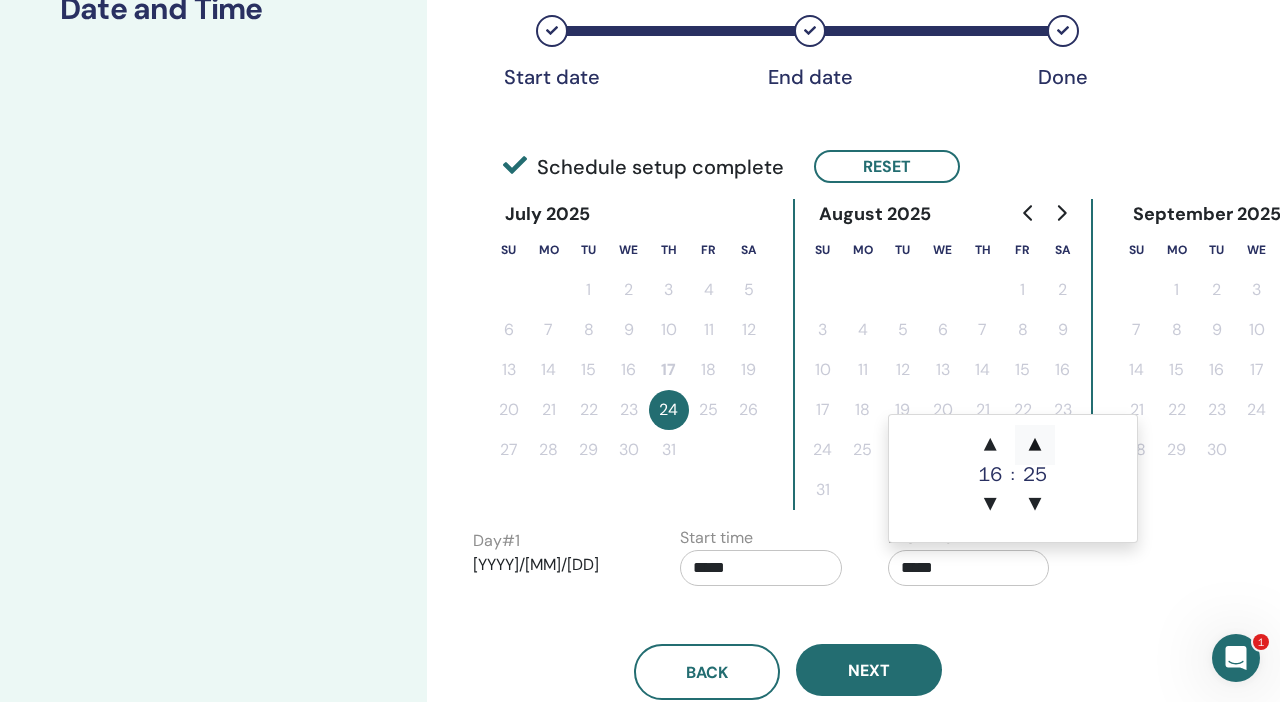 click on "▲" at bounding box center [1035, 445] 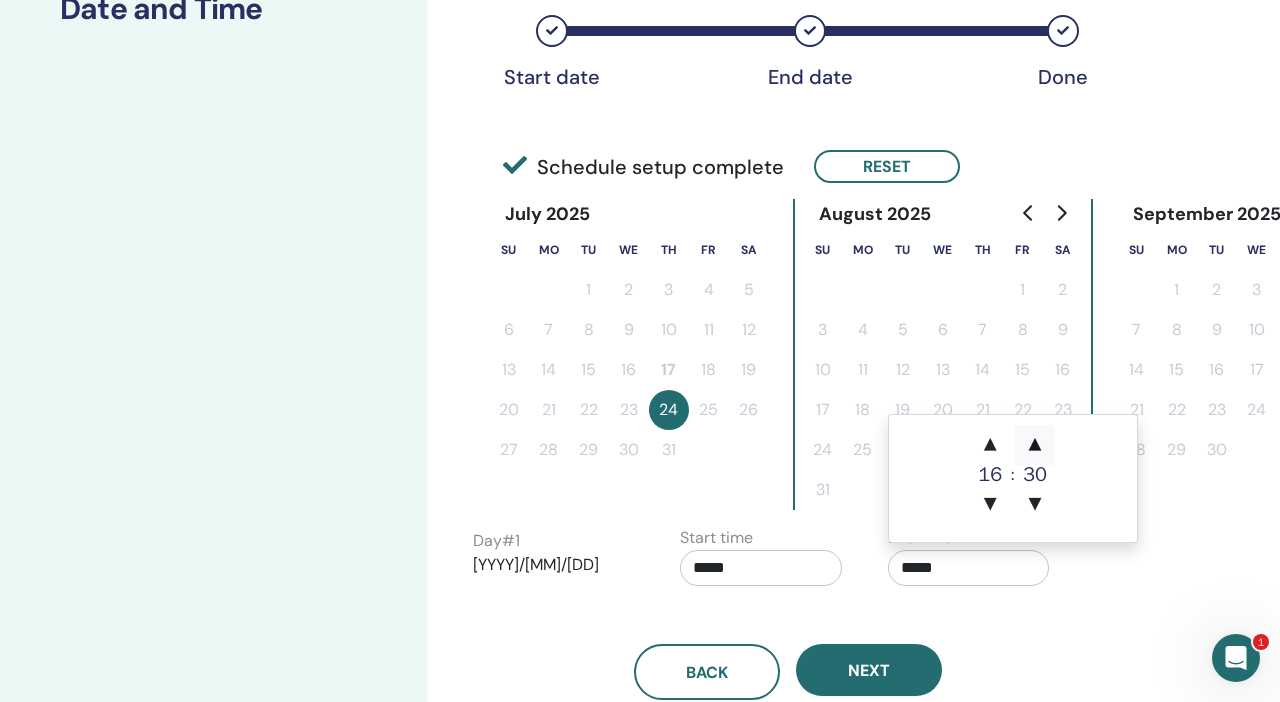 click on "▲" at bounding box center [1035, 445] 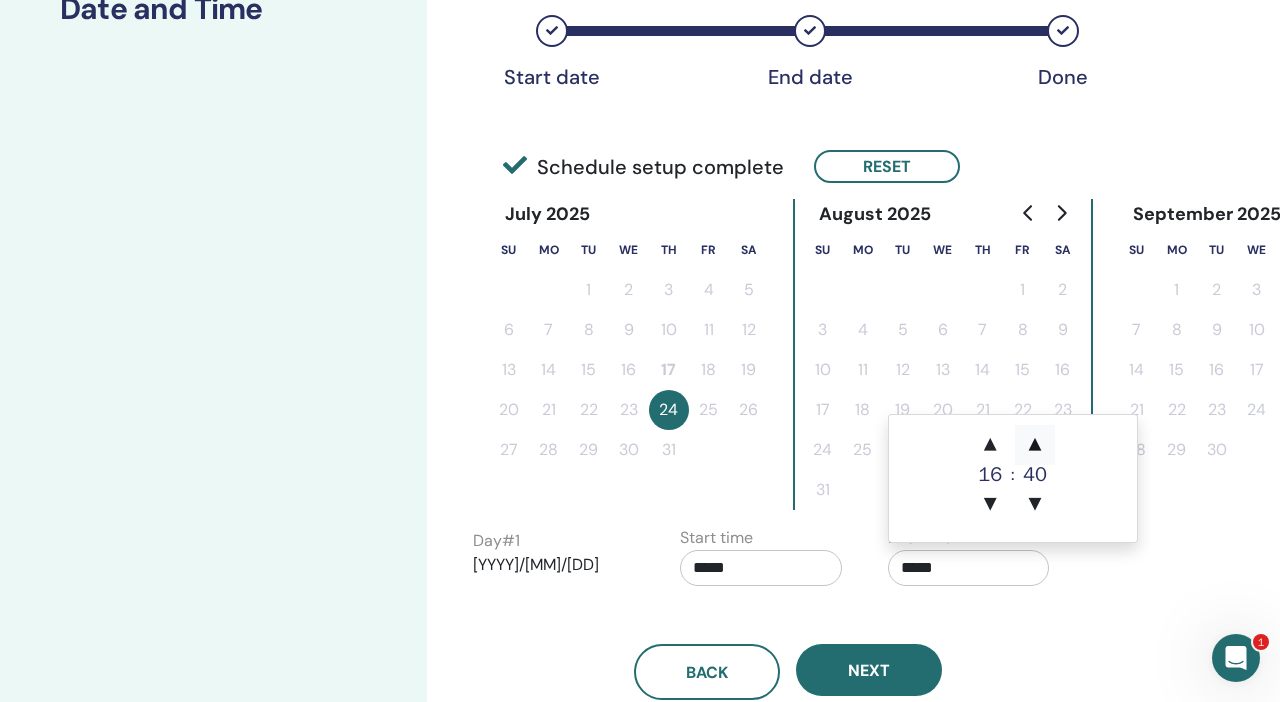 click on "▲" at bounding box center (1035, 445) 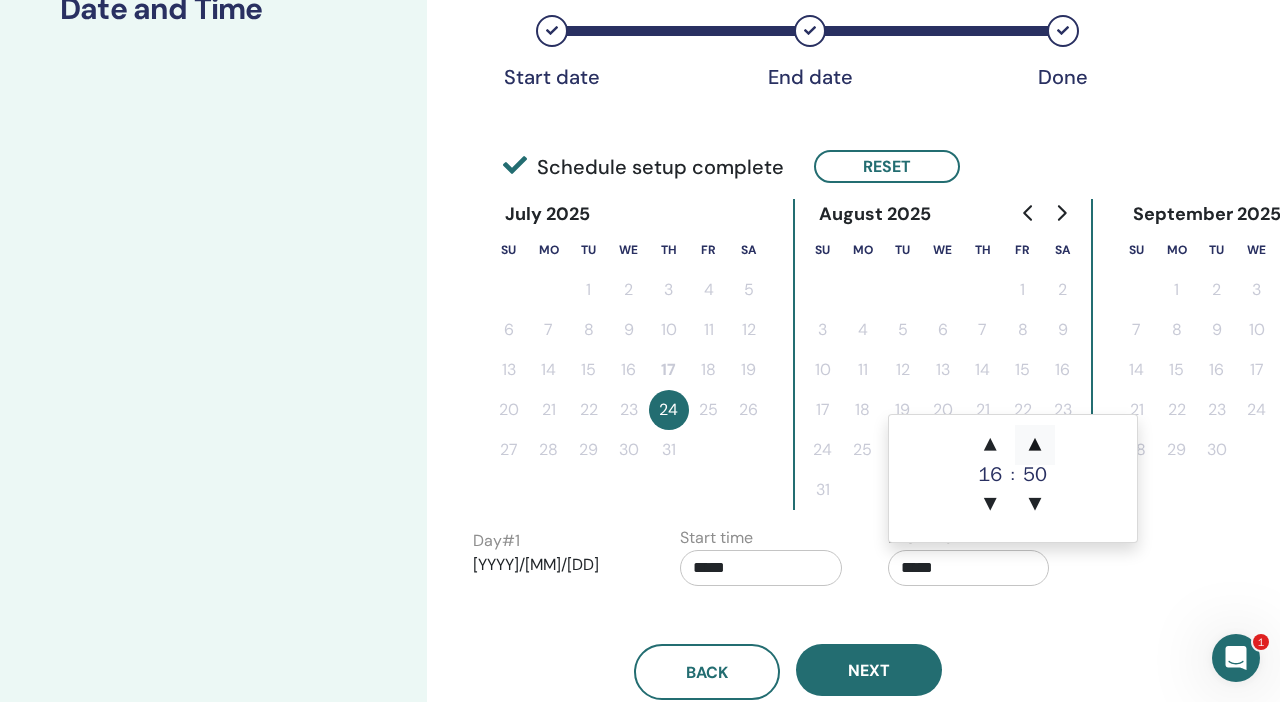 click on "▲" at bounding box center [1035, 445] 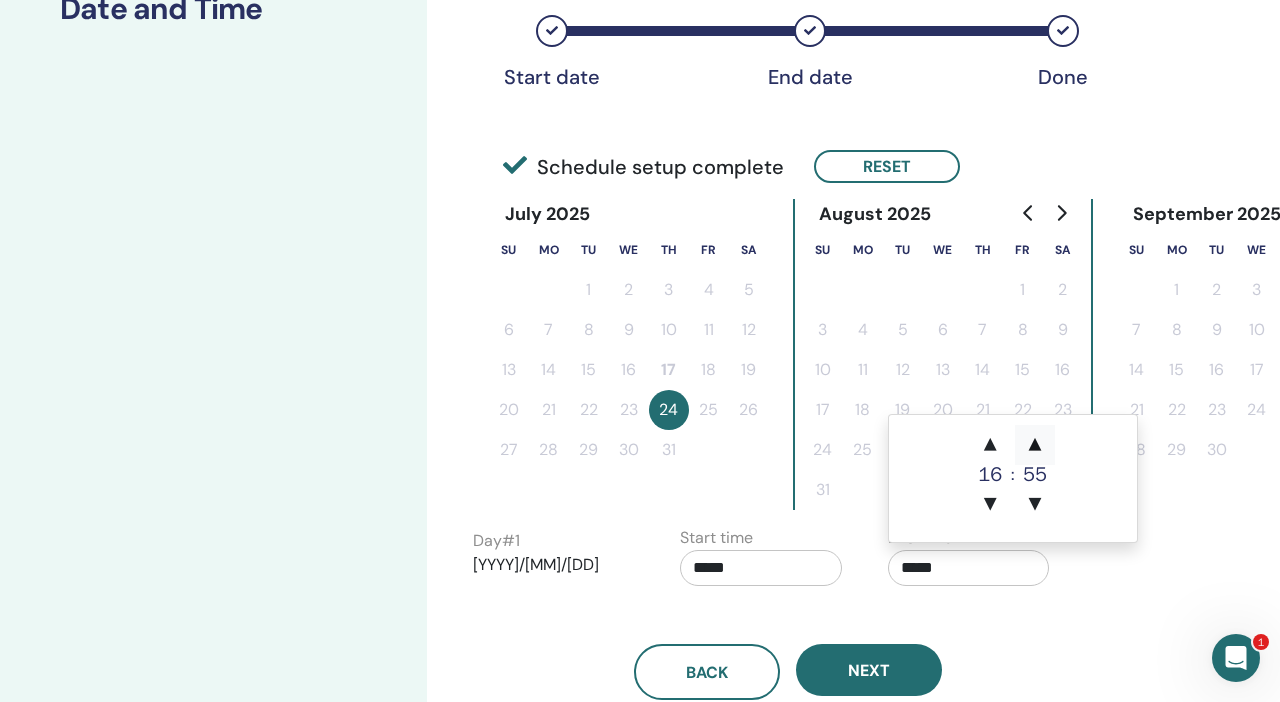 click on "▲" at bounding box center (1035, 445) 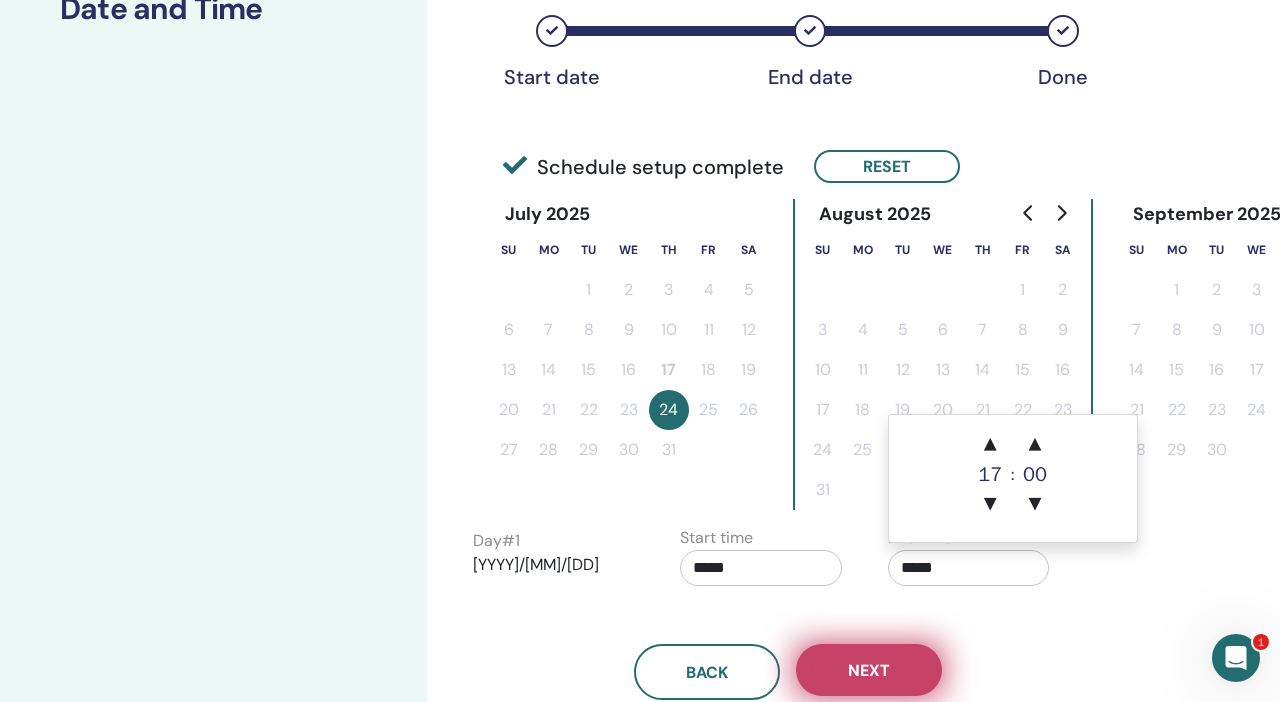 click on "Next" at bounding box center (869, 670) 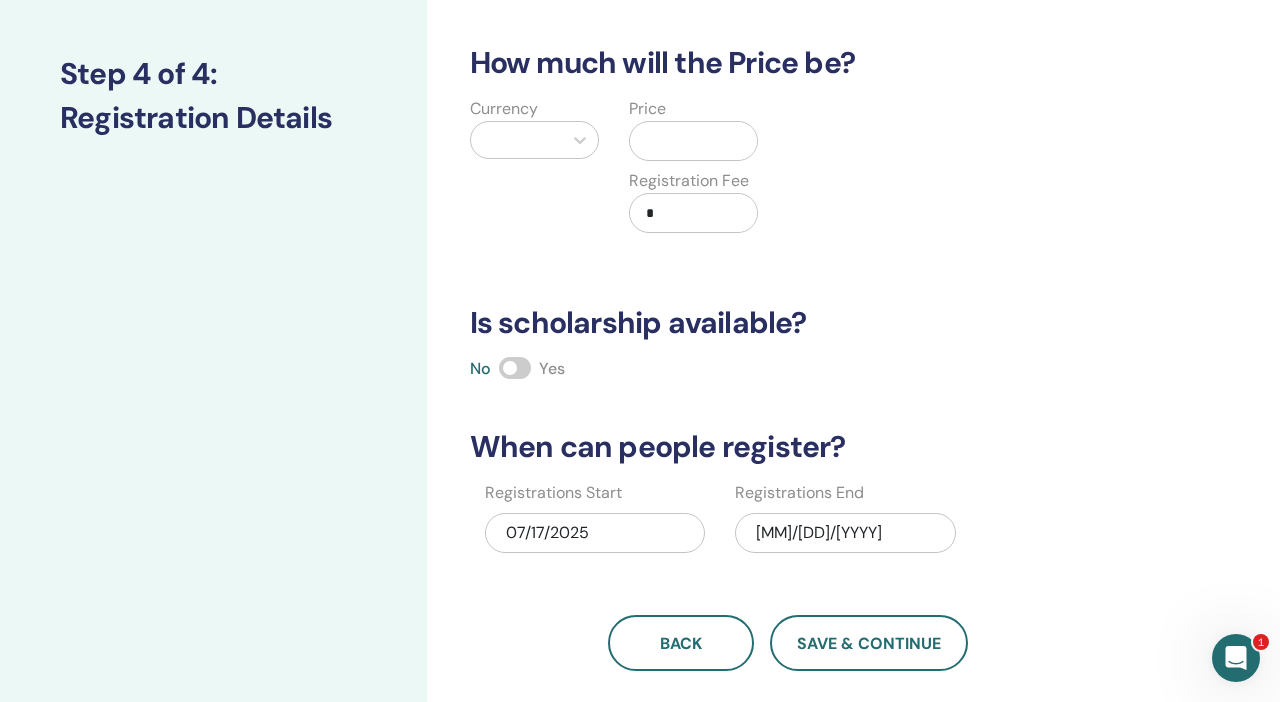 scroll, scrollTop: 232, scrollLeft: 0, axis: vertical 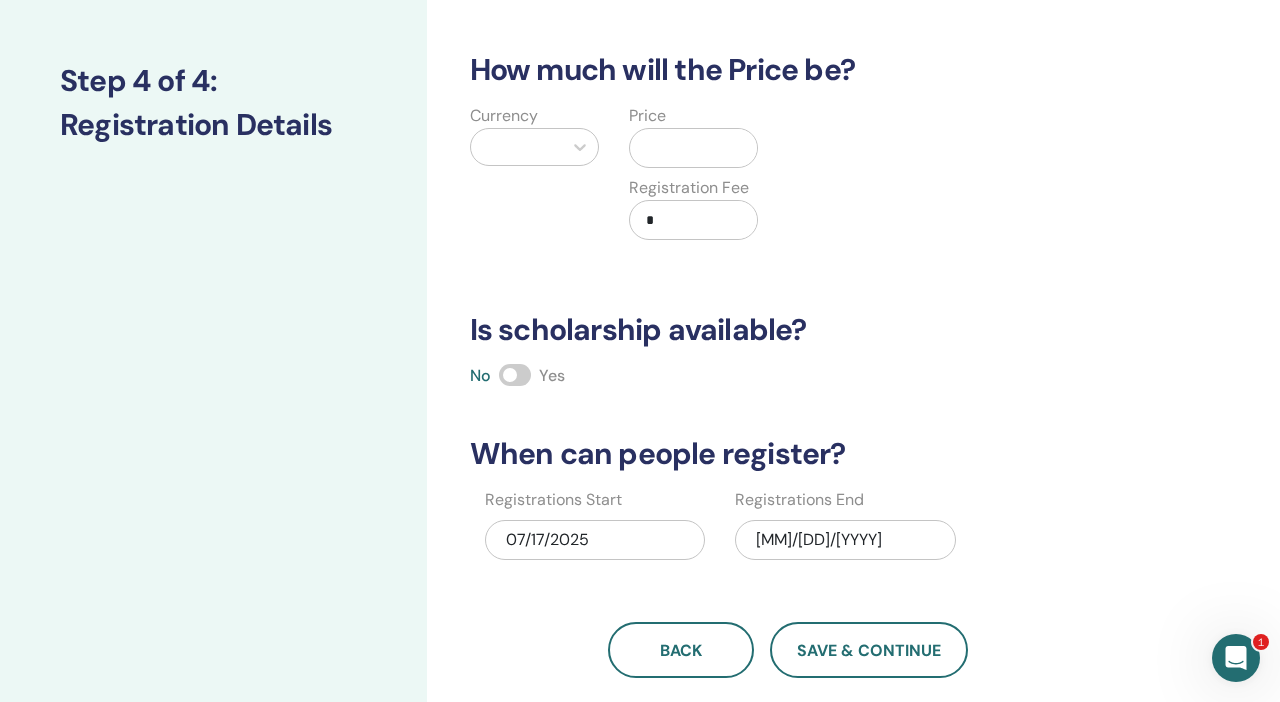click on "Currency" at bounding box center [534, 184] 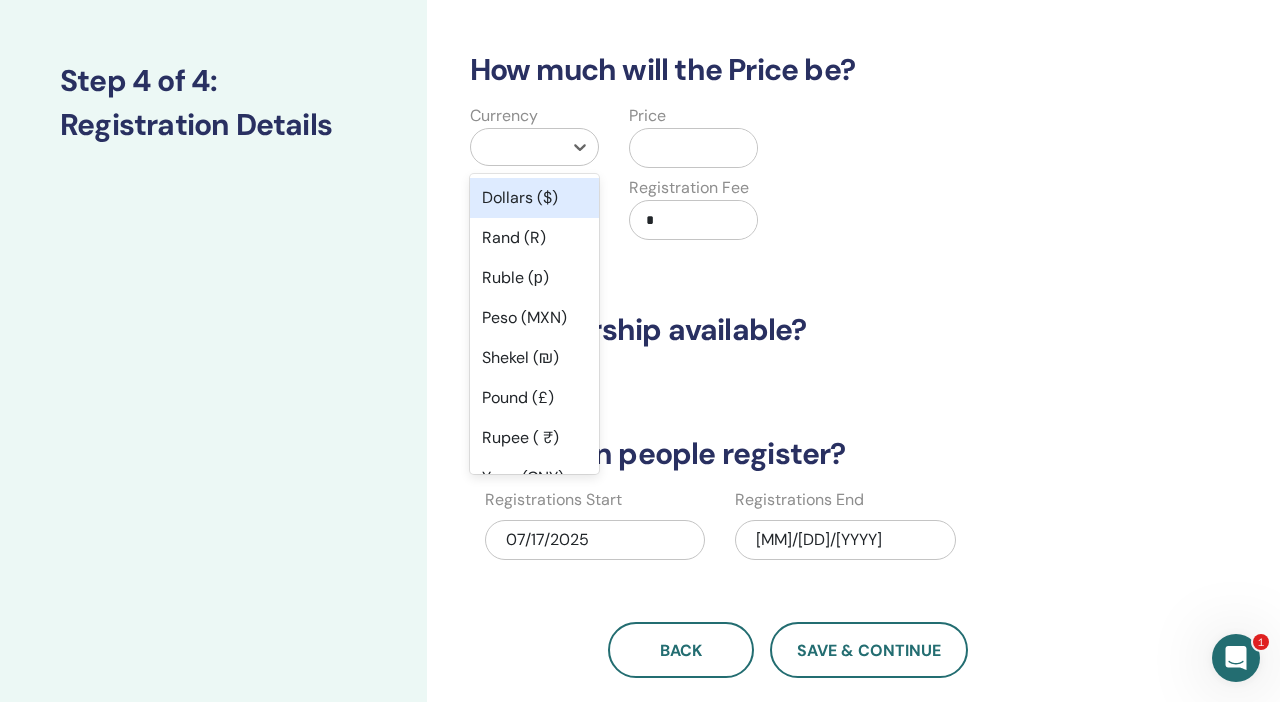 click at bounding box center [516, 147] 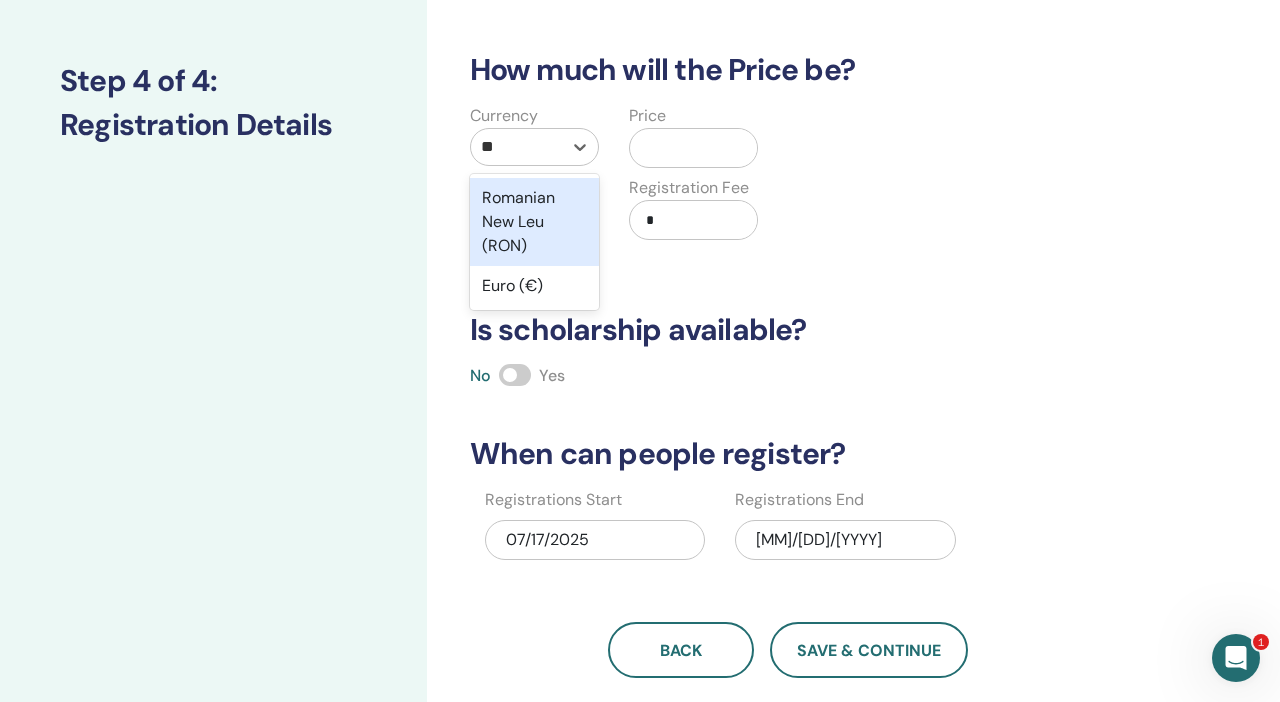 type on "***" 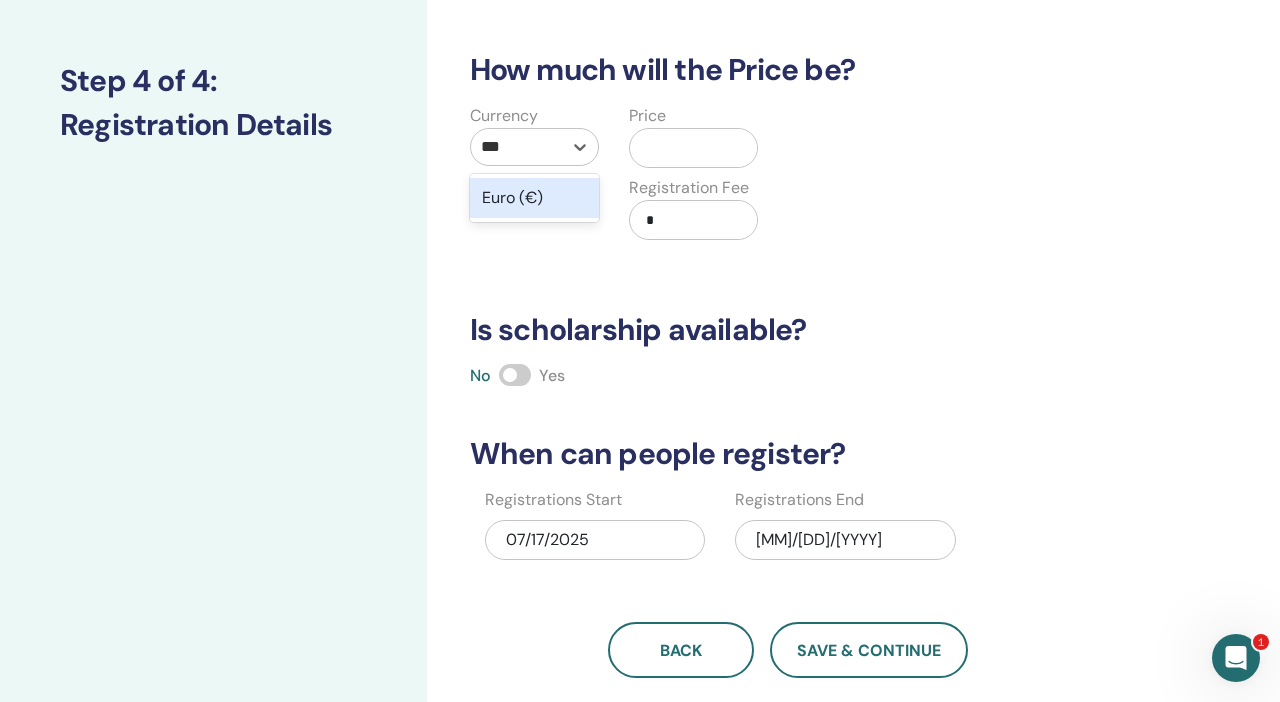 click on "Euro (€)" at bounding box center (534, 198) 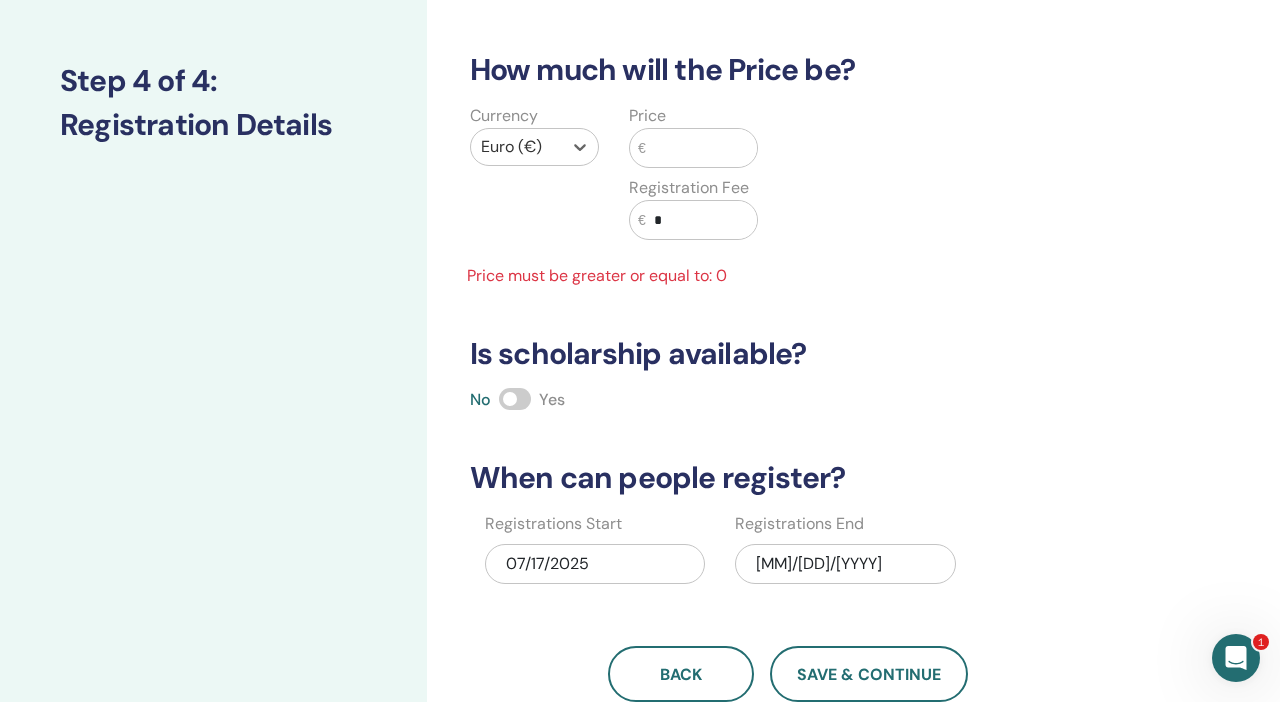 click at bounding box center [702, 148] 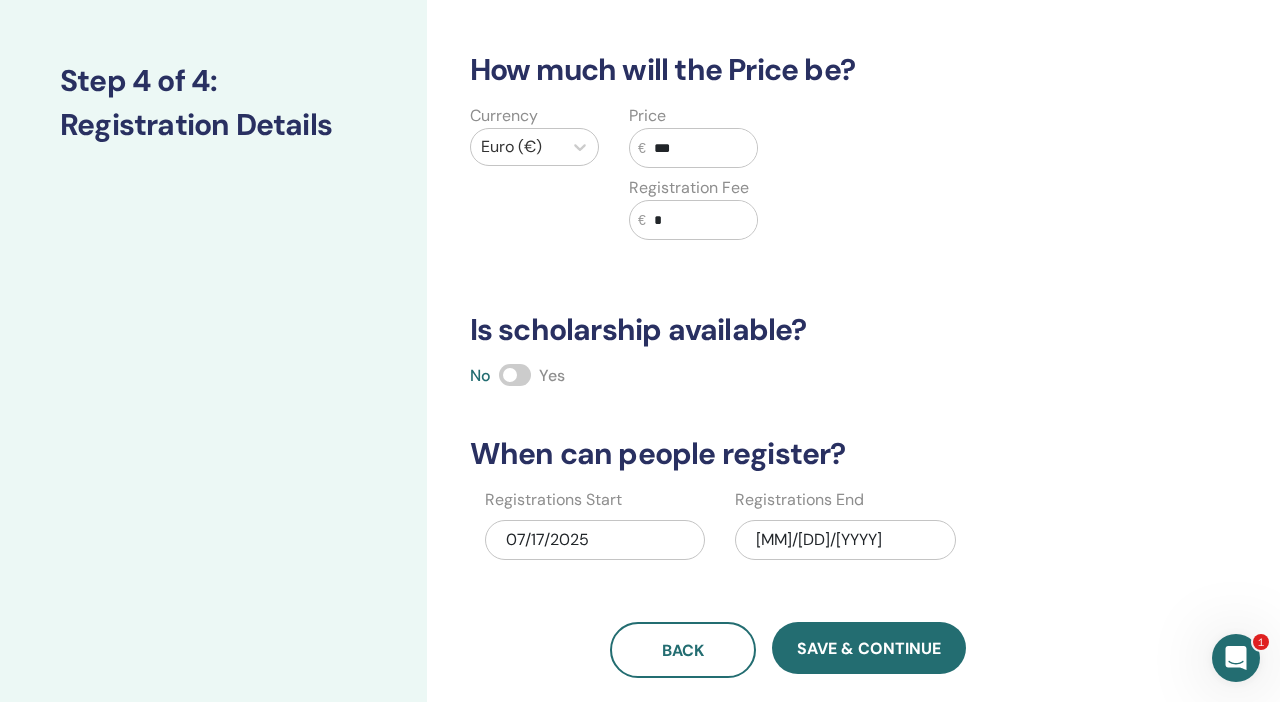 type on "***" 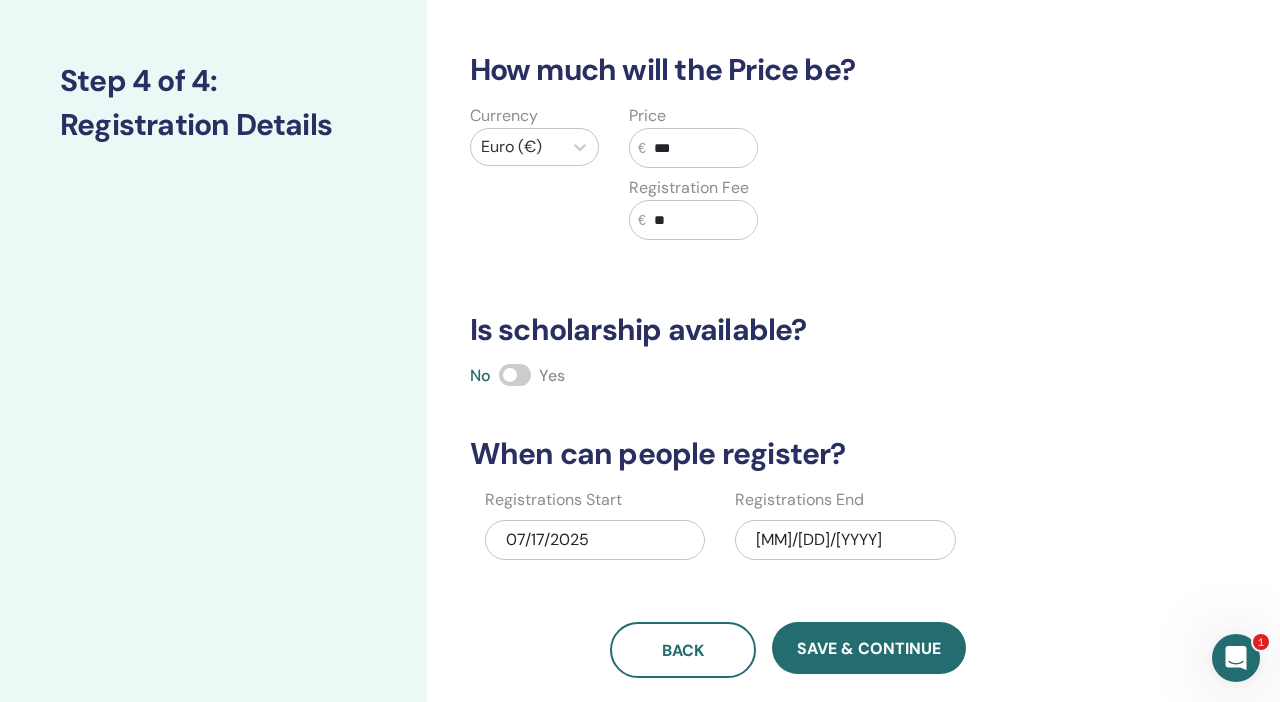 type on "**" 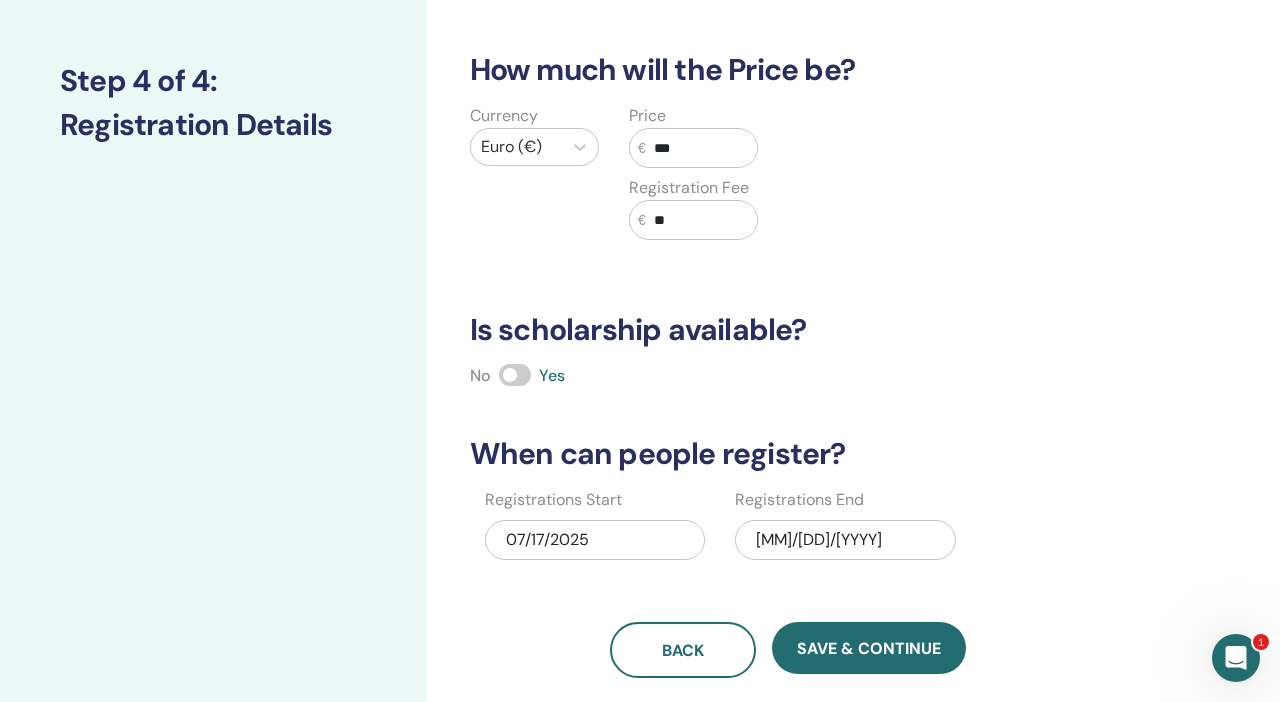 click on "07/24/2025" at bounding box center (845, 540) 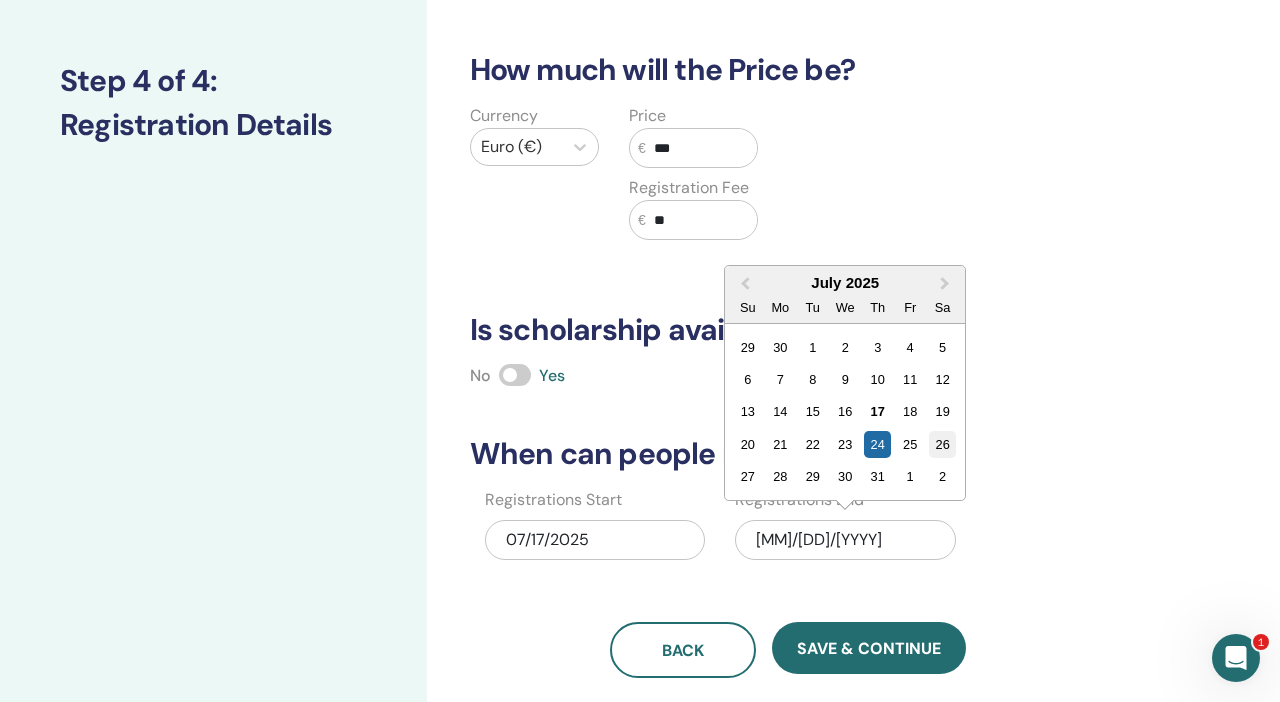 click on "26" at bounding box center (942, 444) 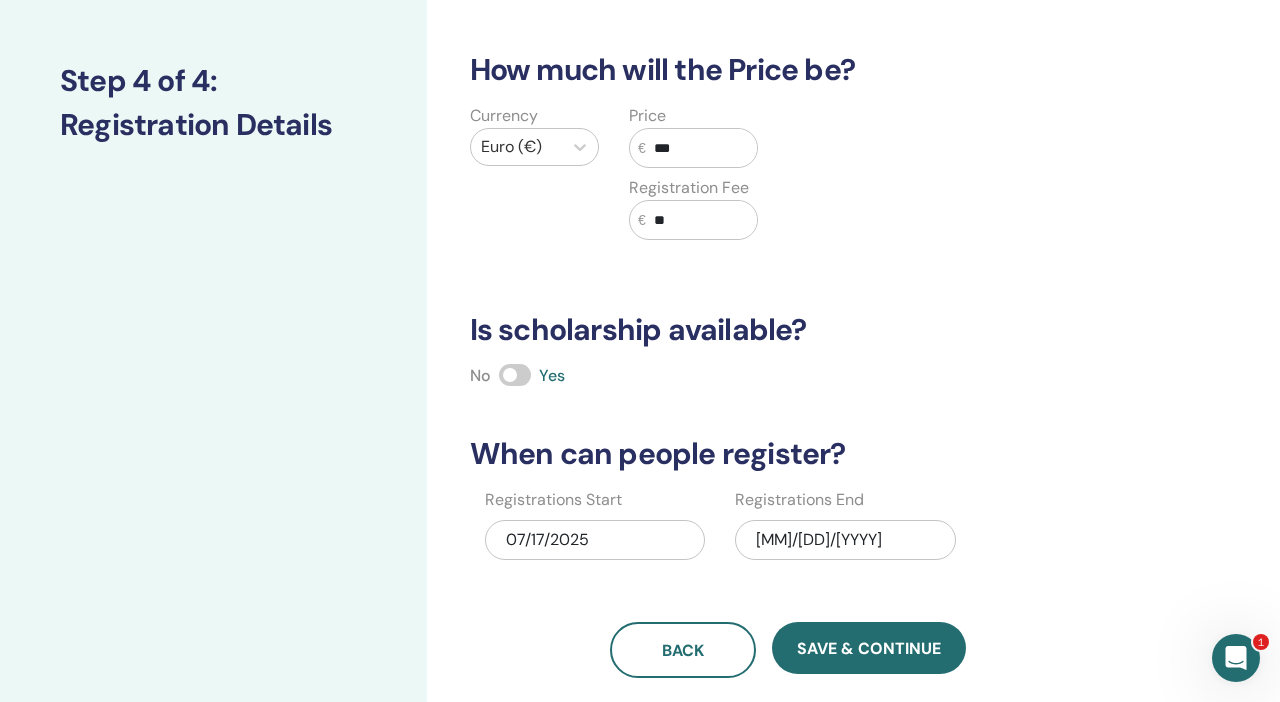 click on "07/17/2025" at bounding box center [595, 540] 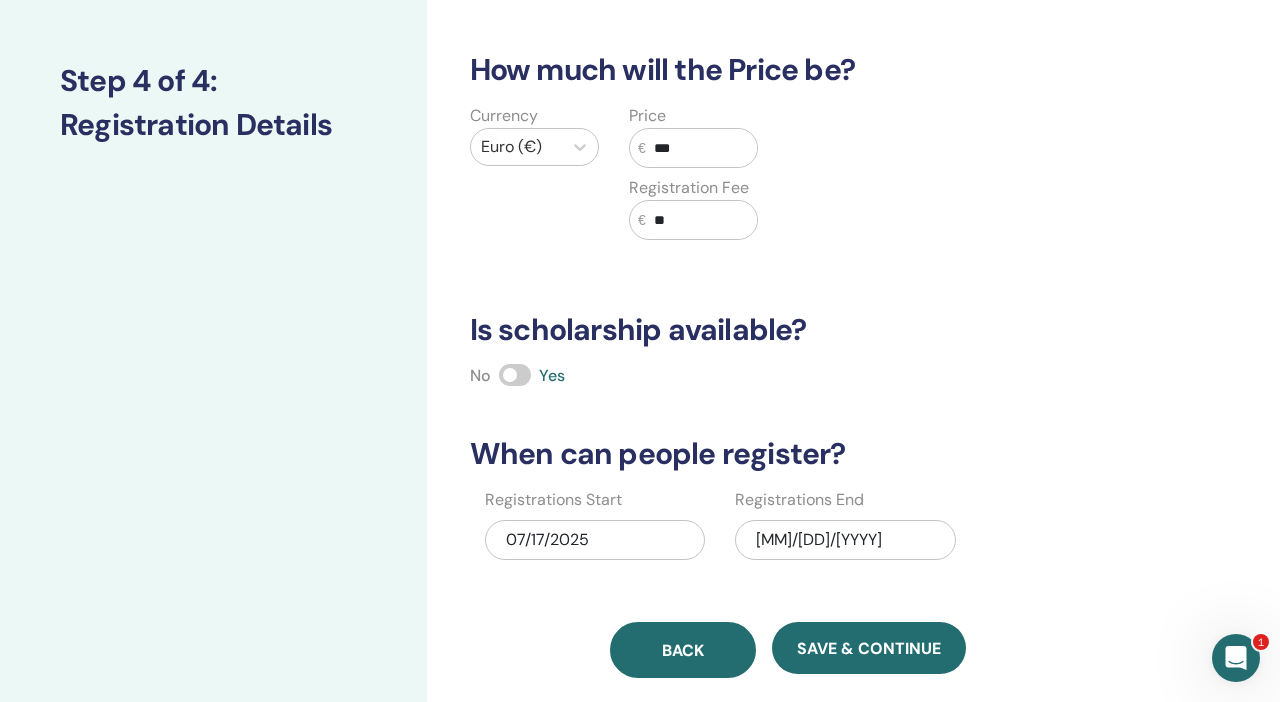 click on "Back" at bounding box center [683, 650] 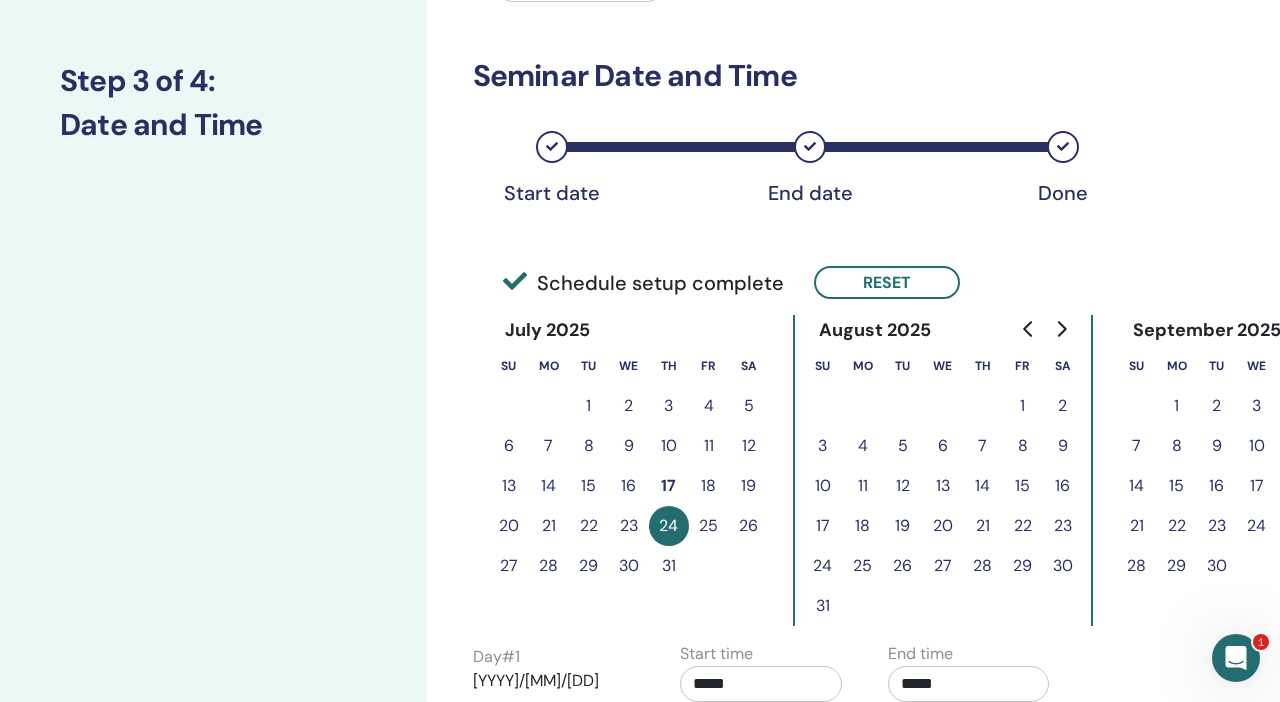 click on "26" at bounding box center (749, 526) 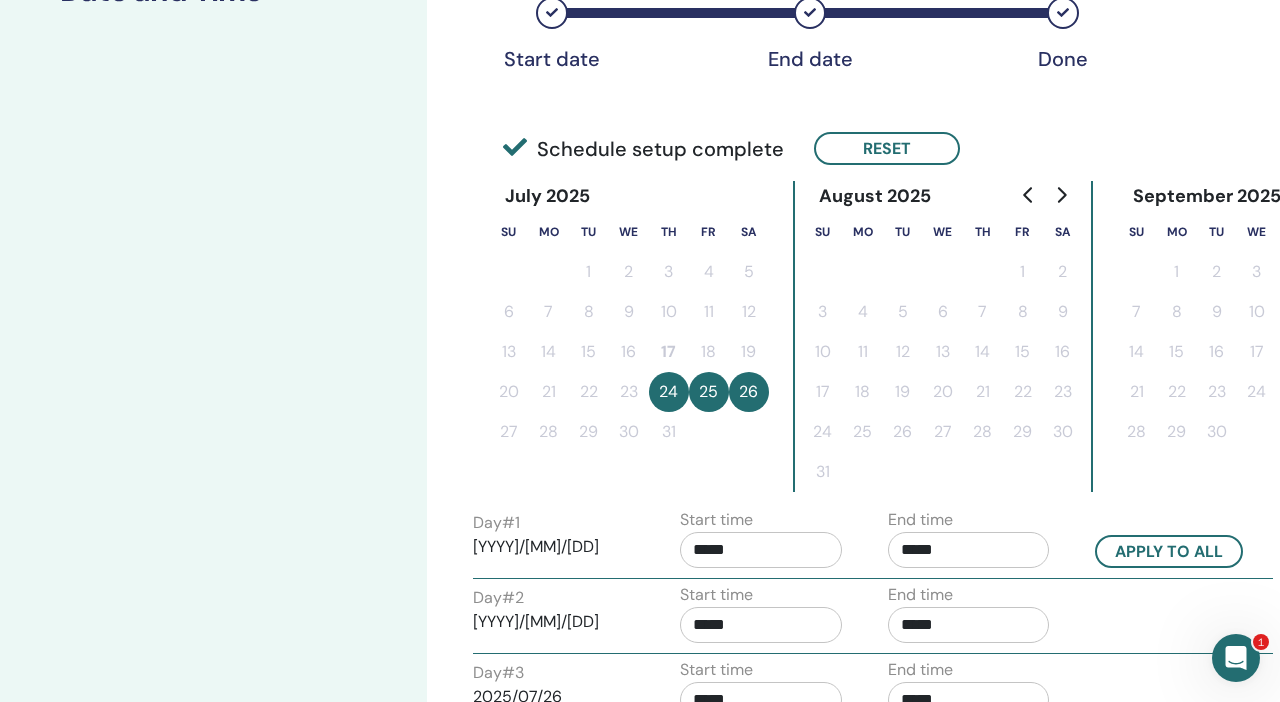 scroll, scrollTop: 368, scrollLeft: 0, axis: vertical 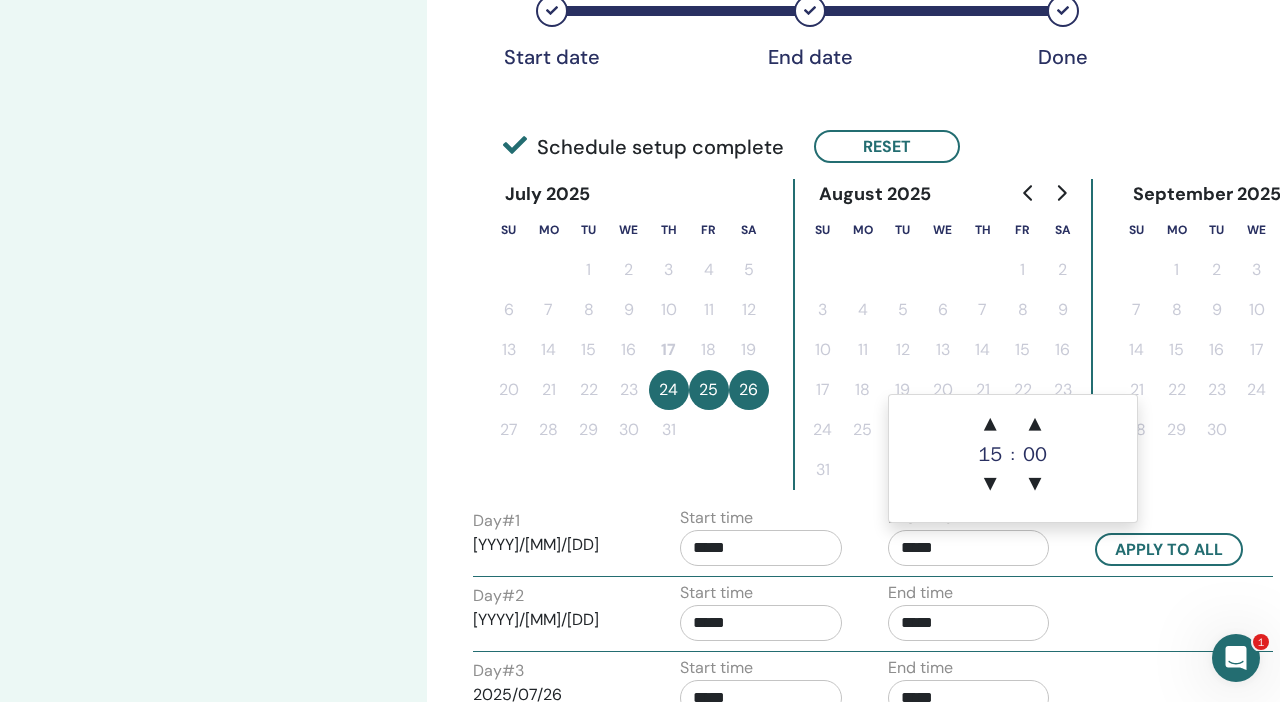 click on "*****" at bounding box center (969, 548) 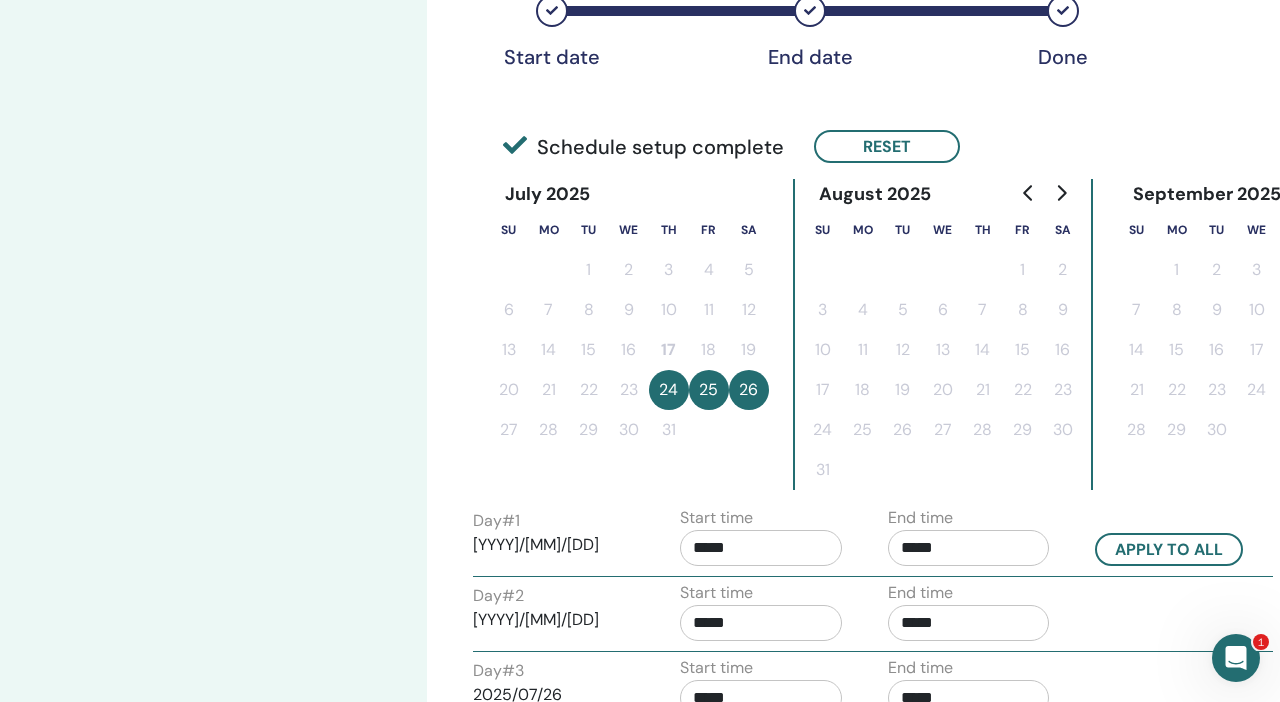 click on "*****" at bounding box center [969, 548] 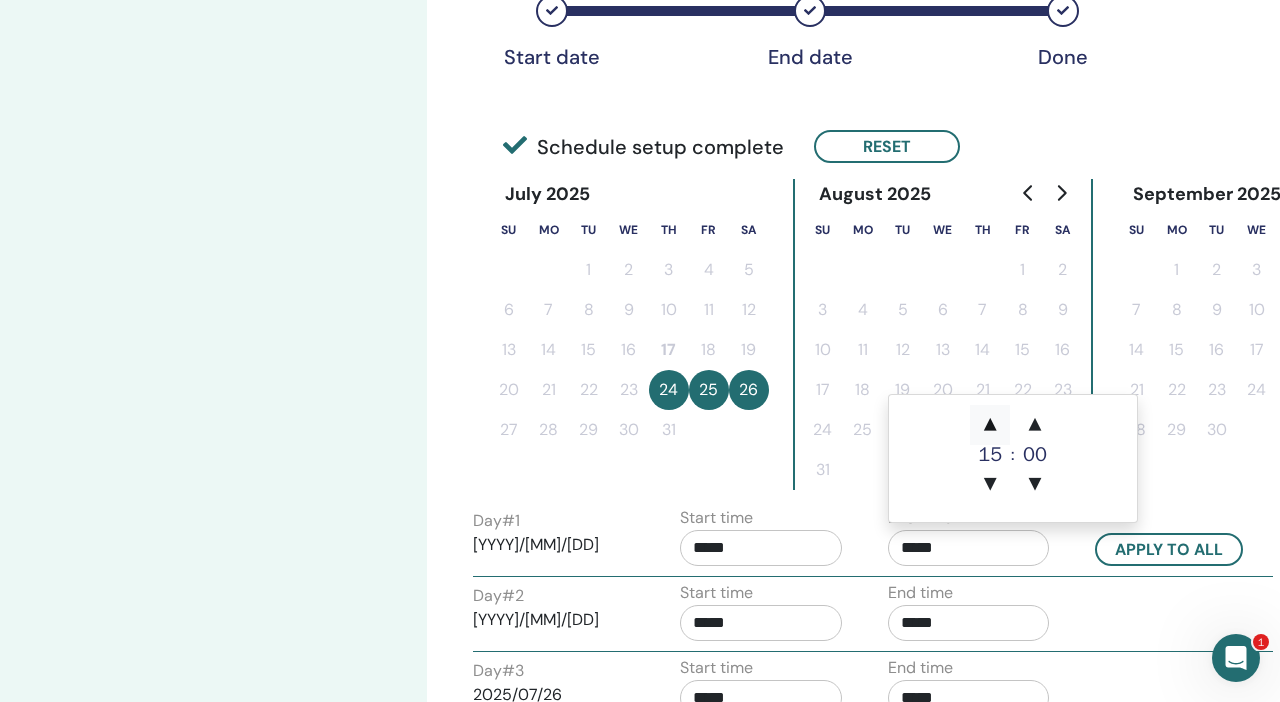 click on "▲" at bounding box center (990, 425) 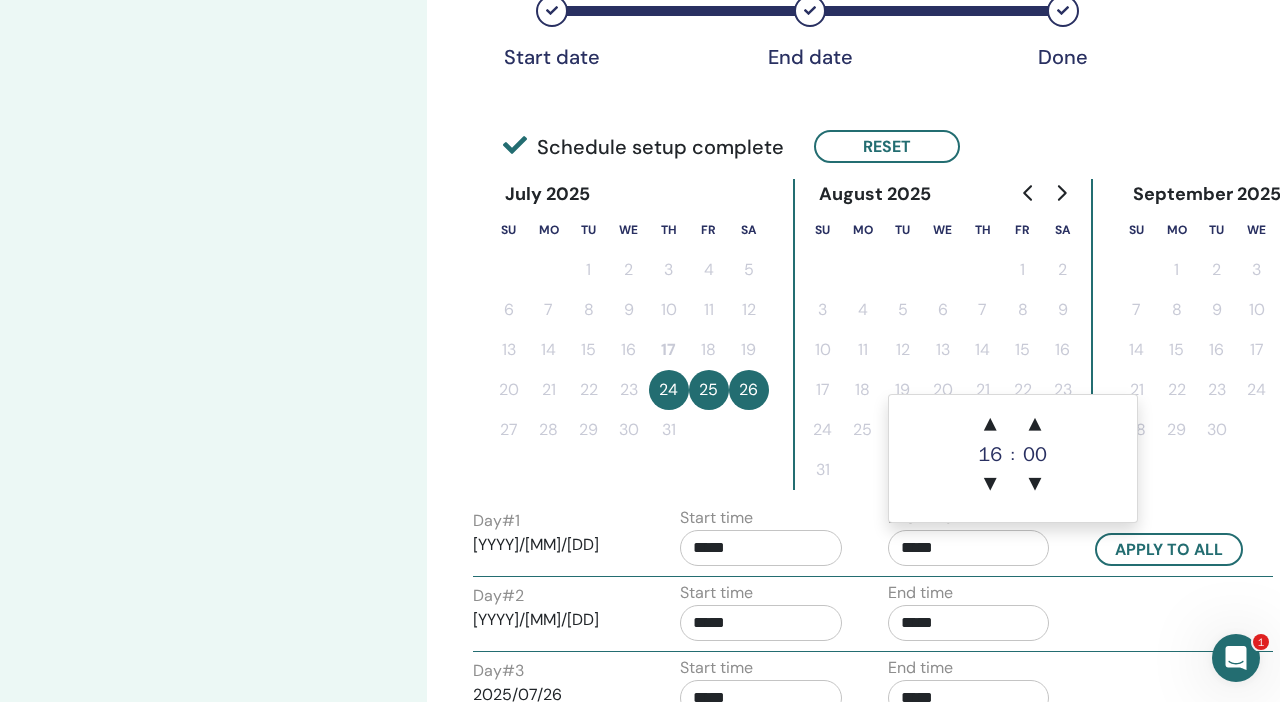 click on "*****" at bounding box center (969, 623) 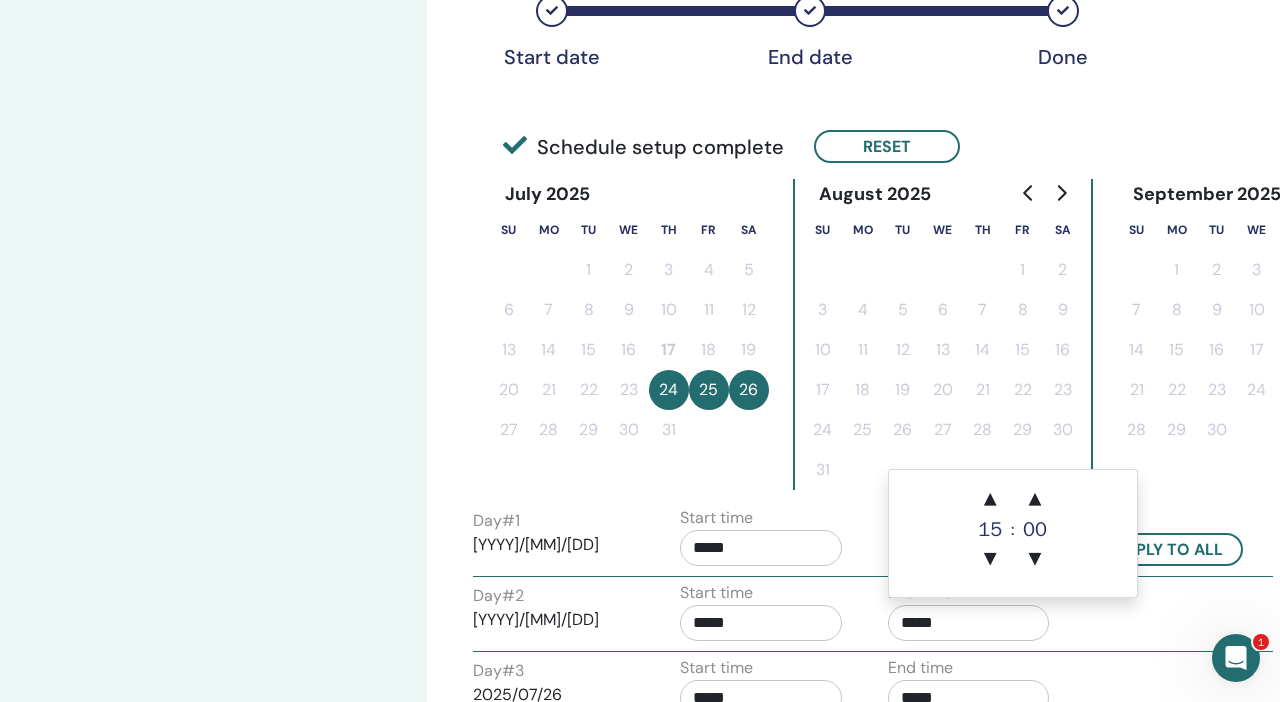 click on "*****" at bounding box center (761, 548) 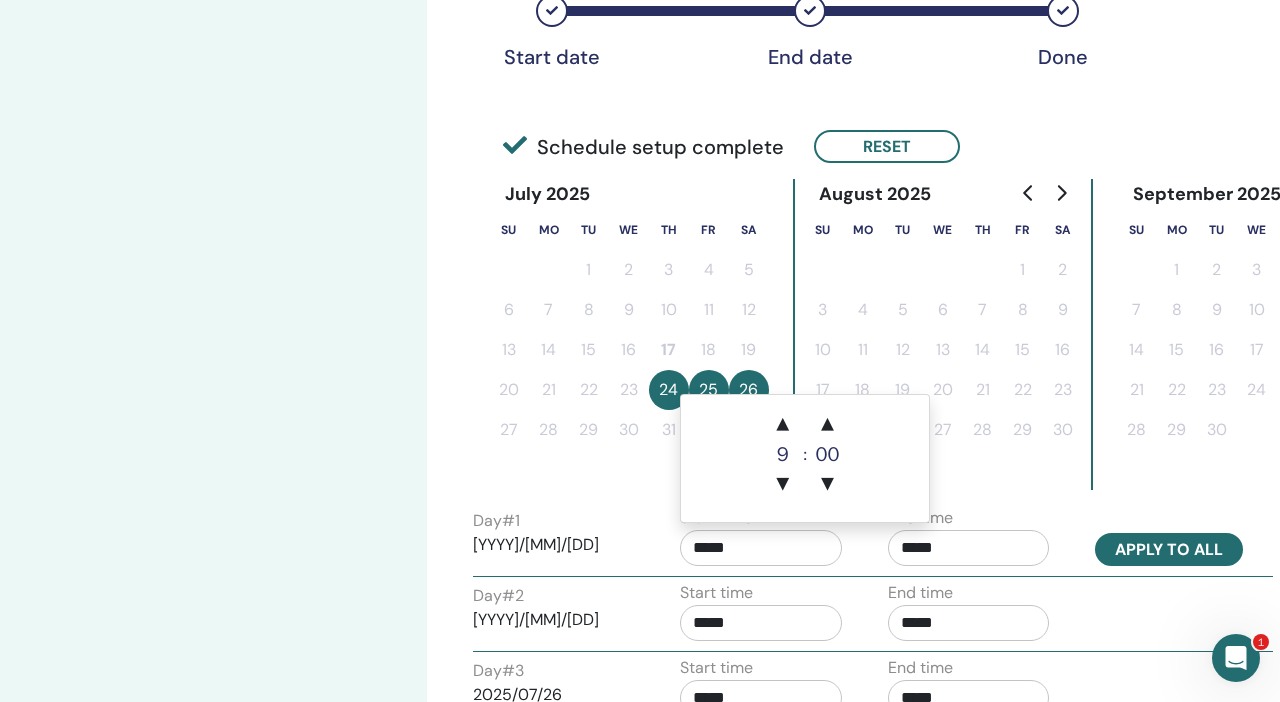 click on "Apply to all" at bounding box center (1169, 549) 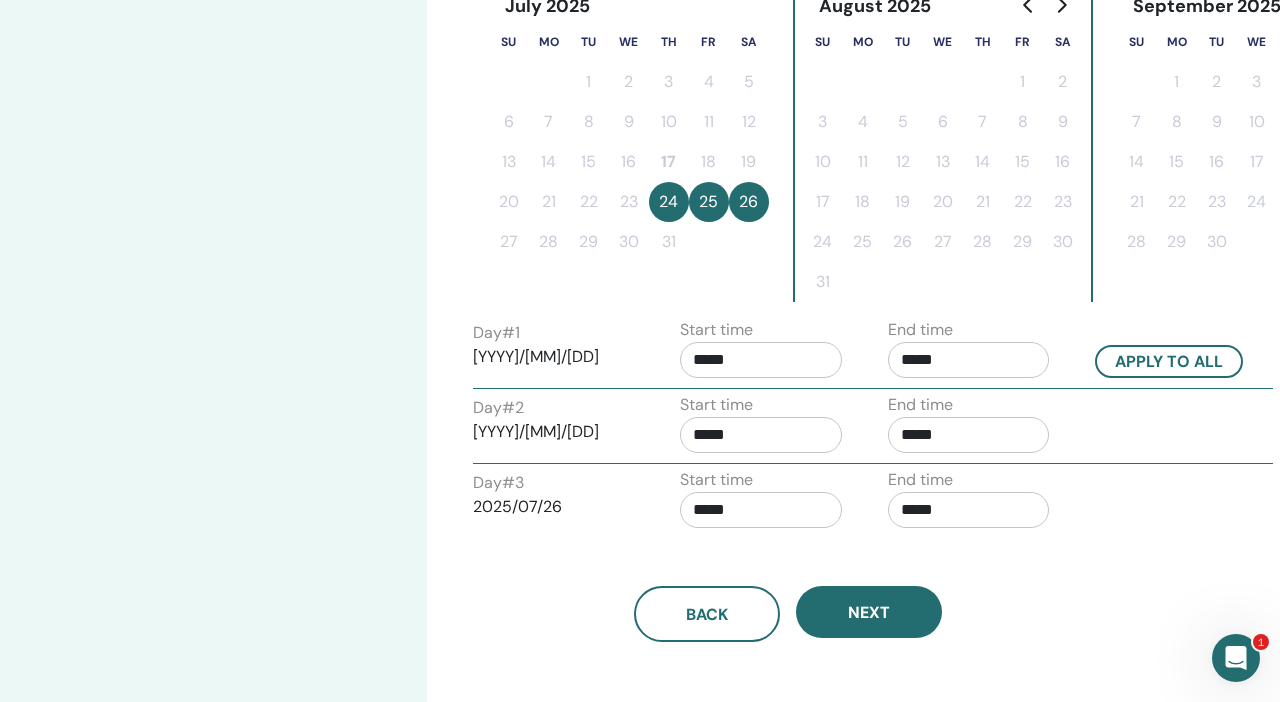 scroll, scrollTop: 558, scrollLeft: 0, axis: vertical 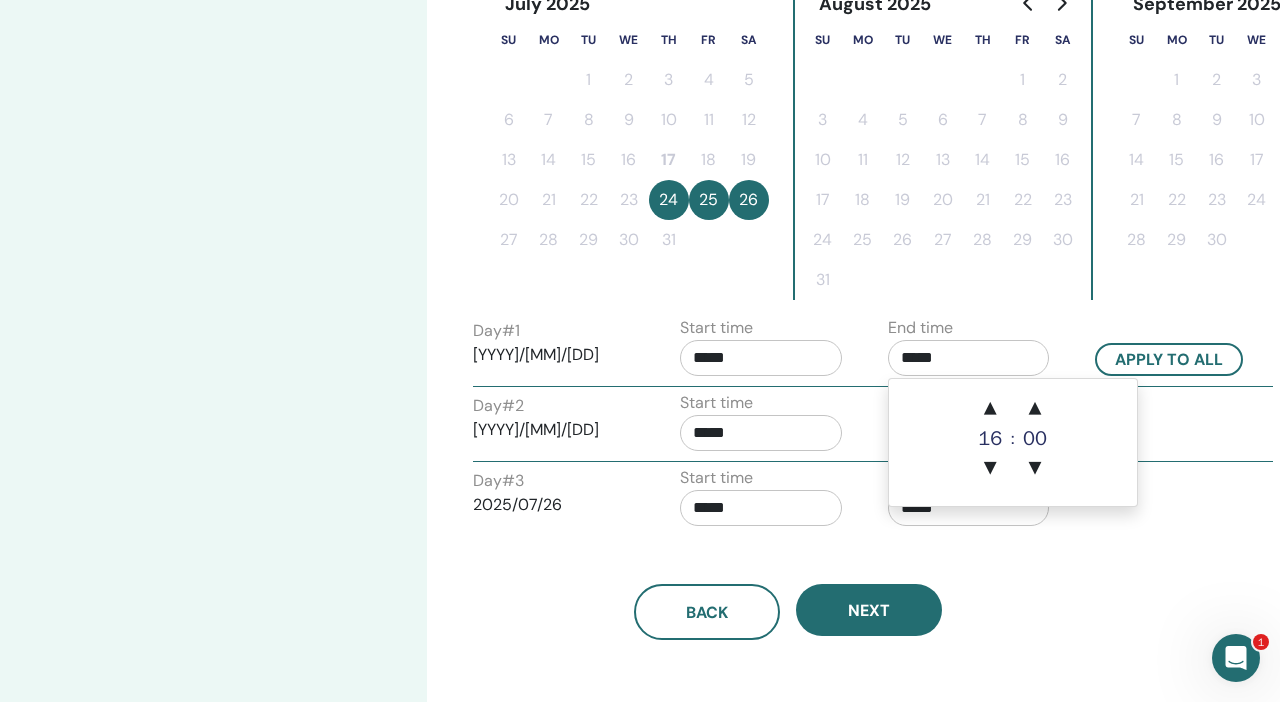 click on "*****" at bounding box center [969, 358] 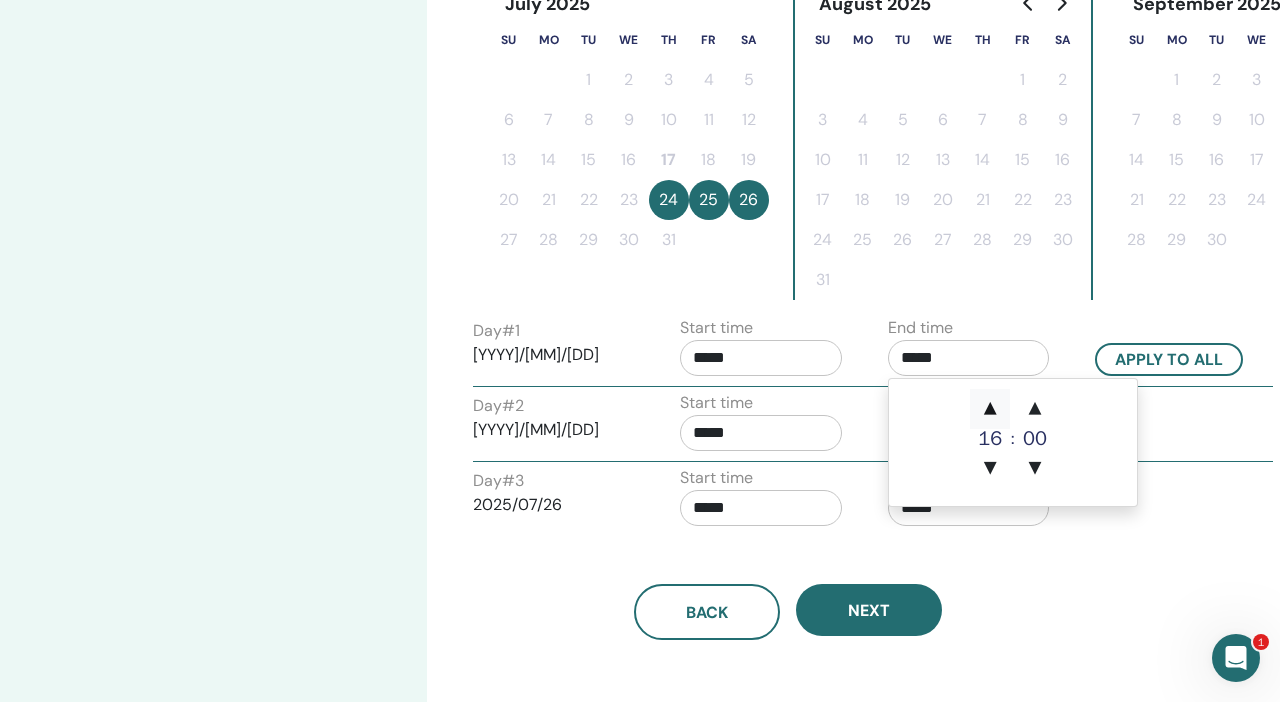 click on "▲" at bounding box center [990, 409] 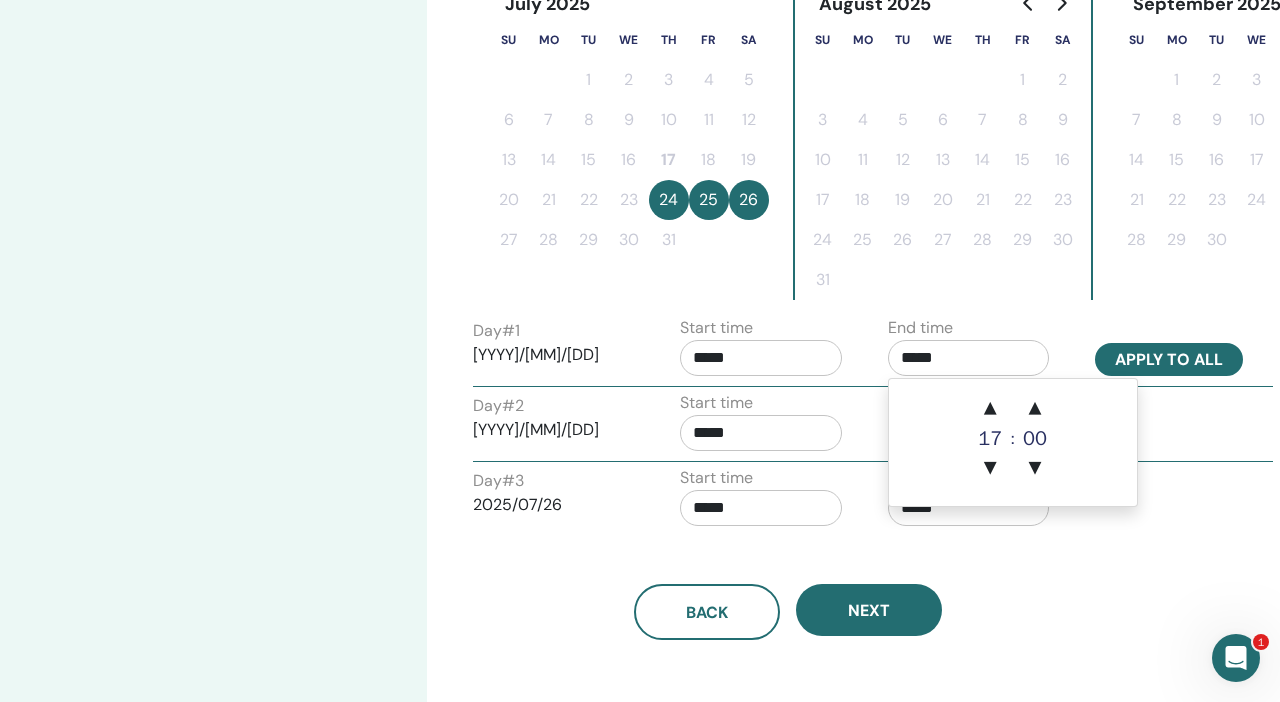click on "Apply to all" at bounding box center [1169, 359] 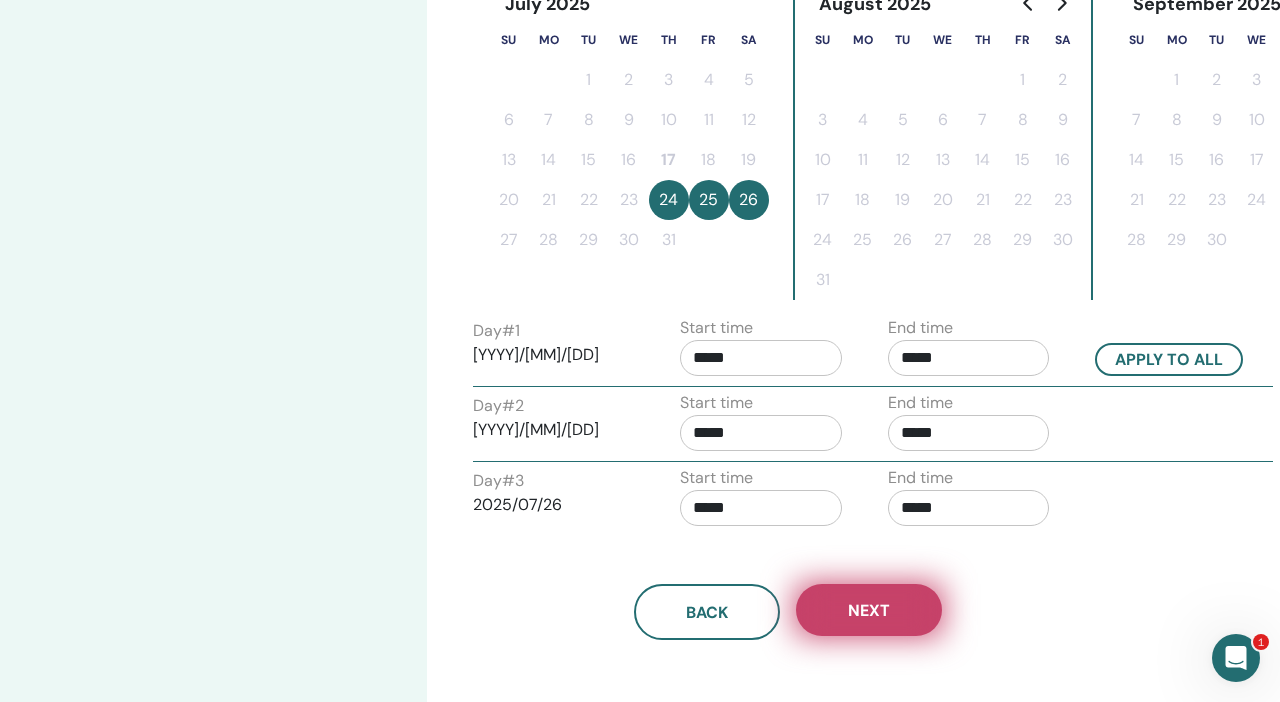 click on "Next" at bounding box center [869, 610] 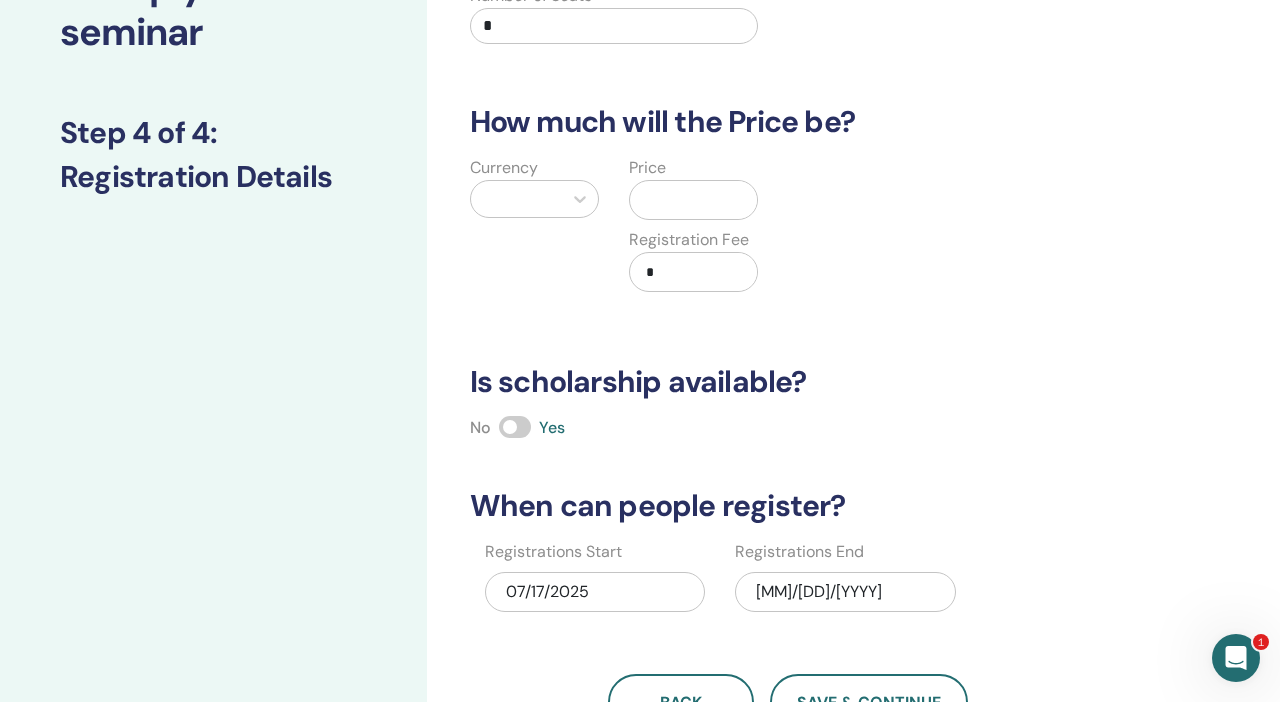 scroll, scrollTop: 179, scrollLeft: 0, axis: vertical 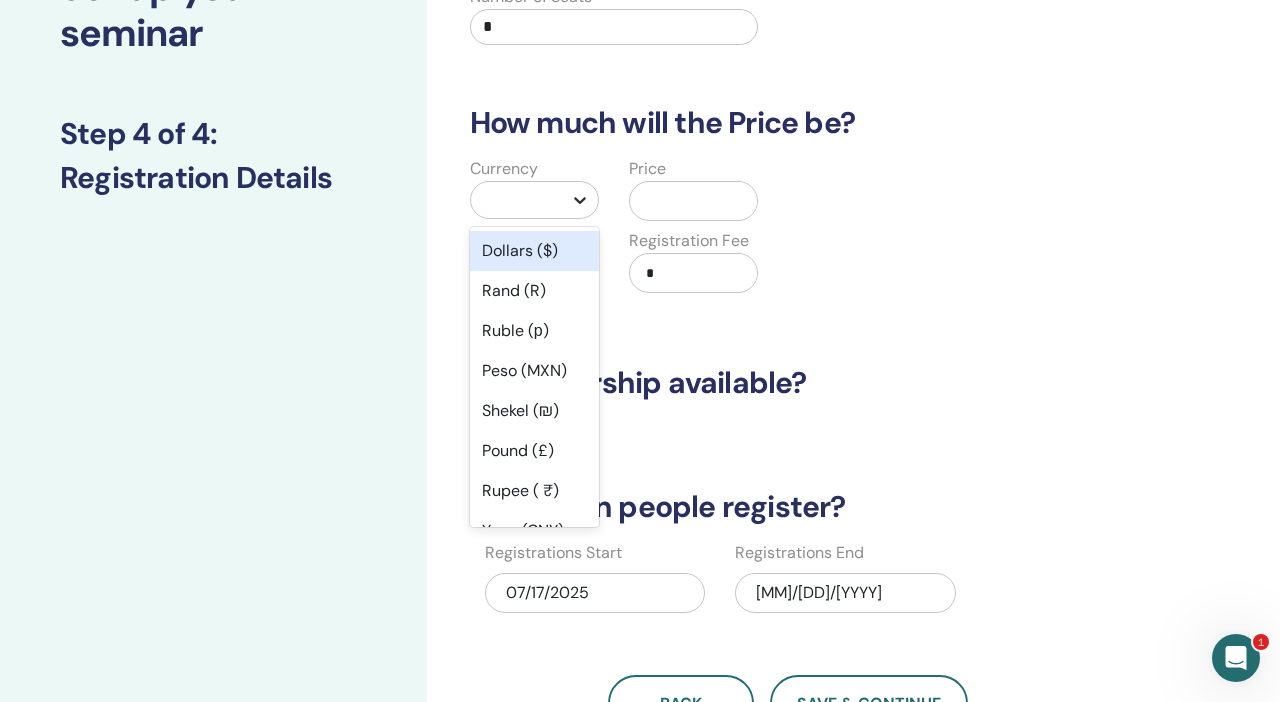 click 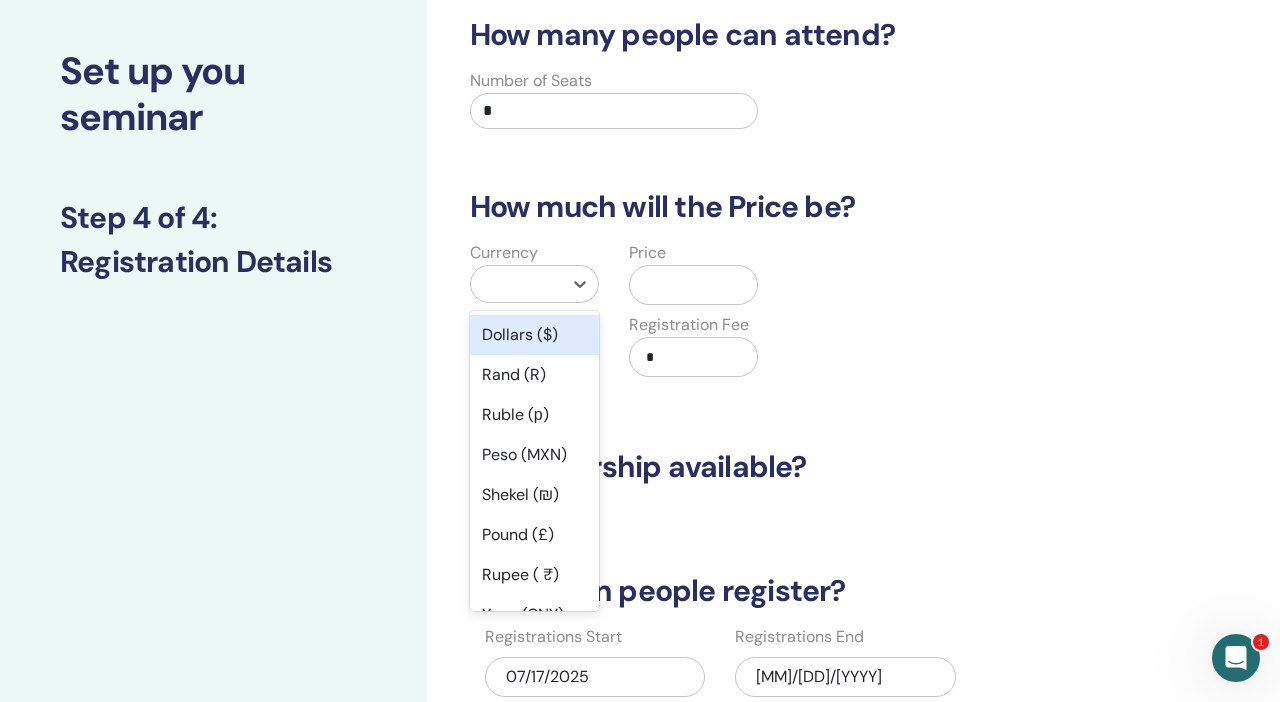 scroll, scrollTop: 94, scrollLeft: 0, axis: vertical 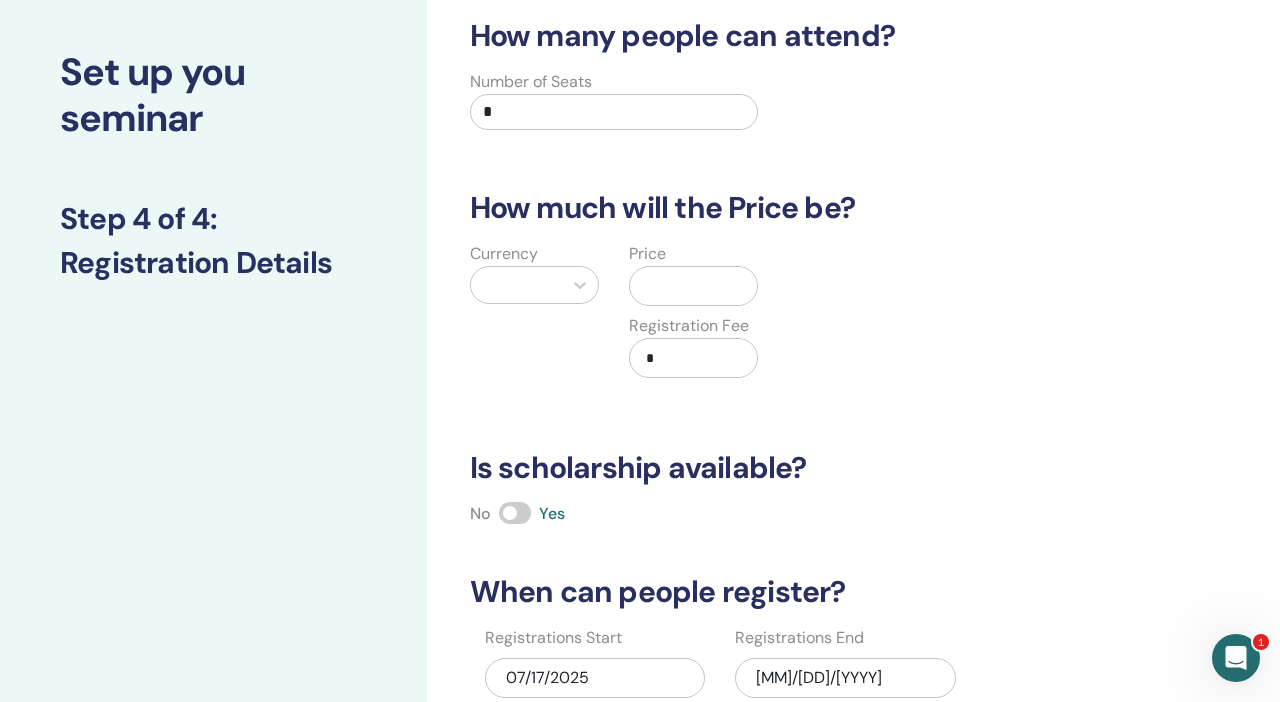 click on "*" at bounding box center (614, 112) 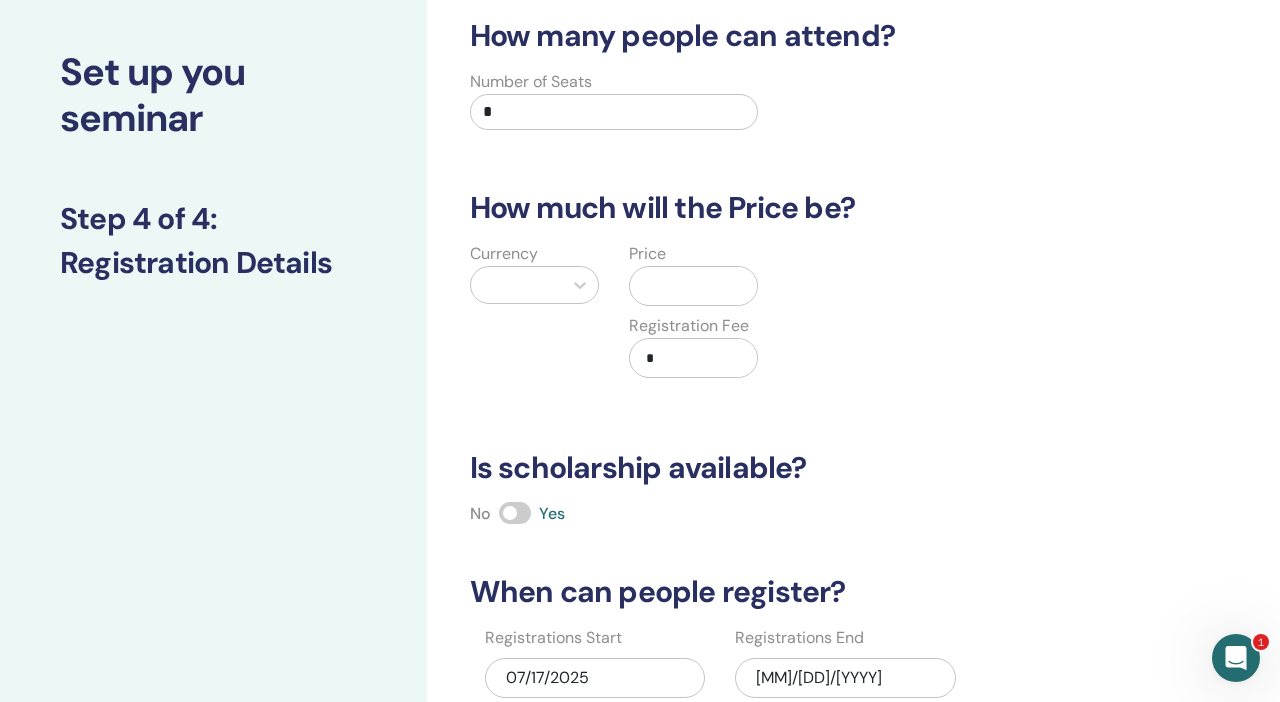 type on "**" 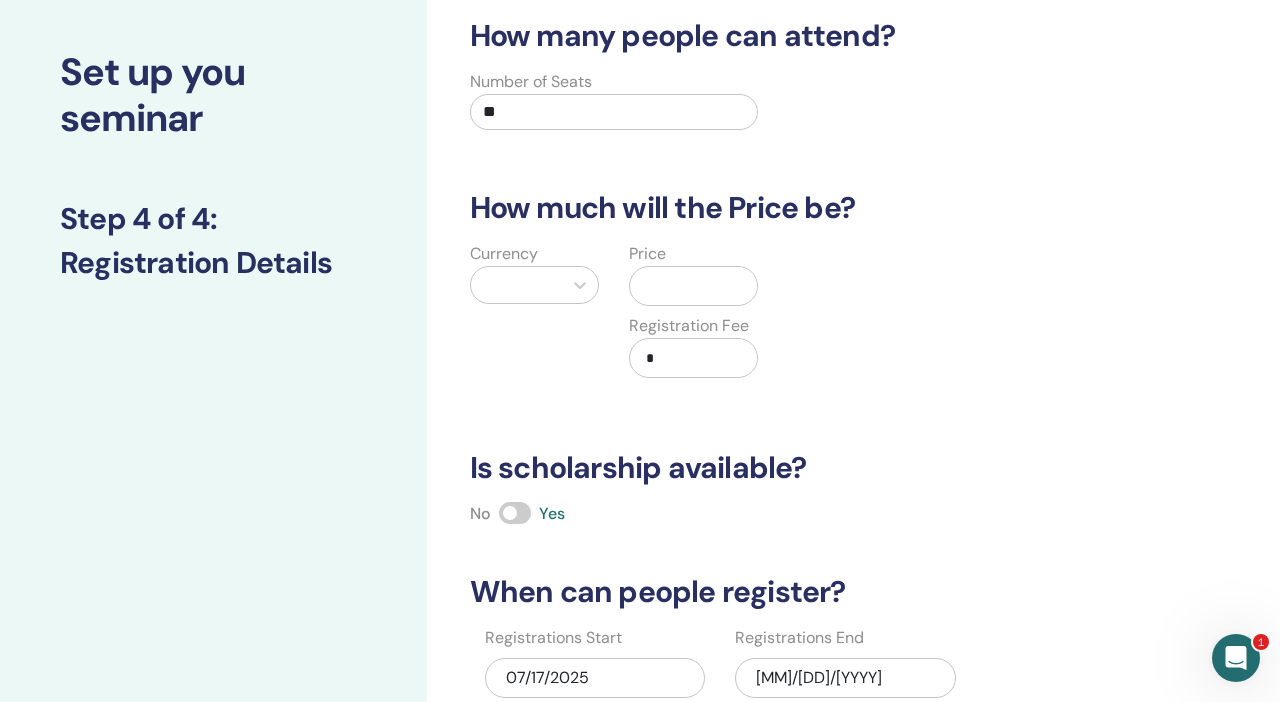 click on "**" at bounding box center [614, 112] 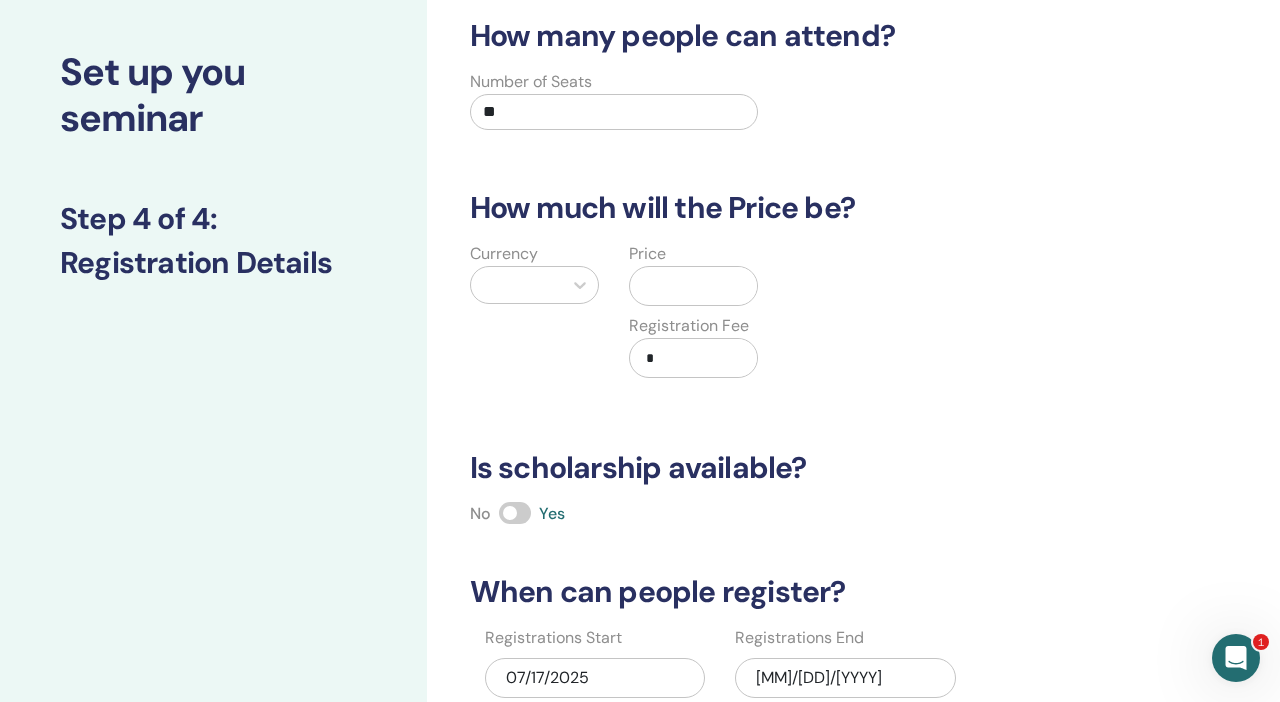 click on "**" at bounding box center [614, 112] 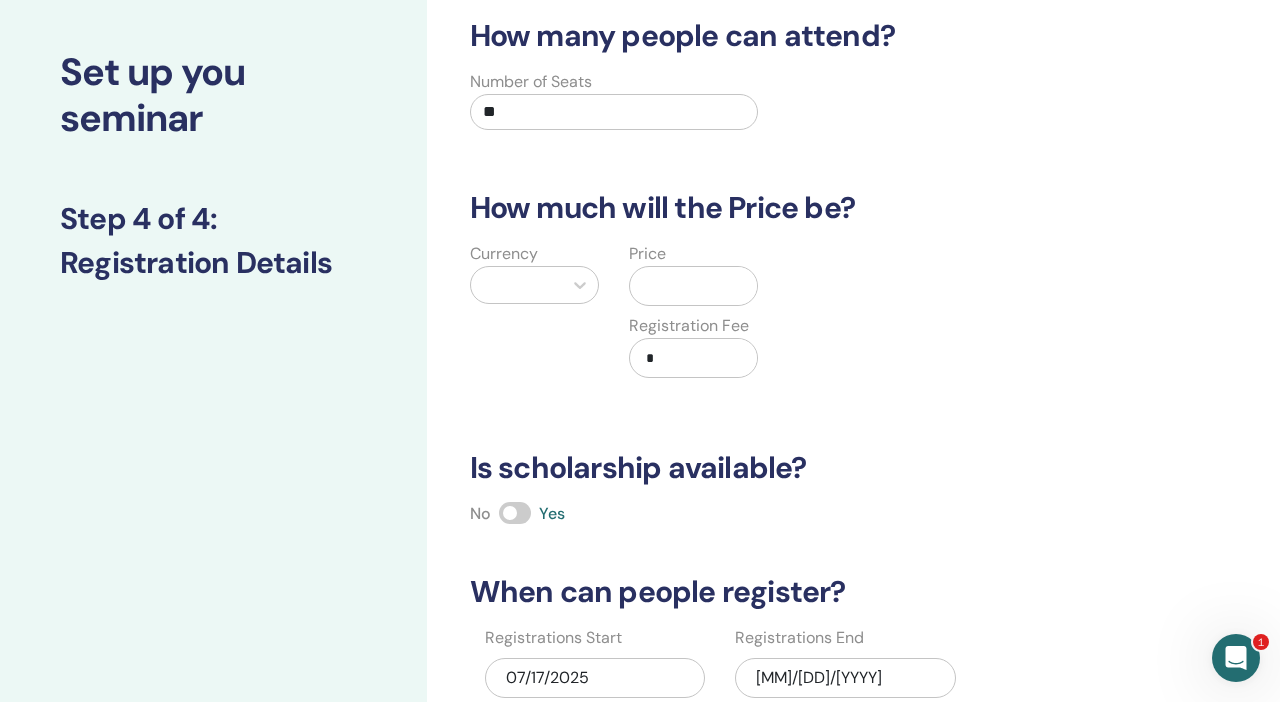 type on "**" 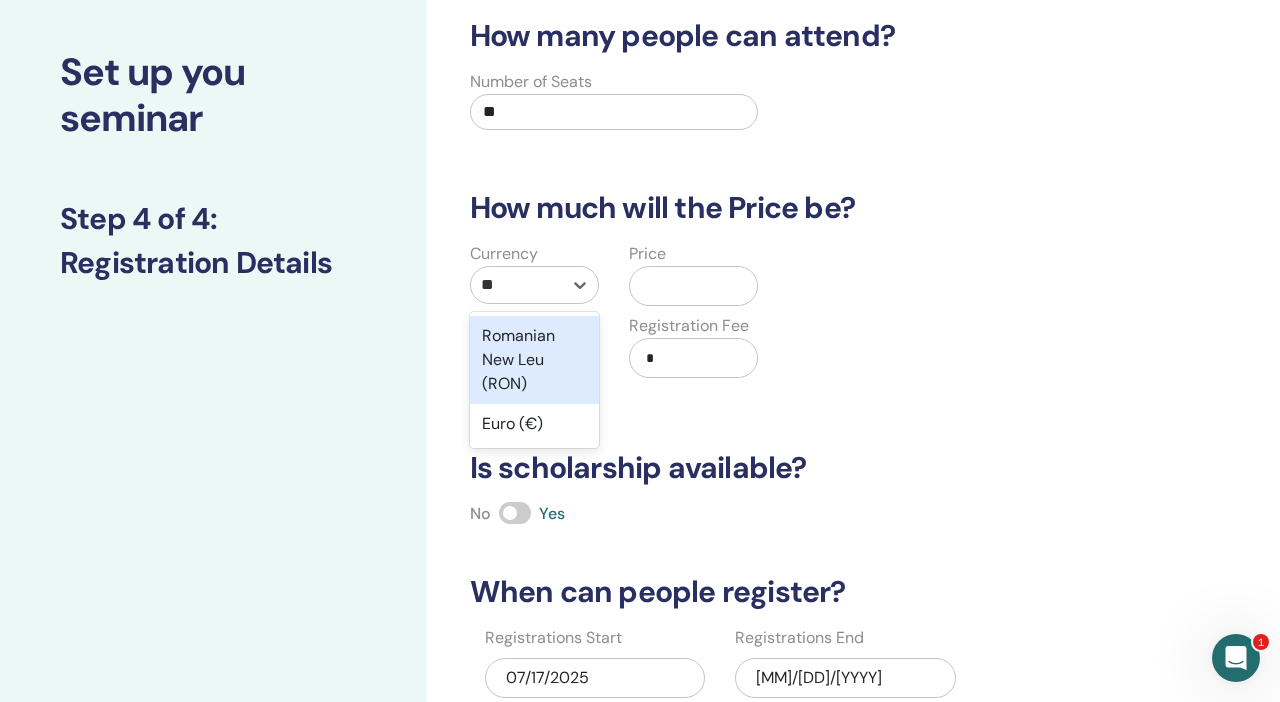 type on "***" 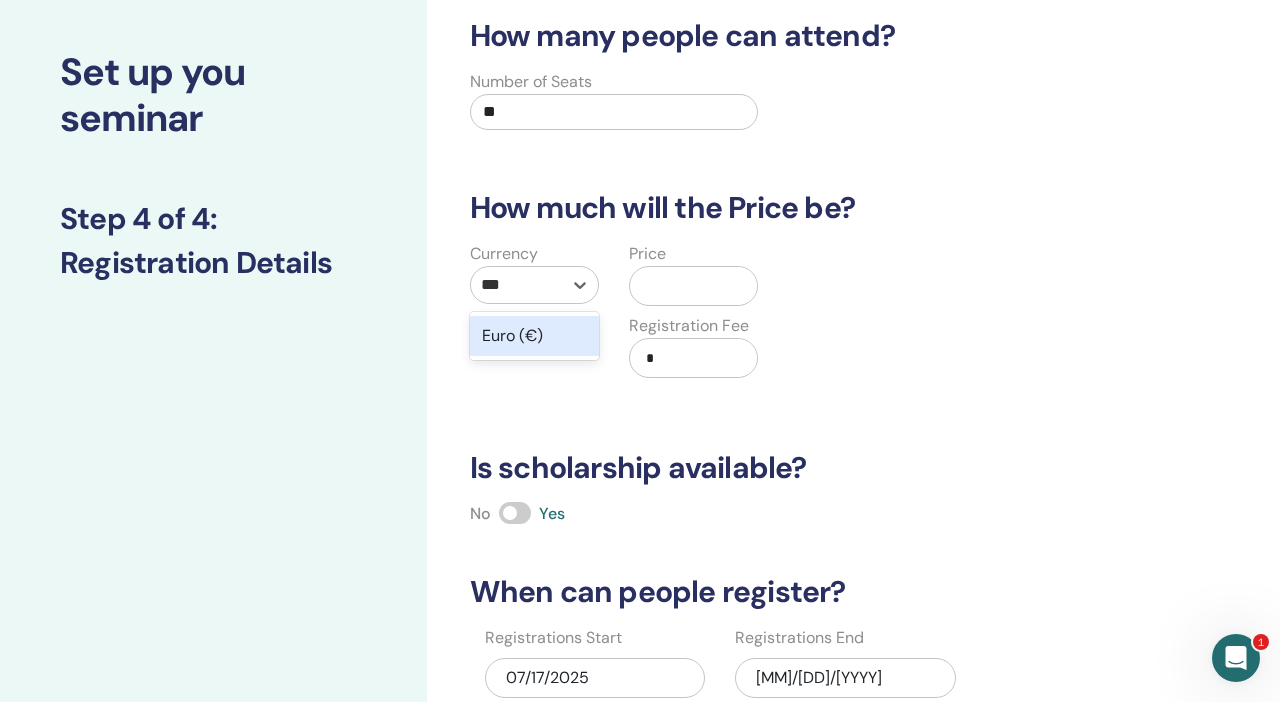 click on "Euro (€)" at bounding box center [534, 336] 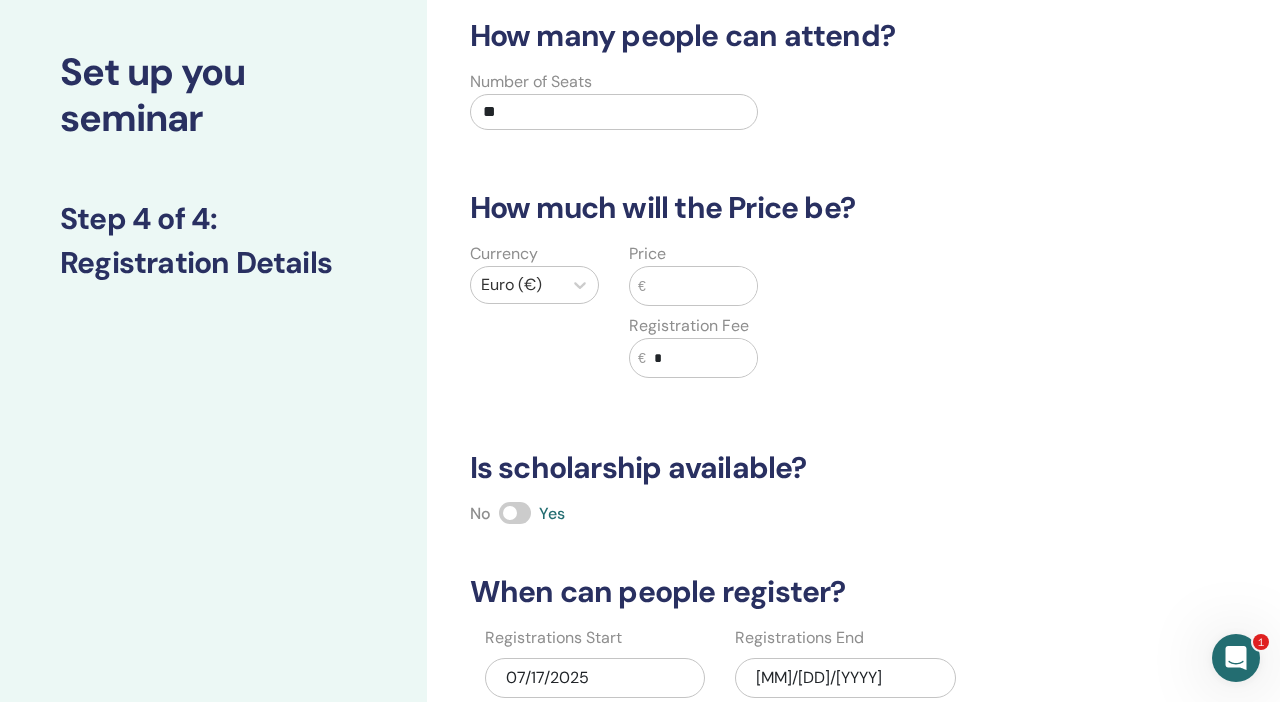 click at bounding box center [702, 286] 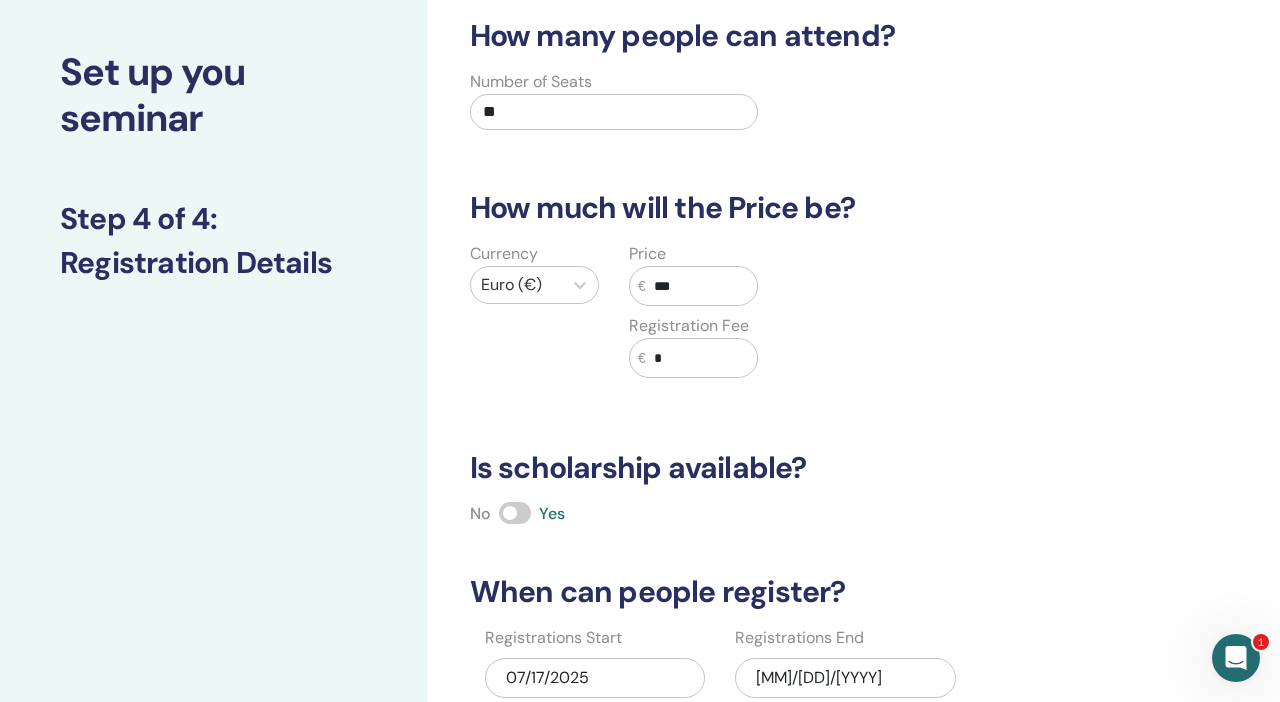 type on "***" 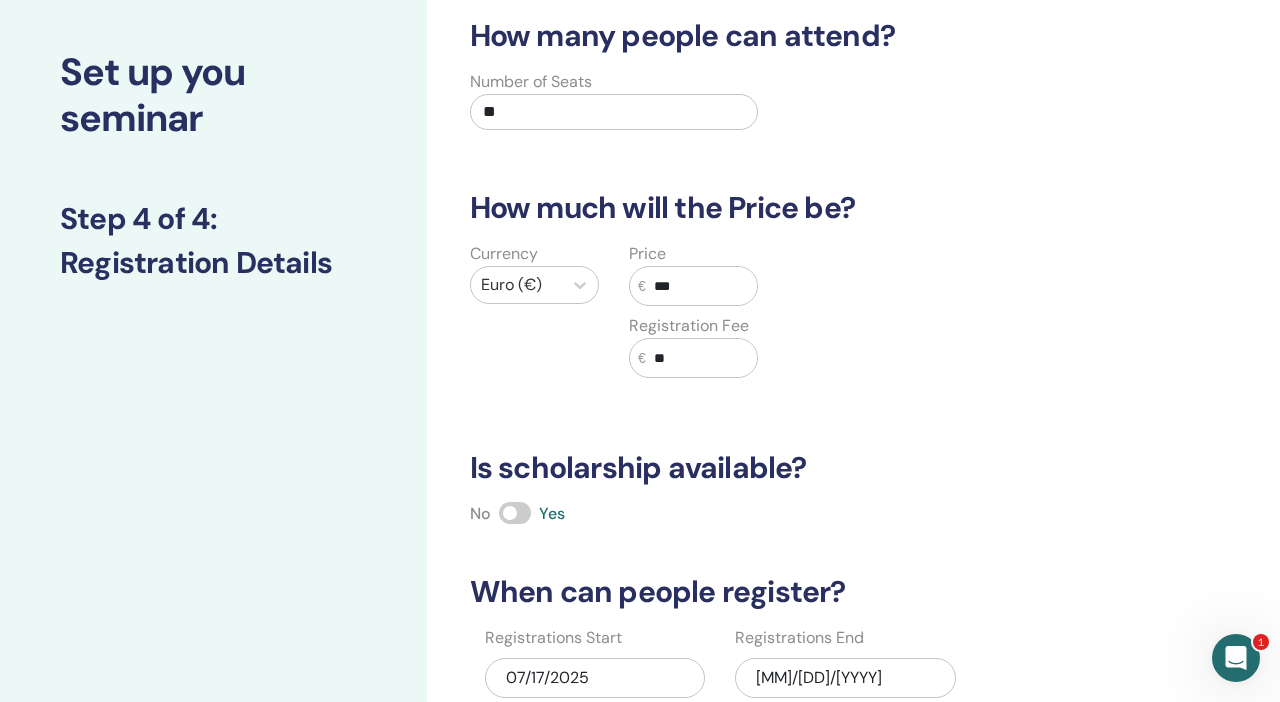 type on "**" 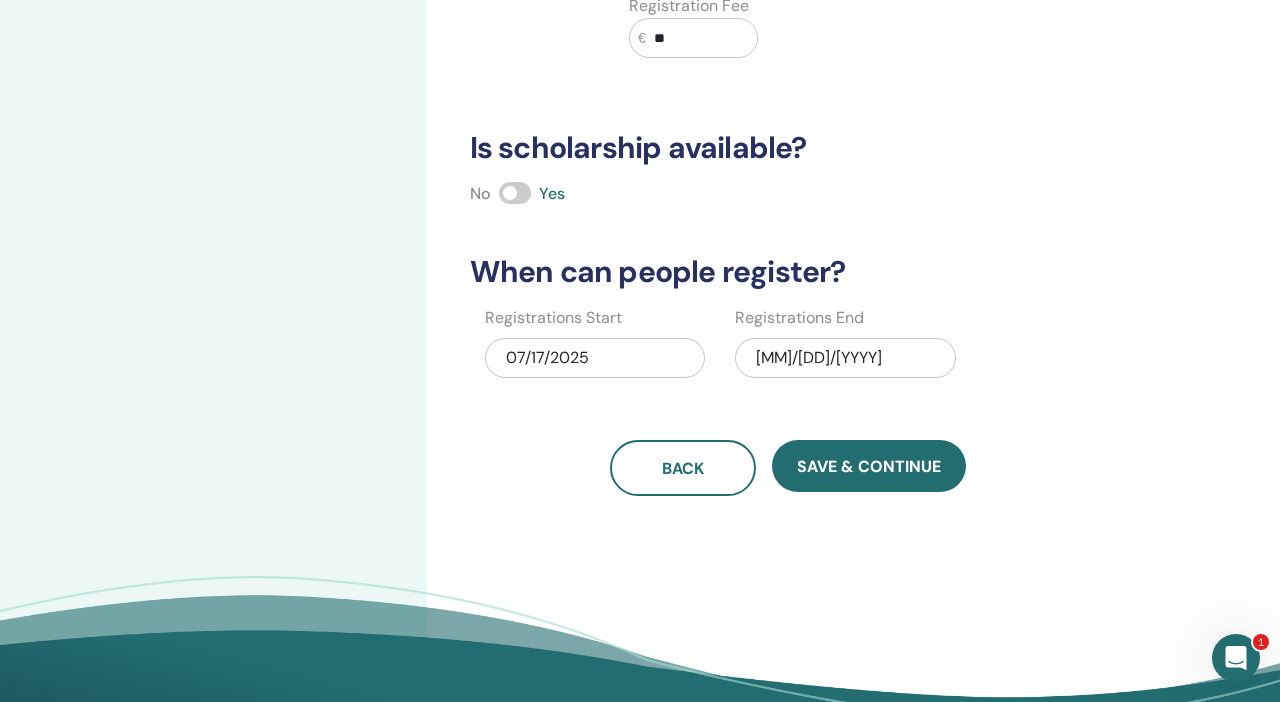 scroll, scrollTop: 636, scrollLeft: 0, axis: vertical 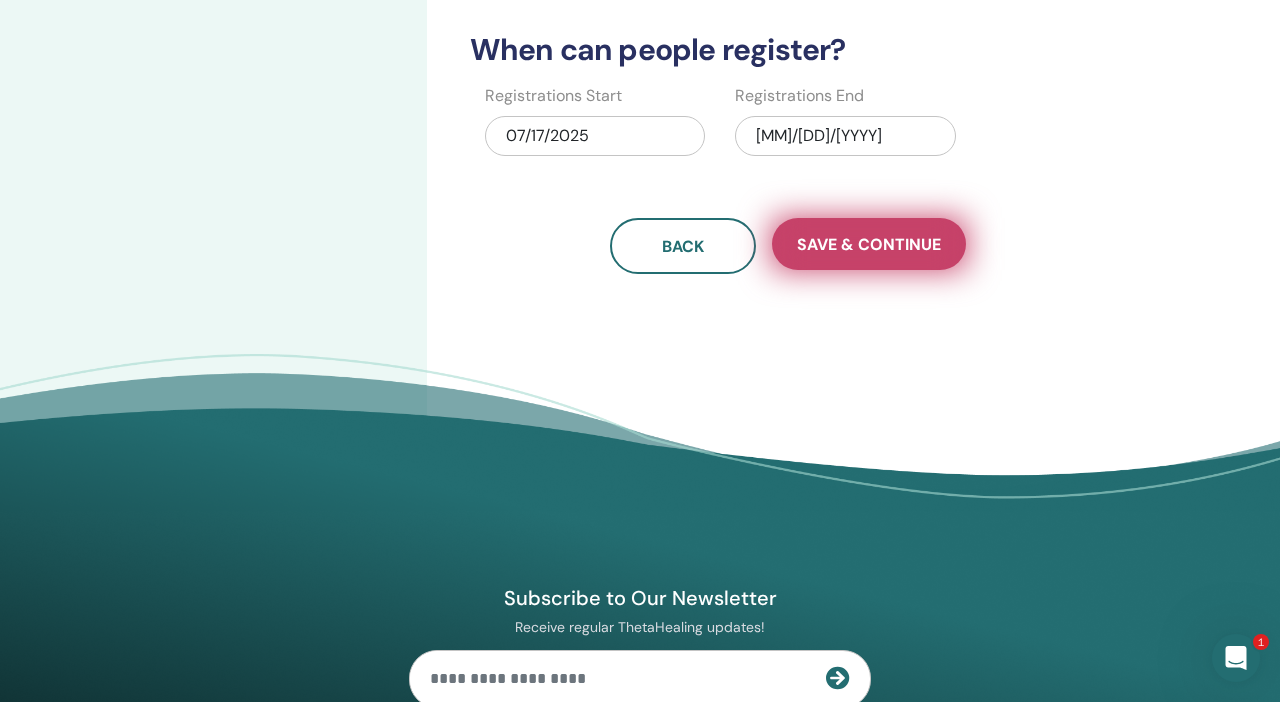 click on "Save & Continue" at bounding box center [869, 244] 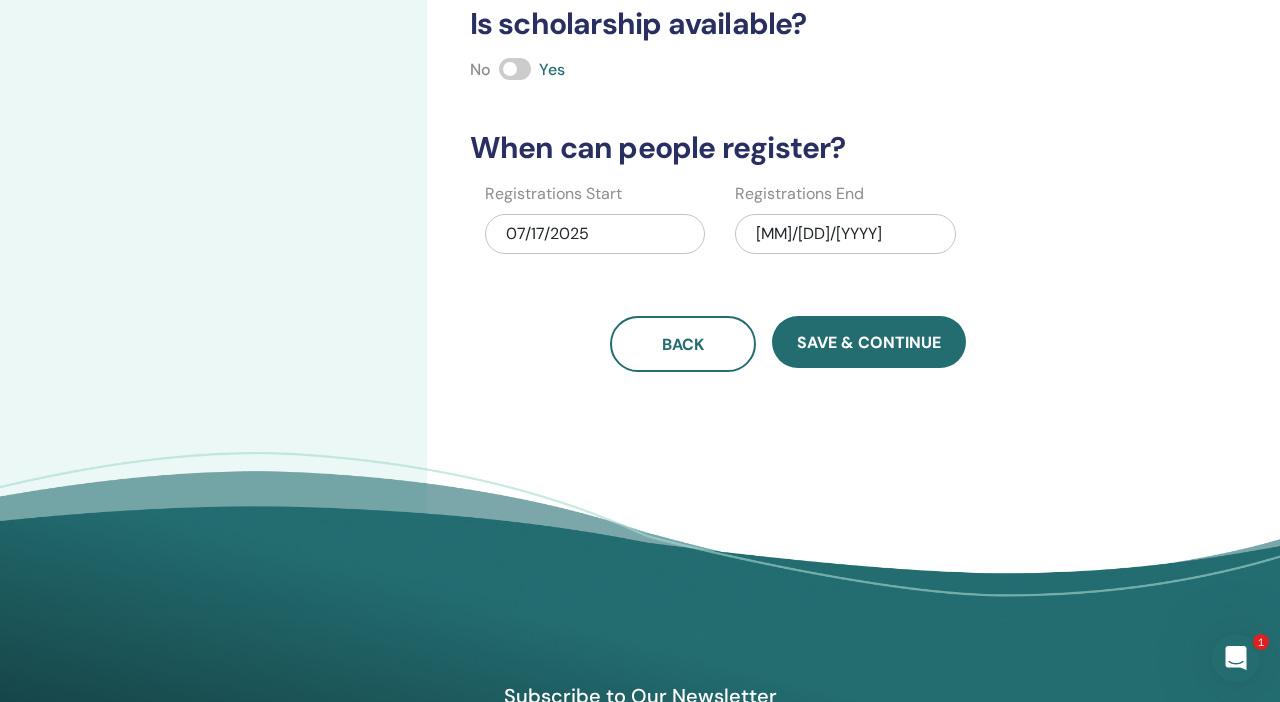 scroll, scrollTop: 555, scrollLeft: 0, axis: vertical 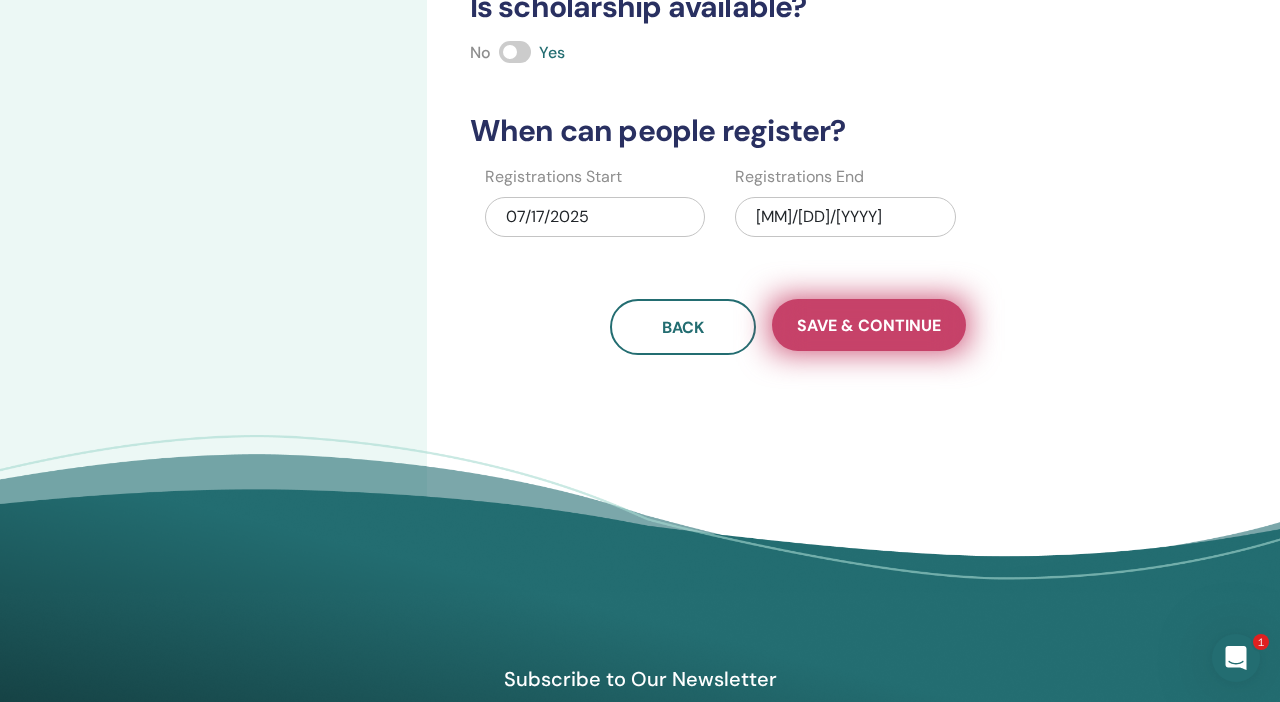 click on "Save & Continue" at bounding box center (869, 325) 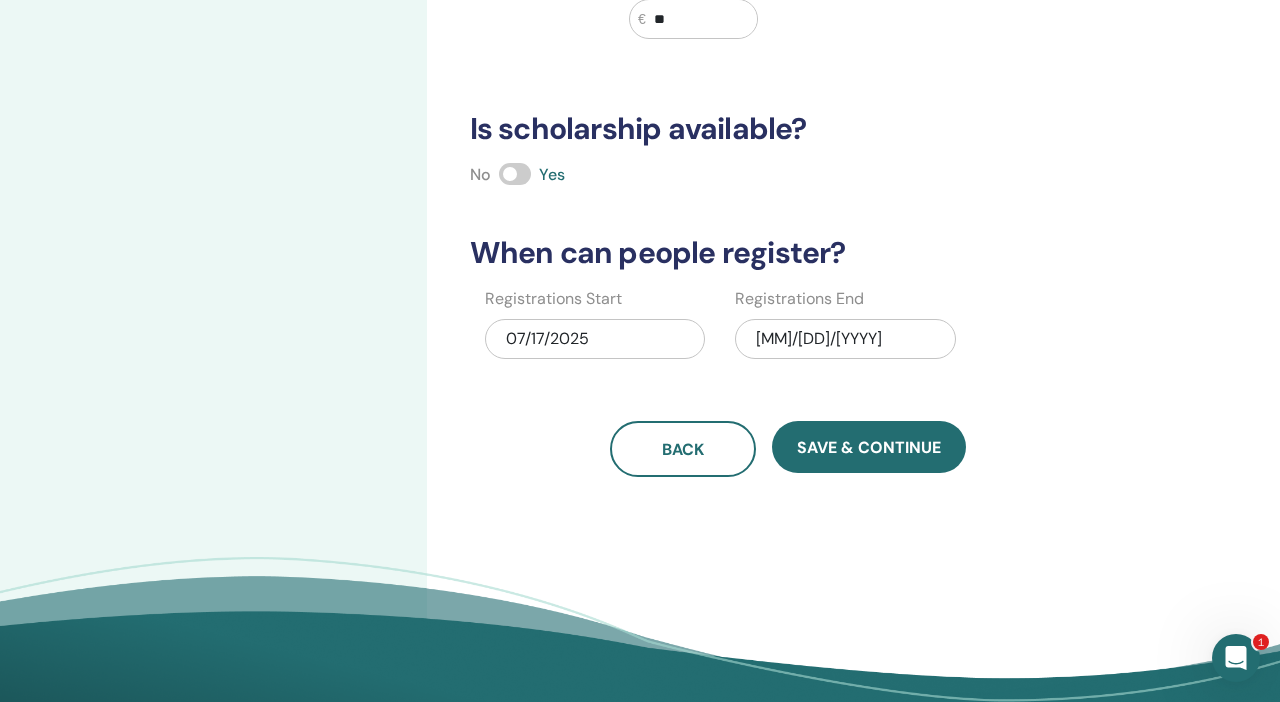 scroll, scrollTop: 437, scrollLeft: 0, axis: vertical 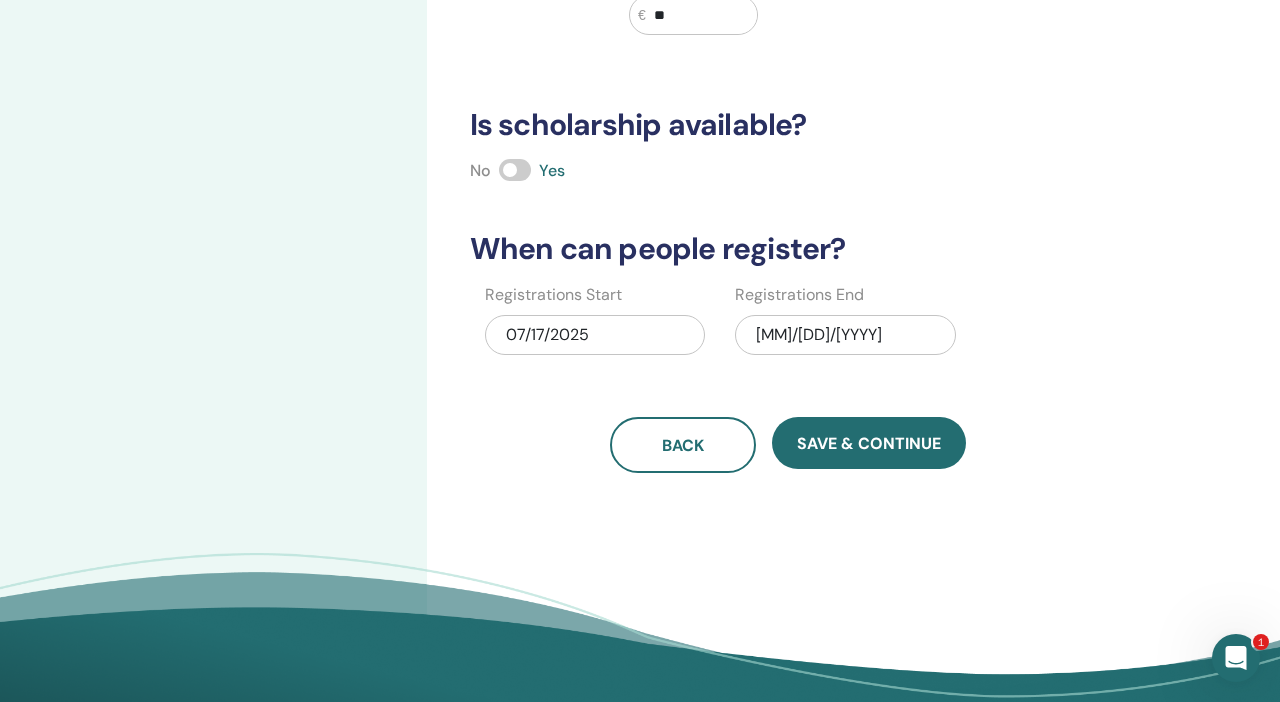 click on "07/26/2025" at bounding box center [845, 335] 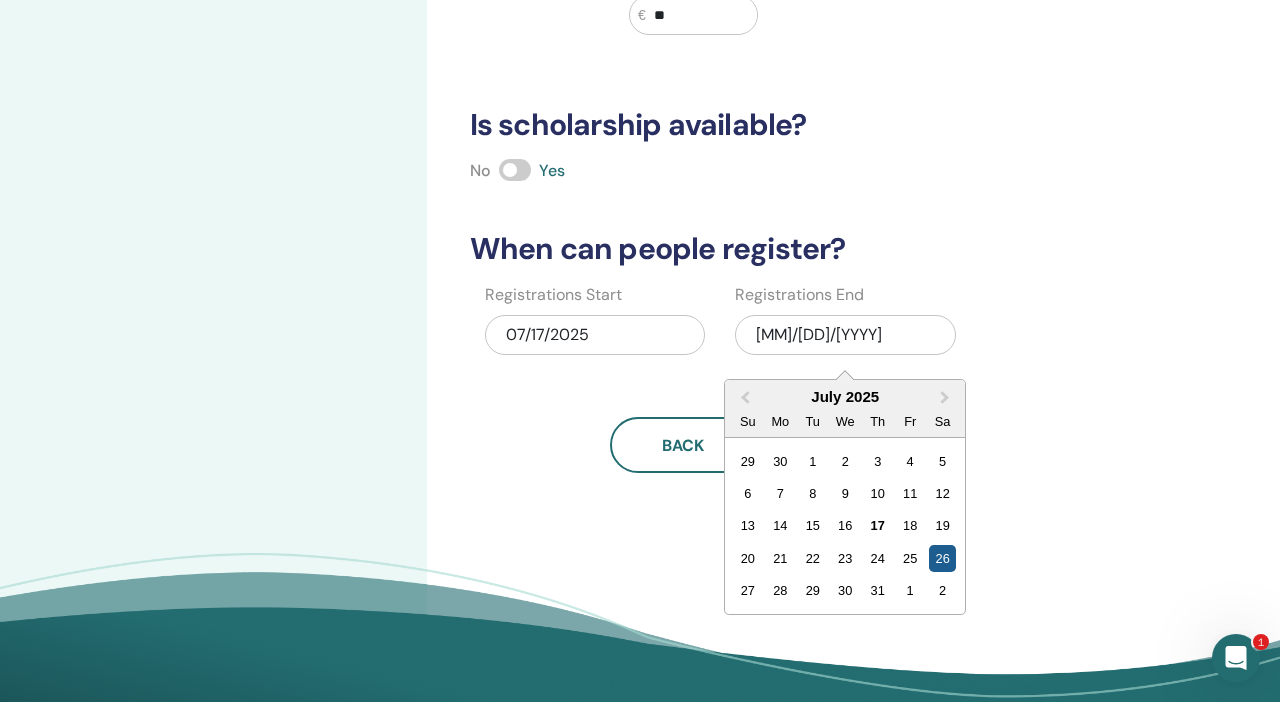 click on "26" at bounding box center [942, 558] 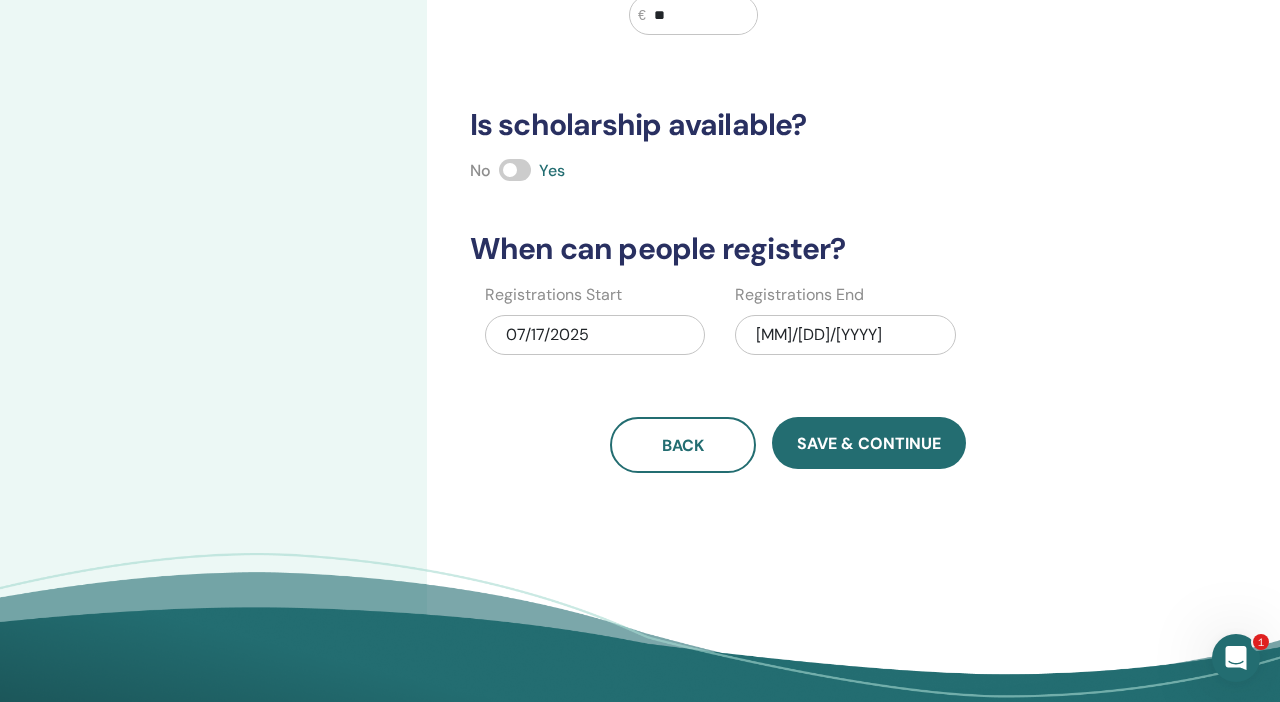click on "How many people can attend? Number of Seats ** How much will the Price be? Currency Euro (€) Price € *** Registration Fee € ** Is scholarship available? No Yes When can people register? Registrations Start 07/17/2025 Registrations End 07/26/2025 Back Save & Continue" at bounding box center (788, 74) 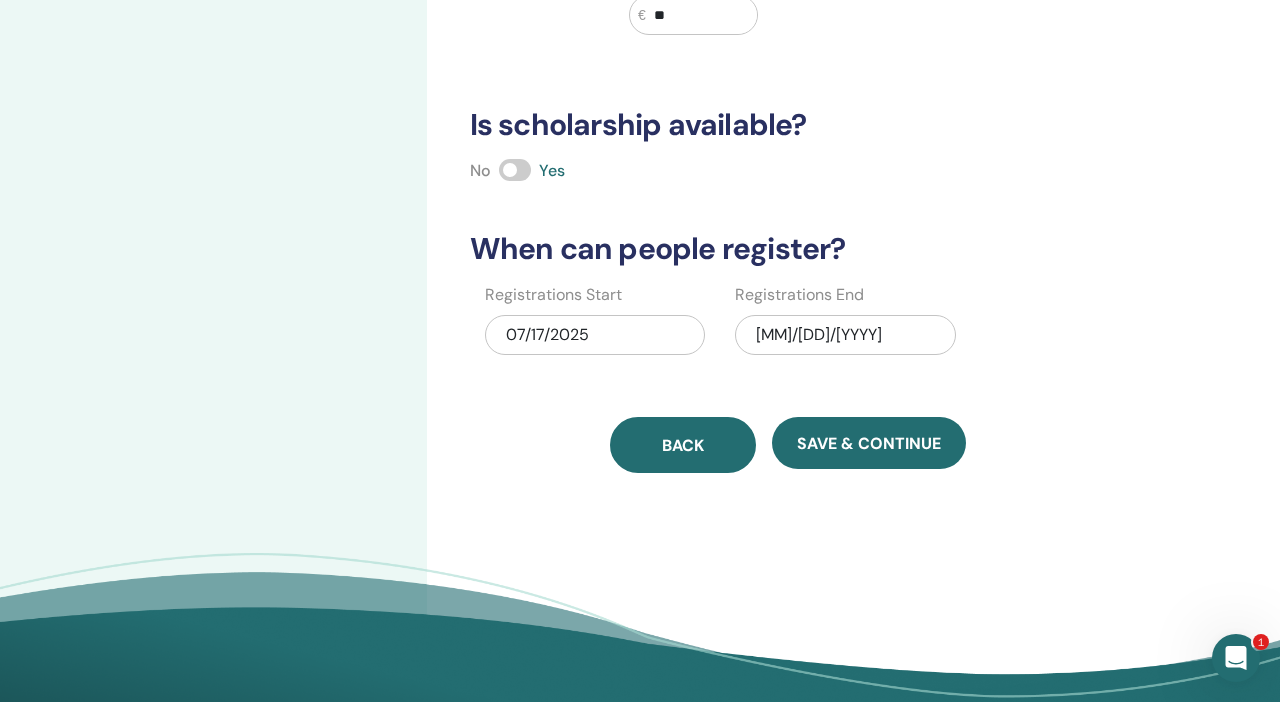 click on "Back" at bounding box center [683, 445] 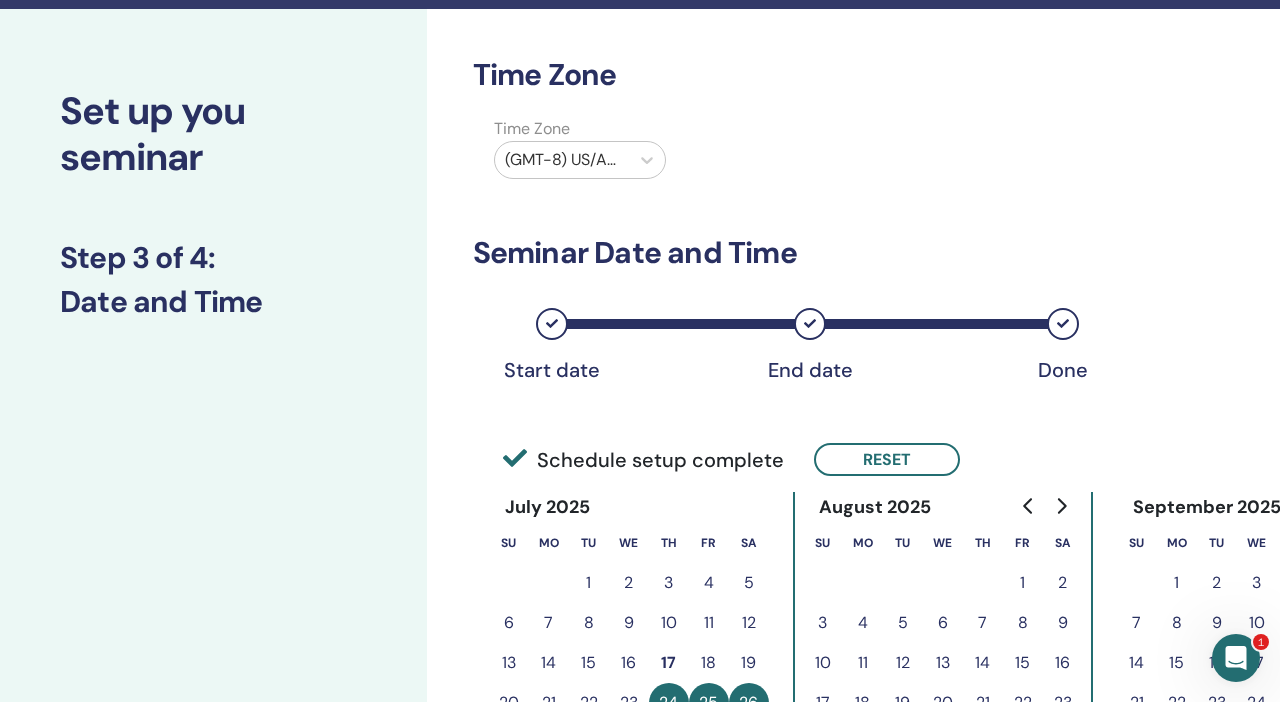 scroll, scrollTop: 0, scrollLeft: 0, axis: both 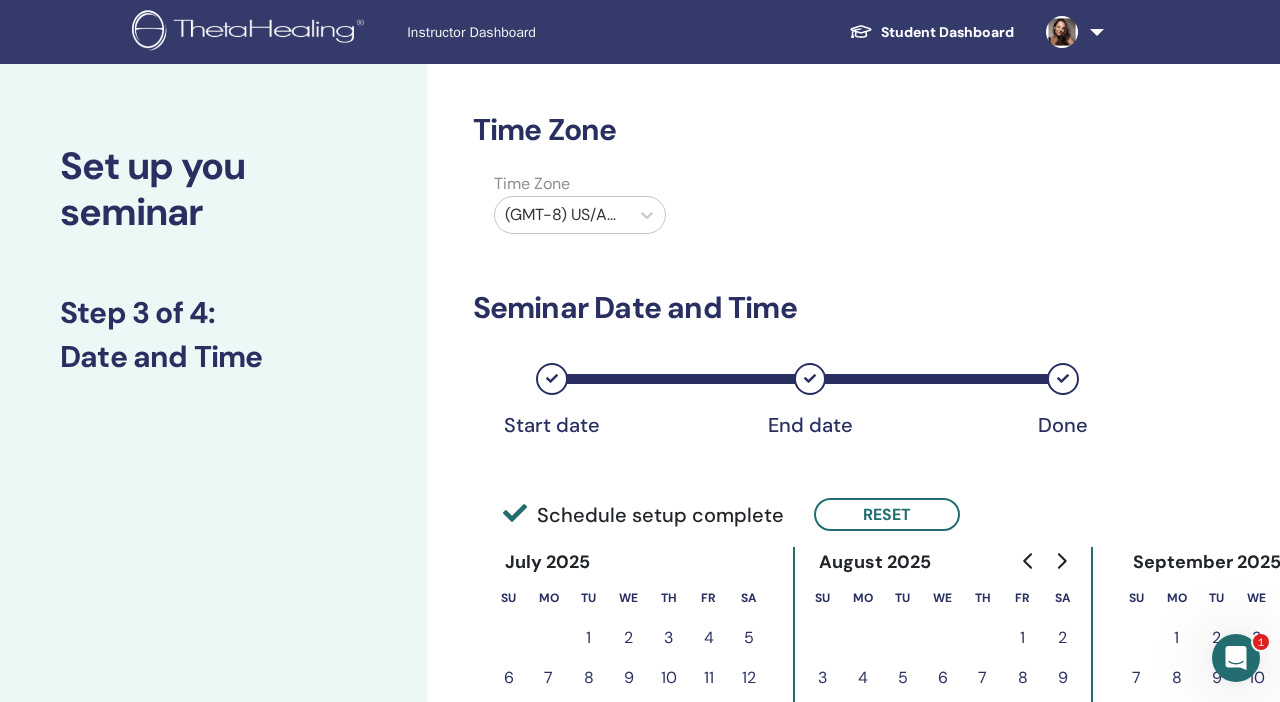 click at bounding box center (562, 215) 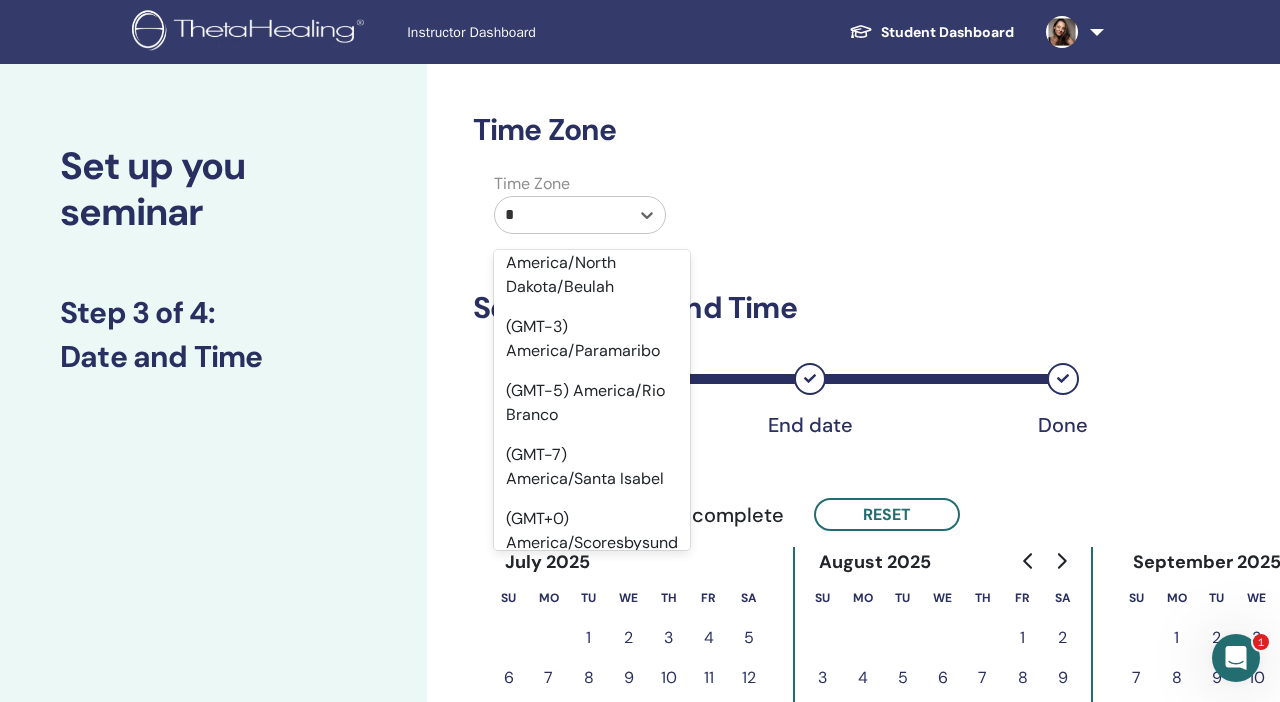 scroll, scrollTop: 0, scrollLeft: 0, axis: both 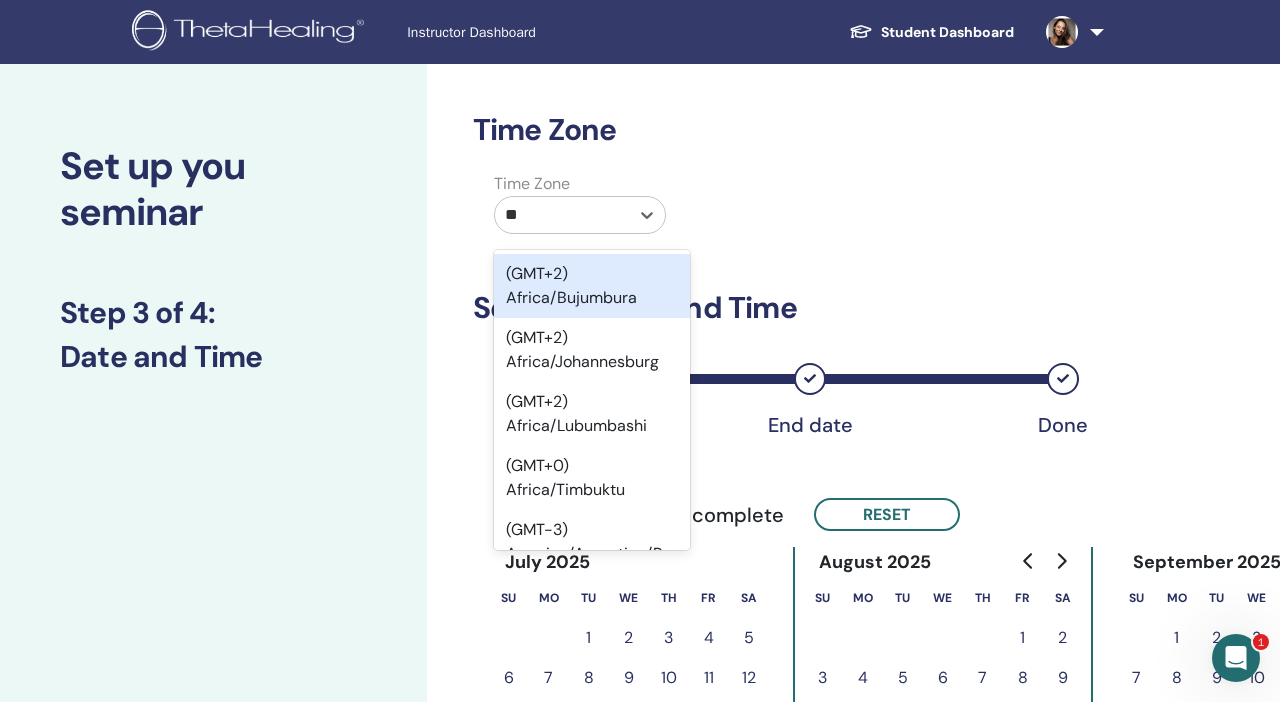 type on "***" 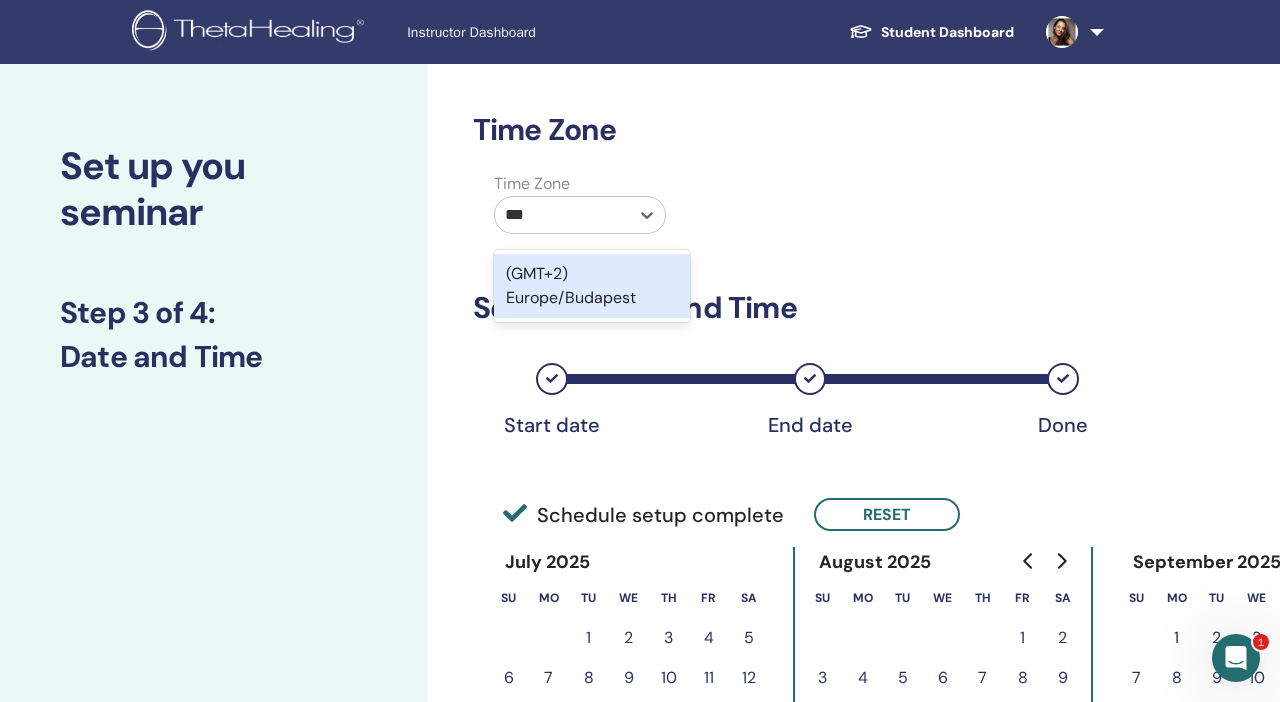click on "(GMT+2) Europe/Budapest" at bounding box center (592, 286) 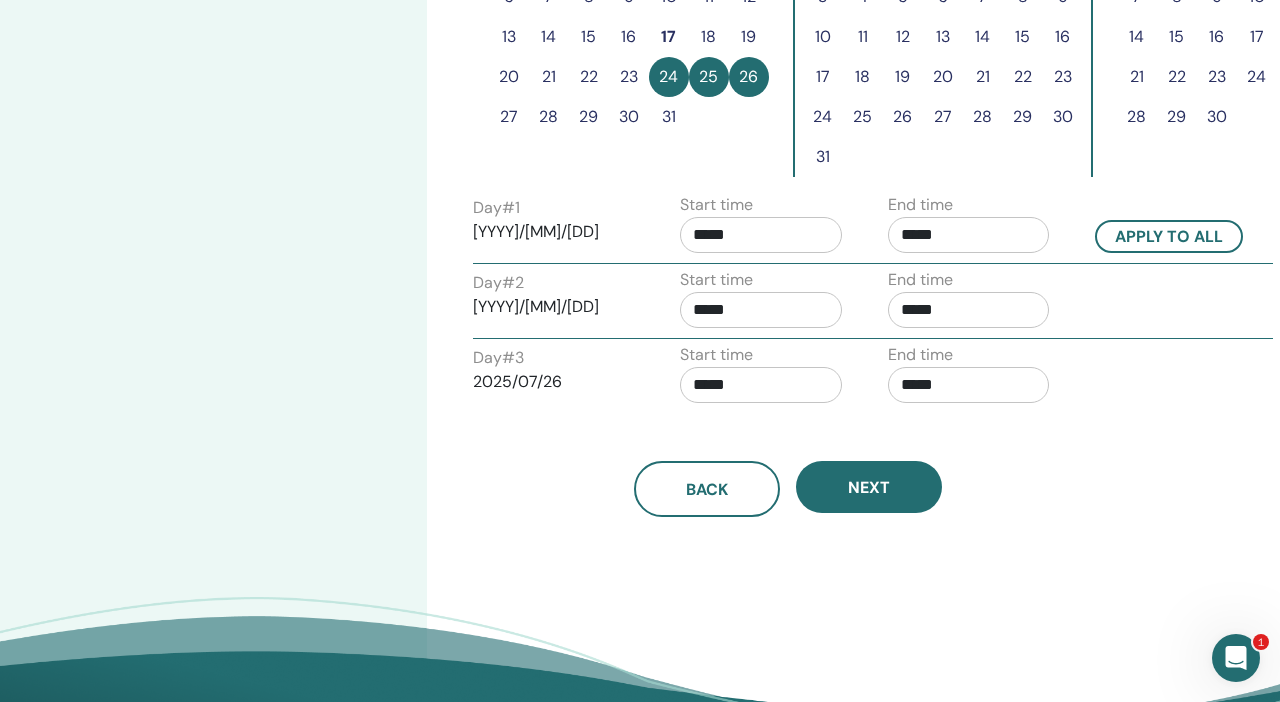 scroll, scrollTop: 693, scrollLeft: 0, axis: vertical 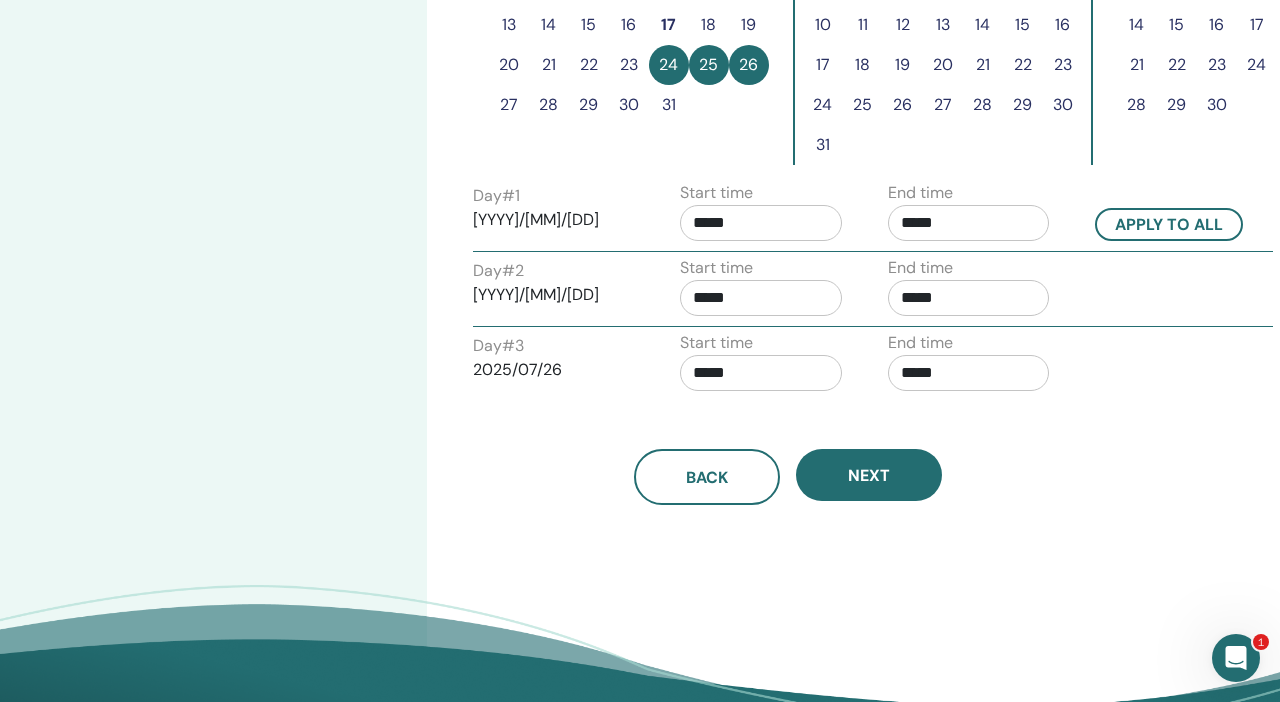 click on "*****" at bounding box center [969, 223] 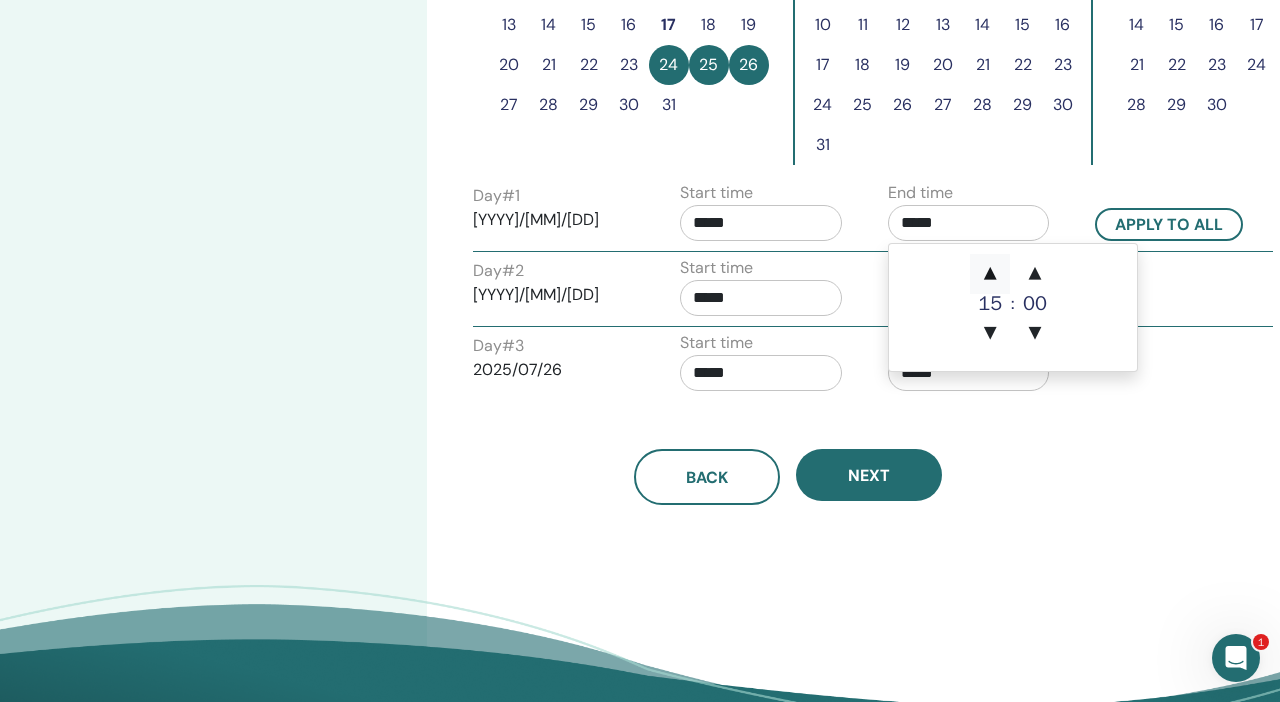 click on "▲" at bounding box center (990, 274) 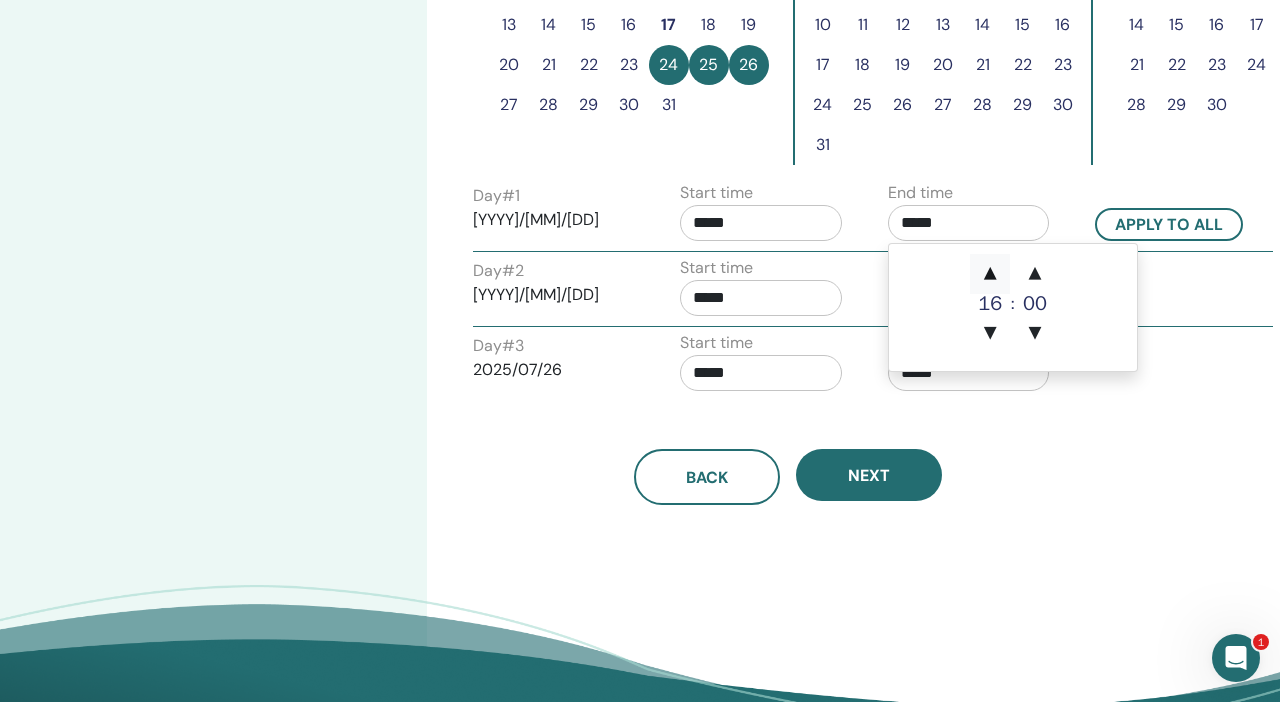 click on "▲" at bounding box center (990, 274) 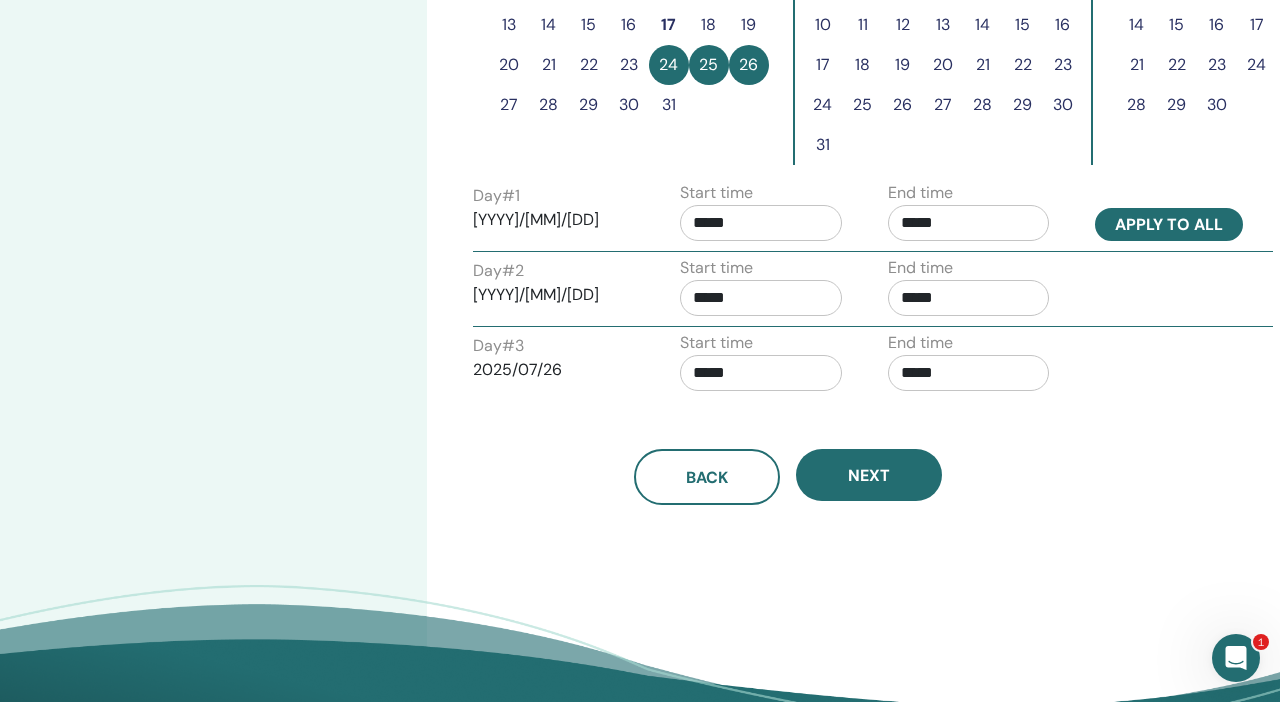 click on "Apply to all" at bounding box center (1169, 224) 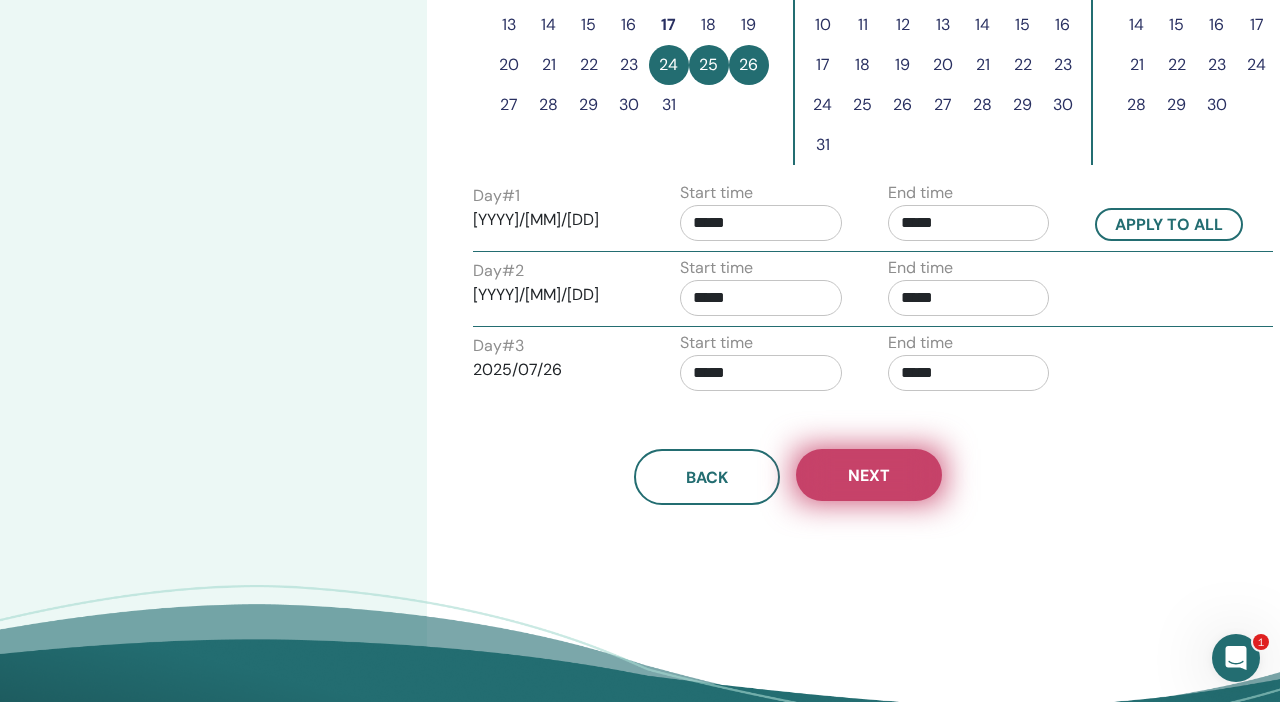 click on "Next" at bounding box center (869, 475) 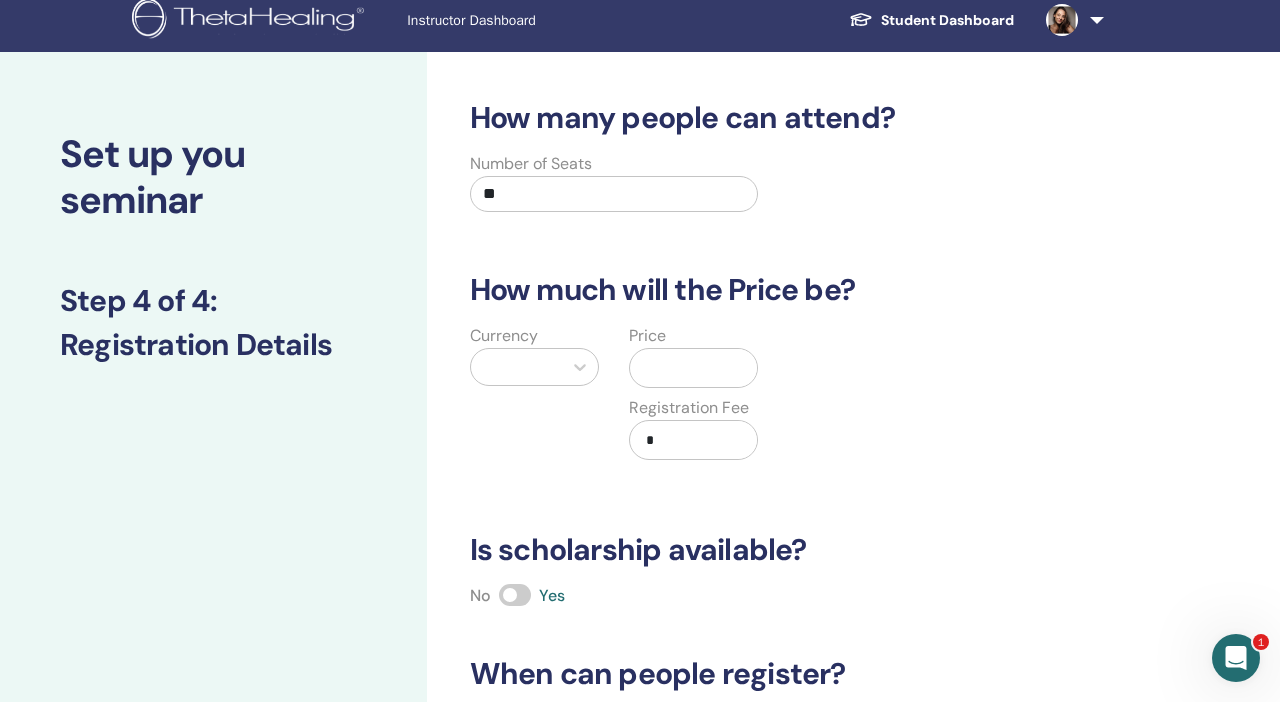 scroll, scrollTop: 0, scrollLeft: 0, axis: both 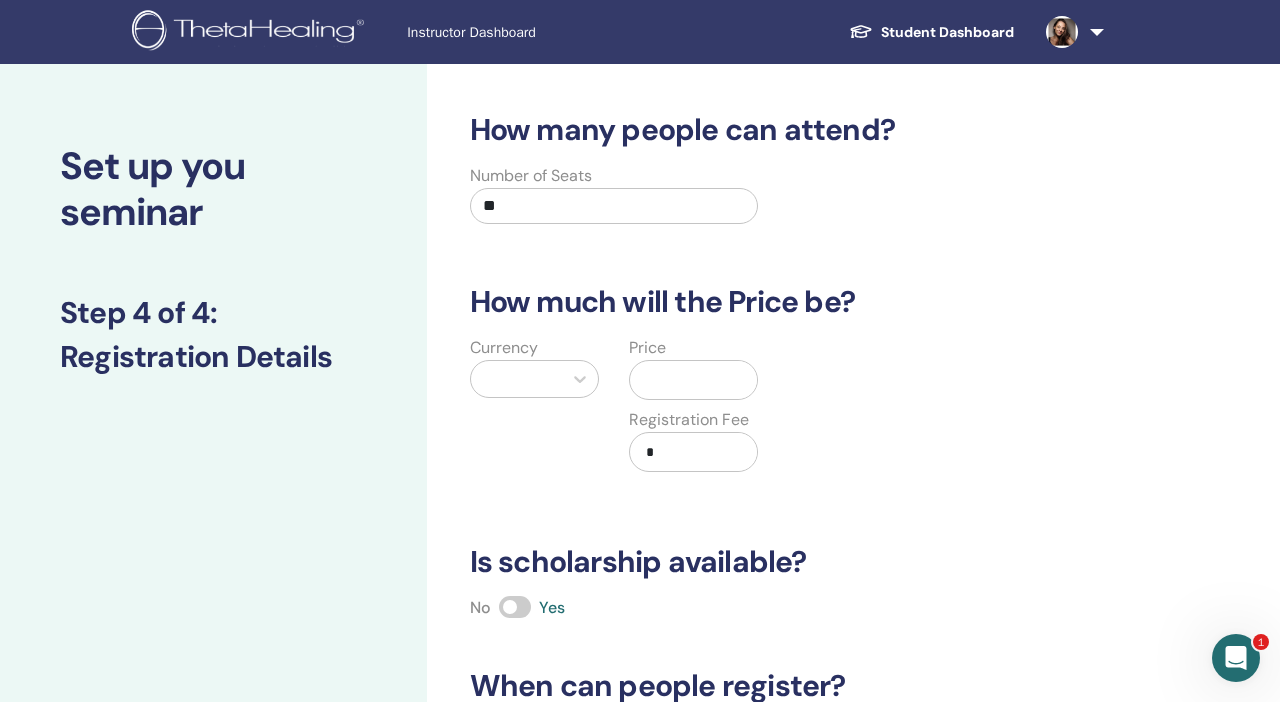 click at bounding box center [516, 379] 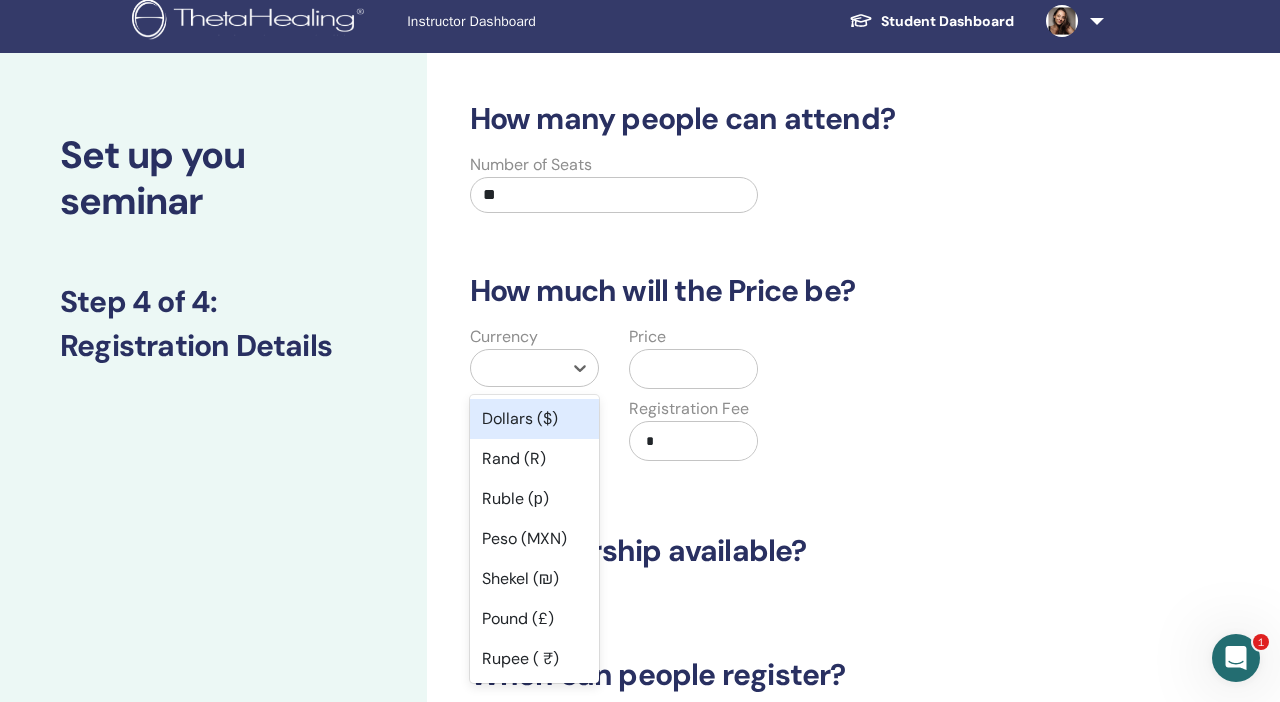 scroll, scrollTop: 12, scrollLeft: 0, axis: vertical 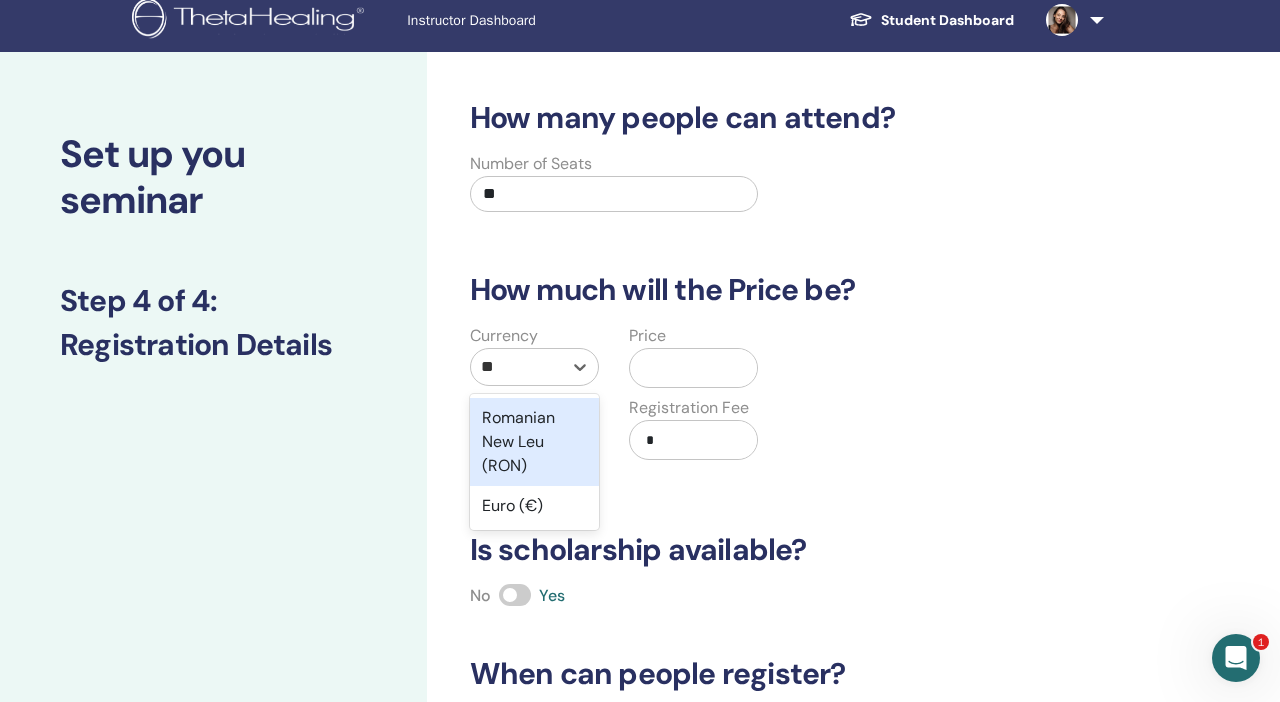 type on "***" 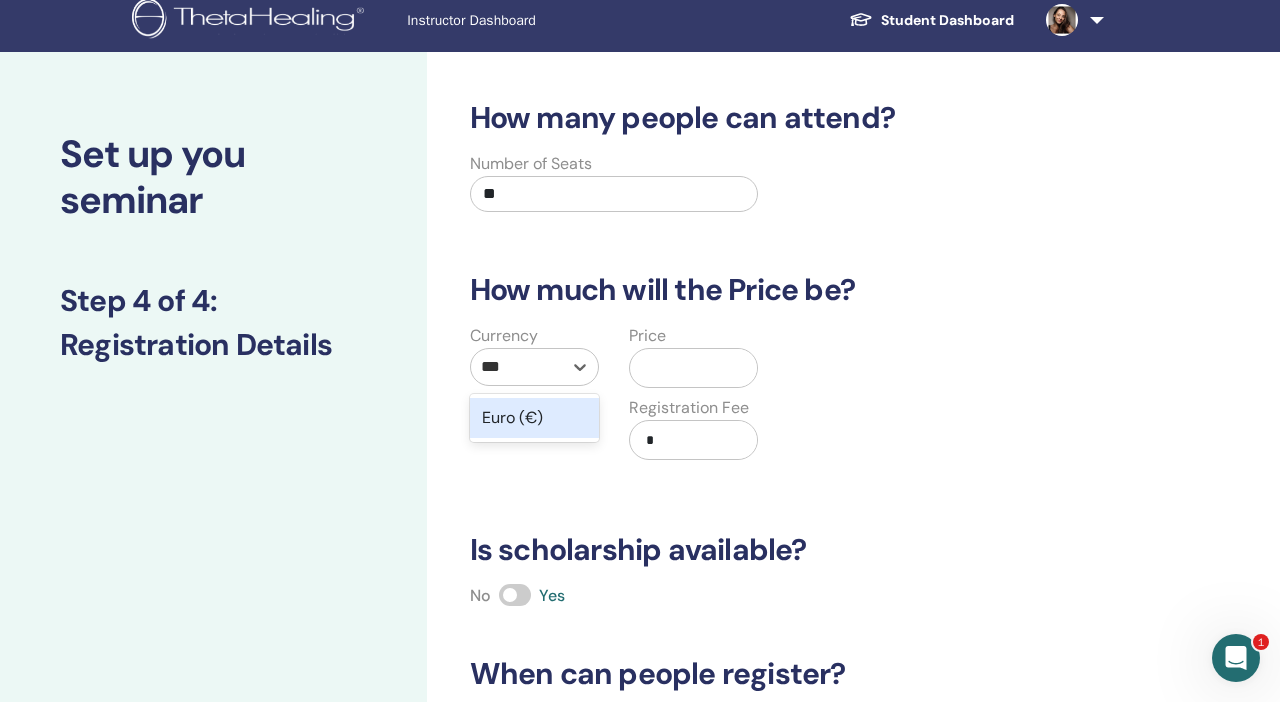 click on "Euro (€)" at bounding box center (534, 418) 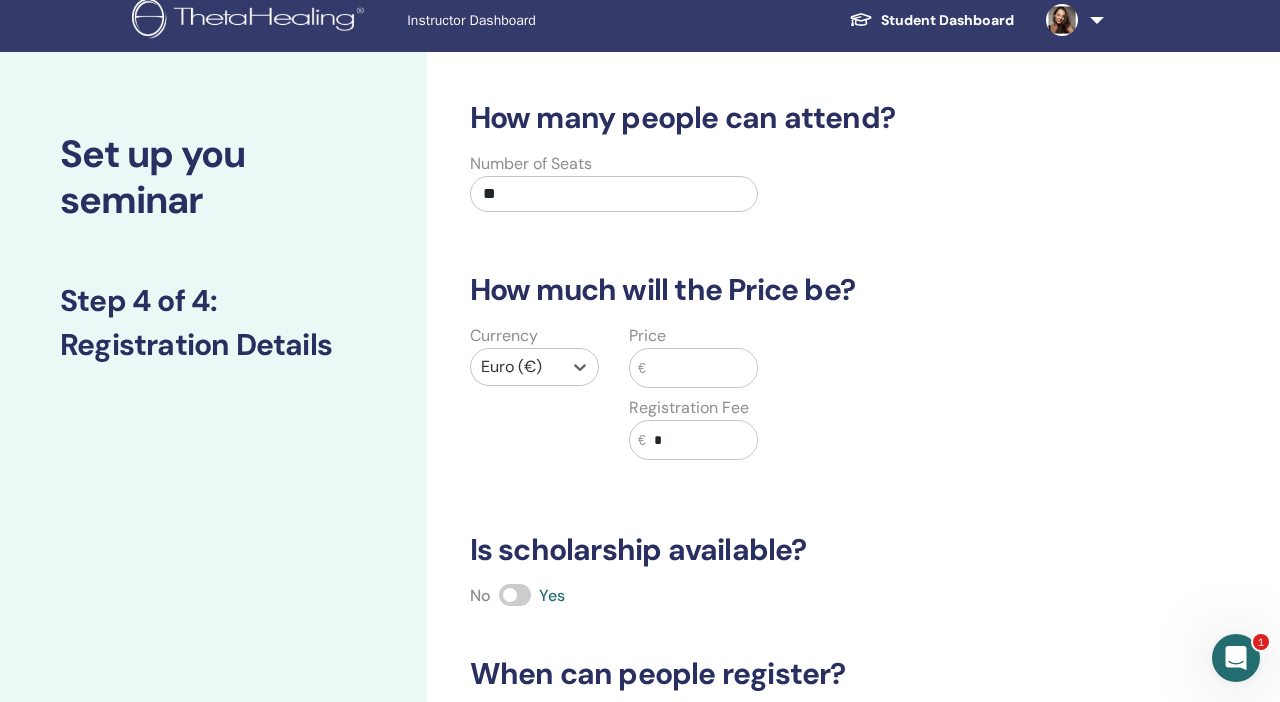 click at bounding box center (702, 368) 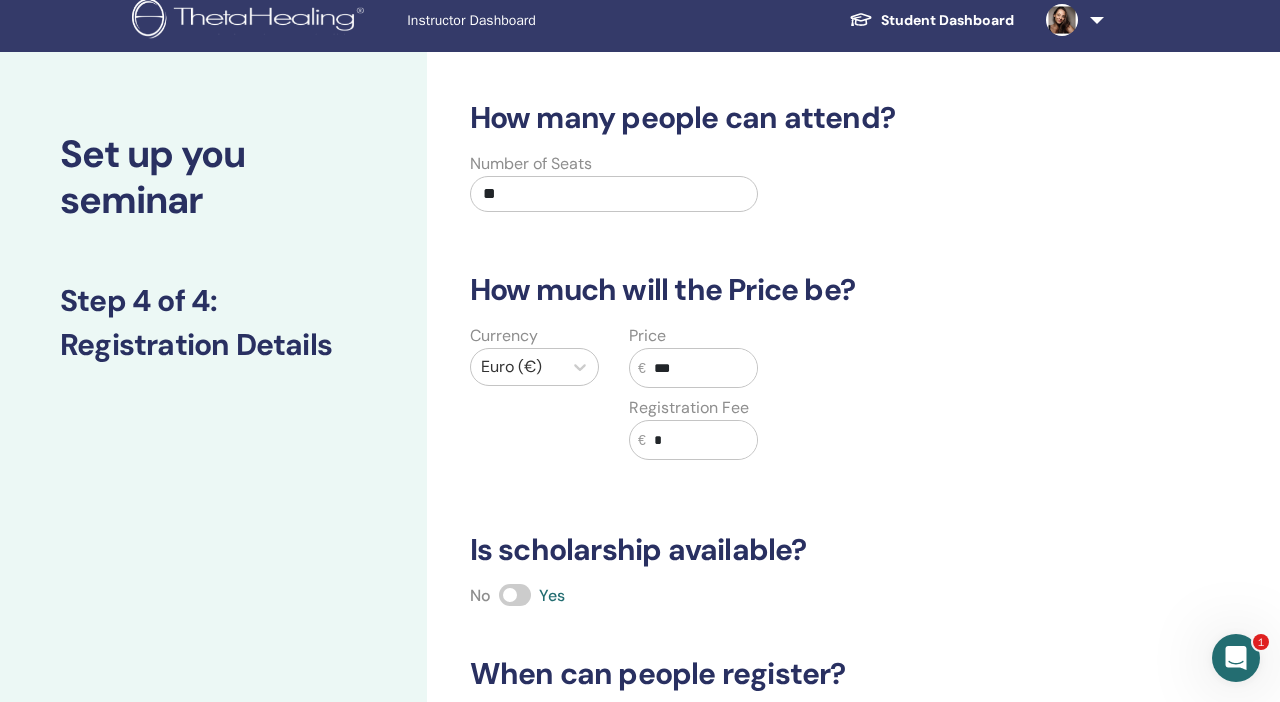 type on "***" 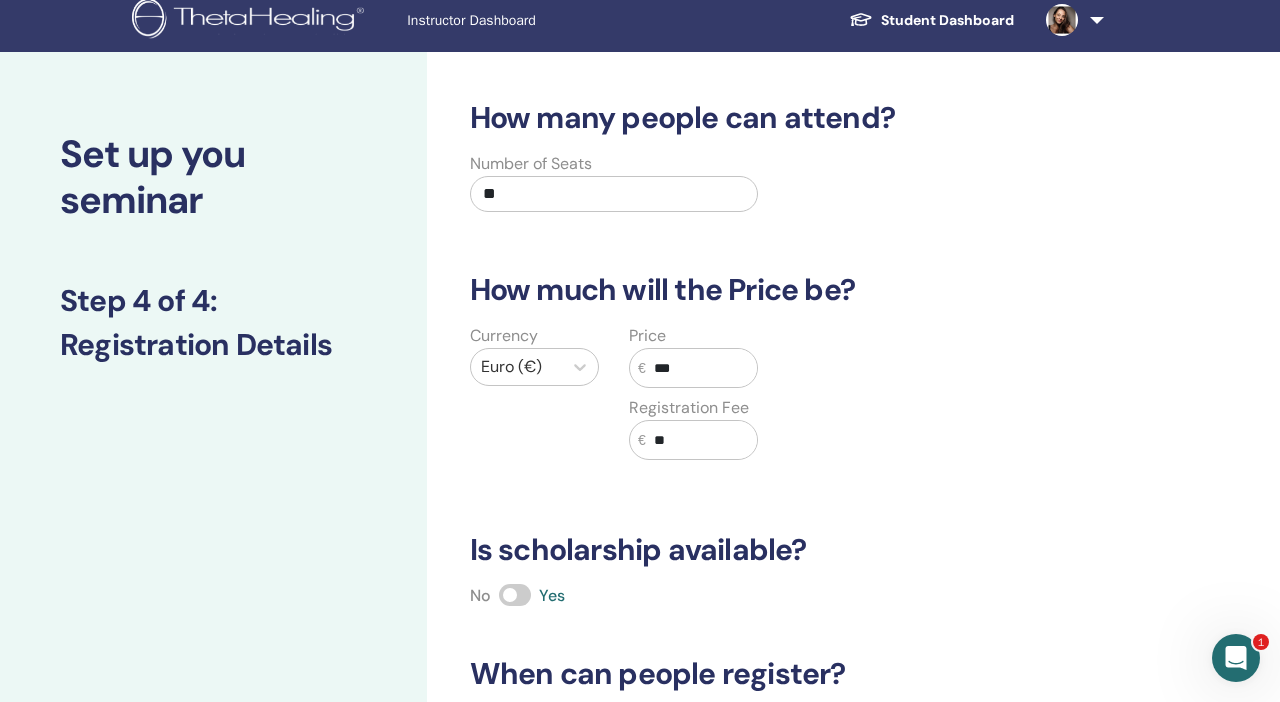 type on "**" 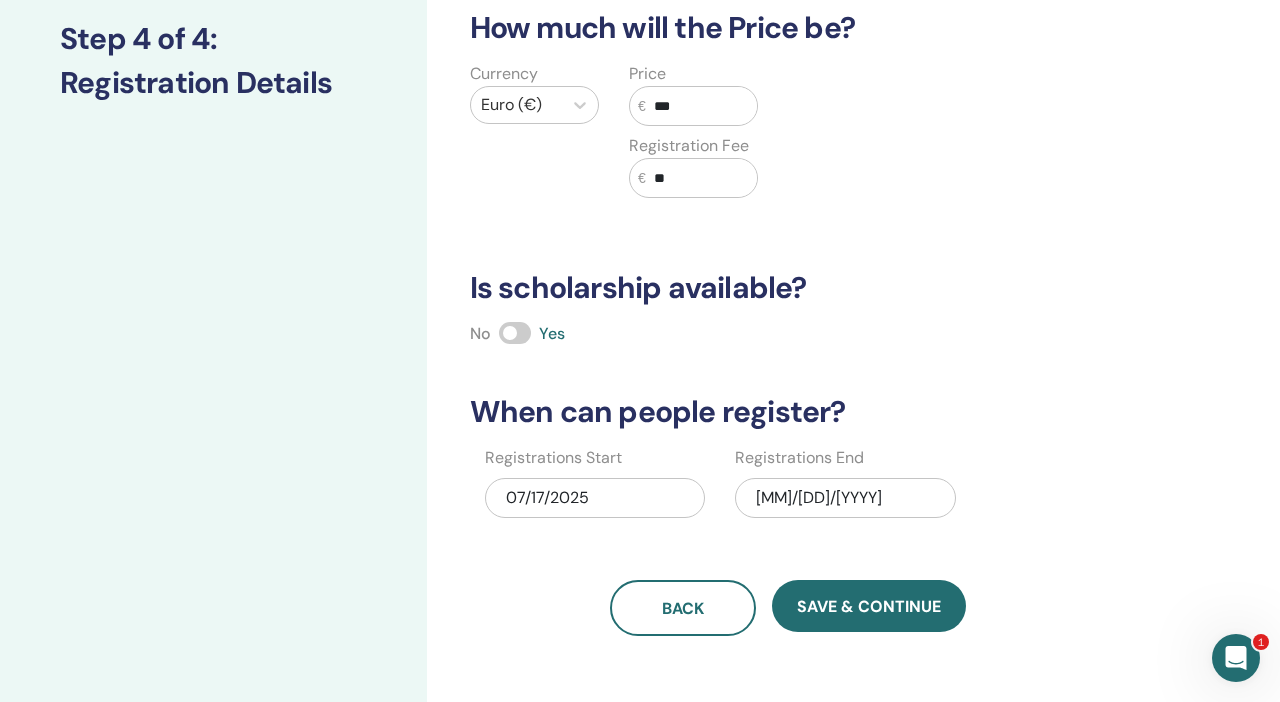 scroll, scrollTop: 306, scrollLeft: 0, axis: vertical 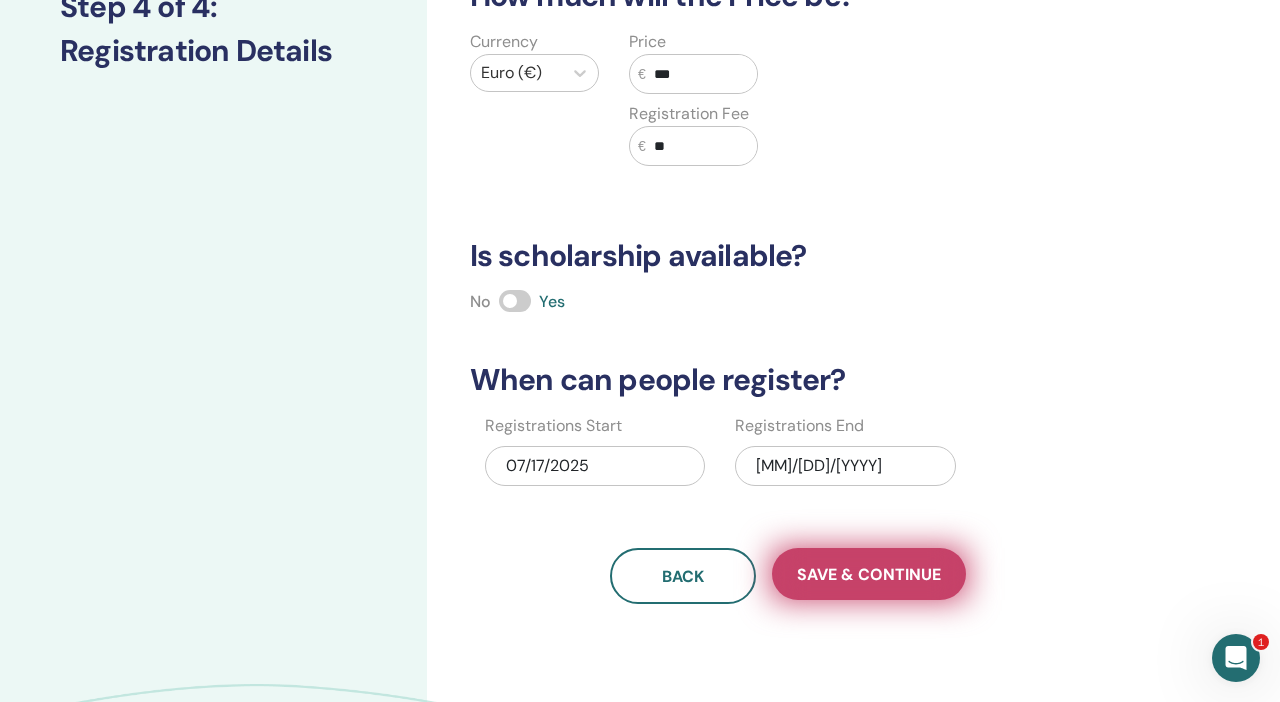 click on "Save & Continue" at bounding box center [869, 574] 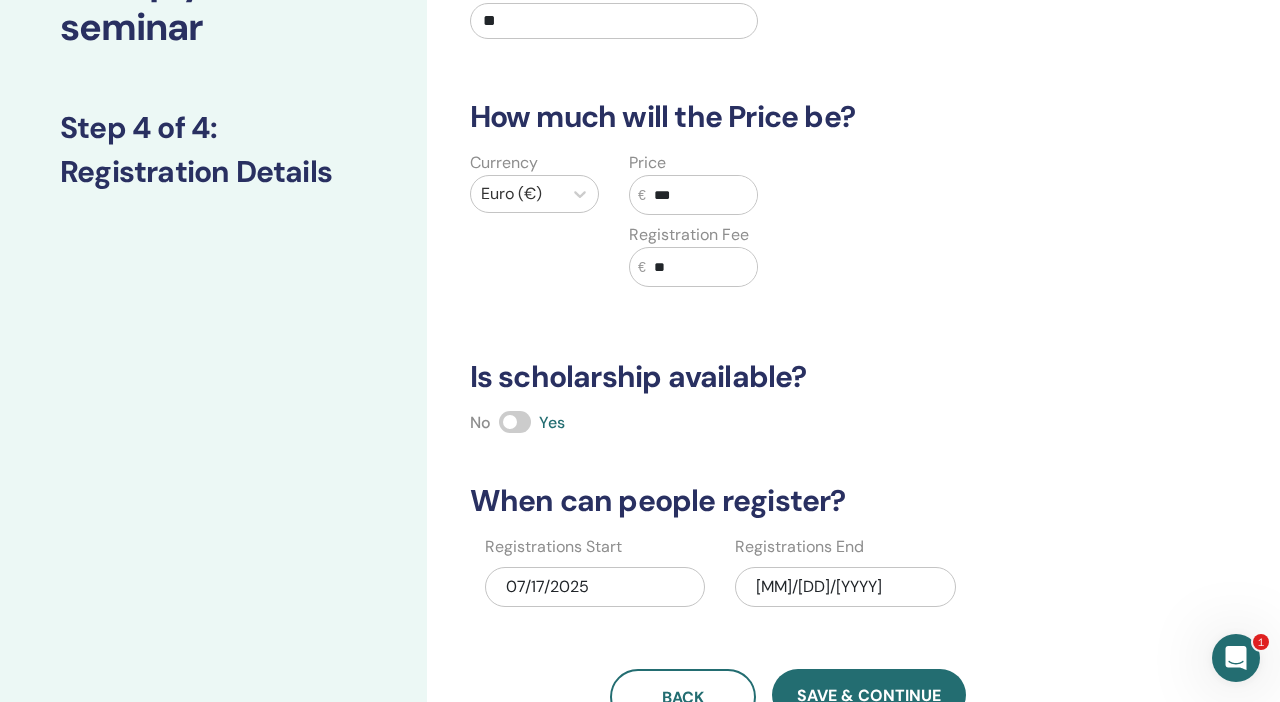 scroll, scrollTop: 0, scrollLeft: 0, axis: both 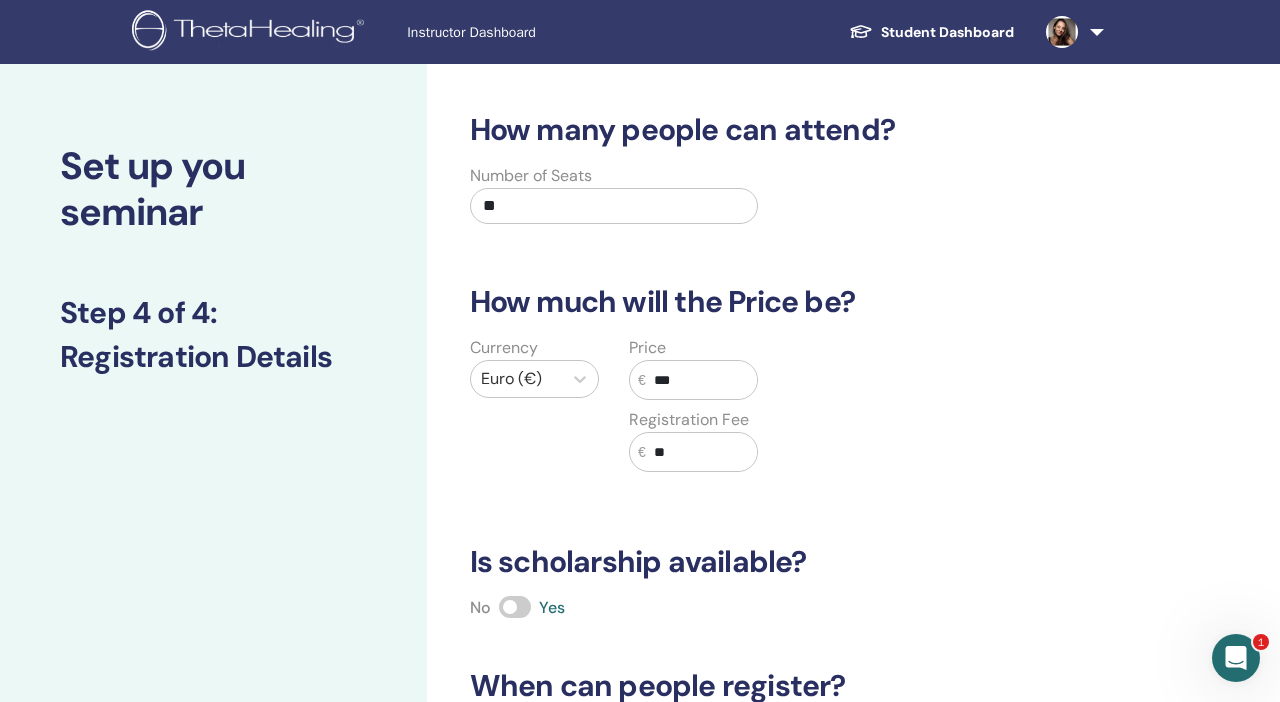 click on "**" at bounding box center (614, 206) 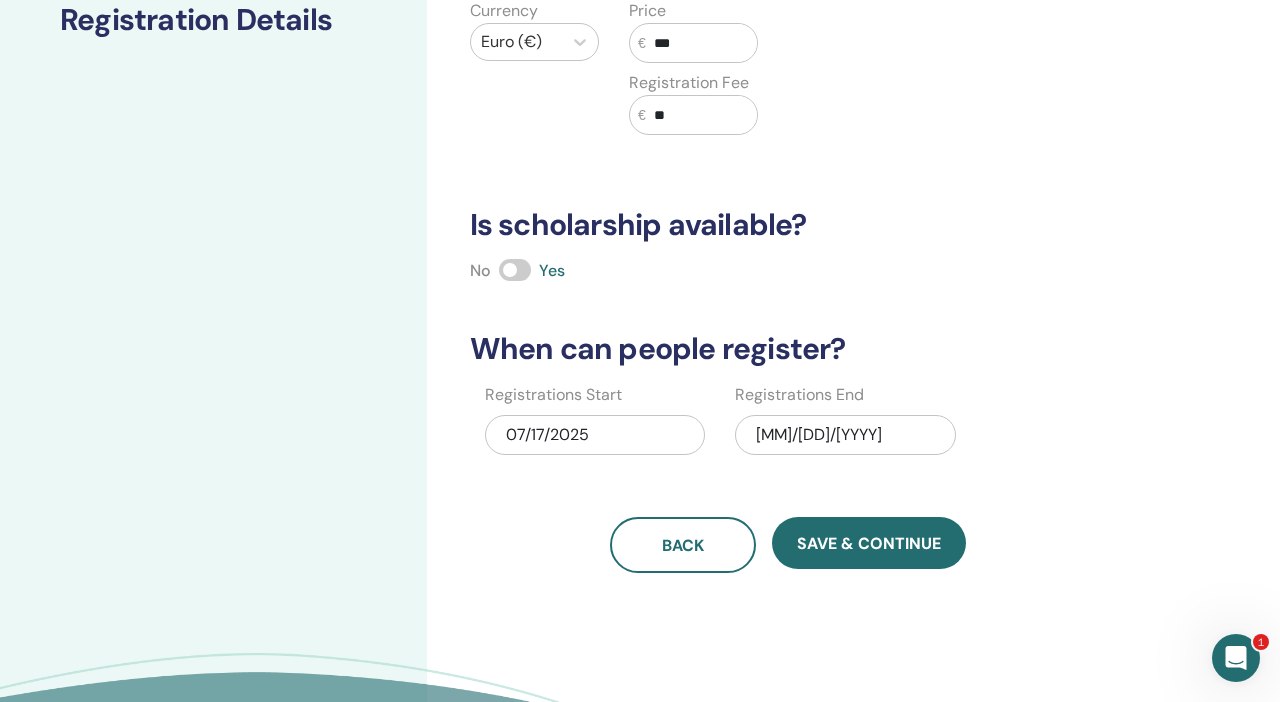 scroll, scrollTop: 342, scrollLeft: 0, axis: vertical 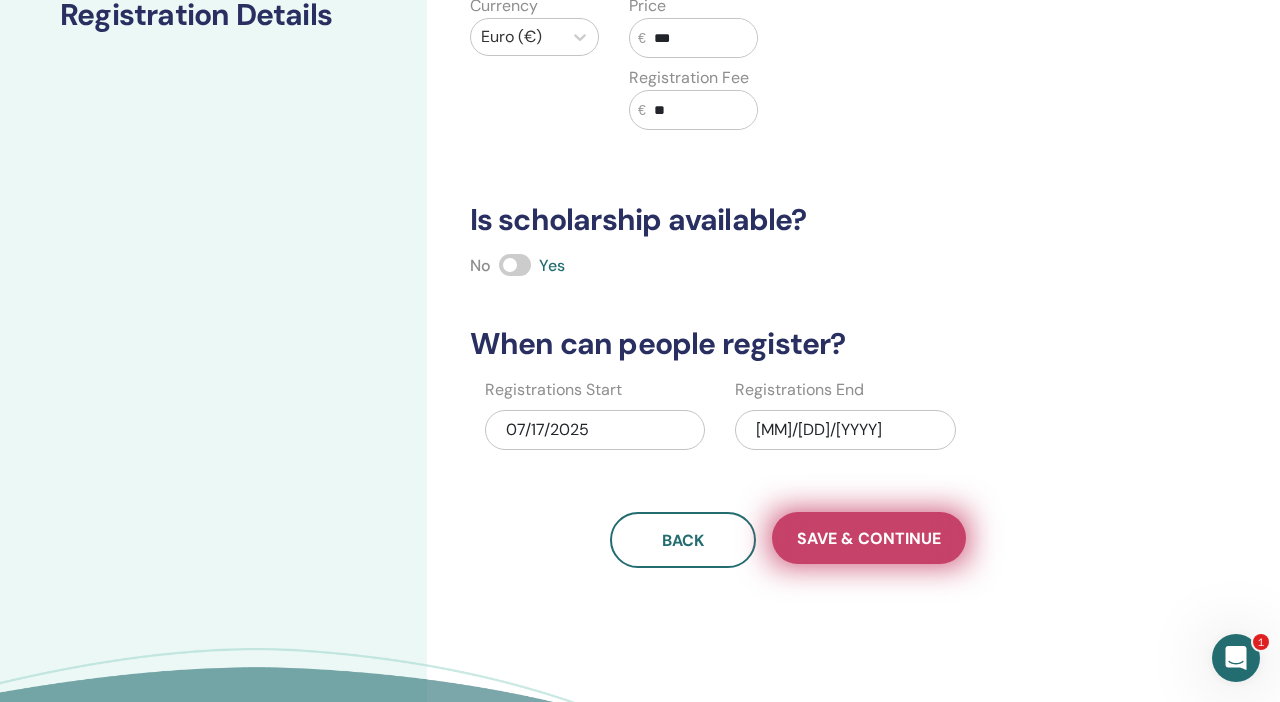 click on "Save & Continue" at bounding box center [869, 538] 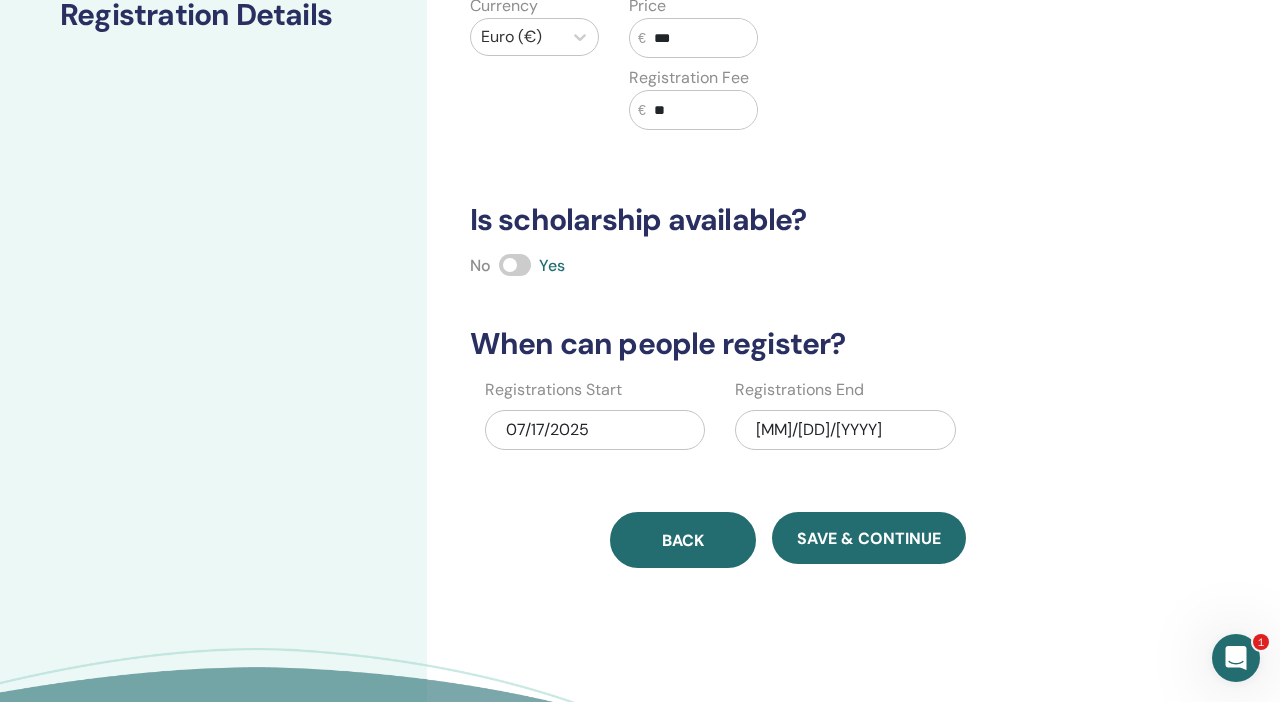 click on "Back" at bounding box center [683, 540] 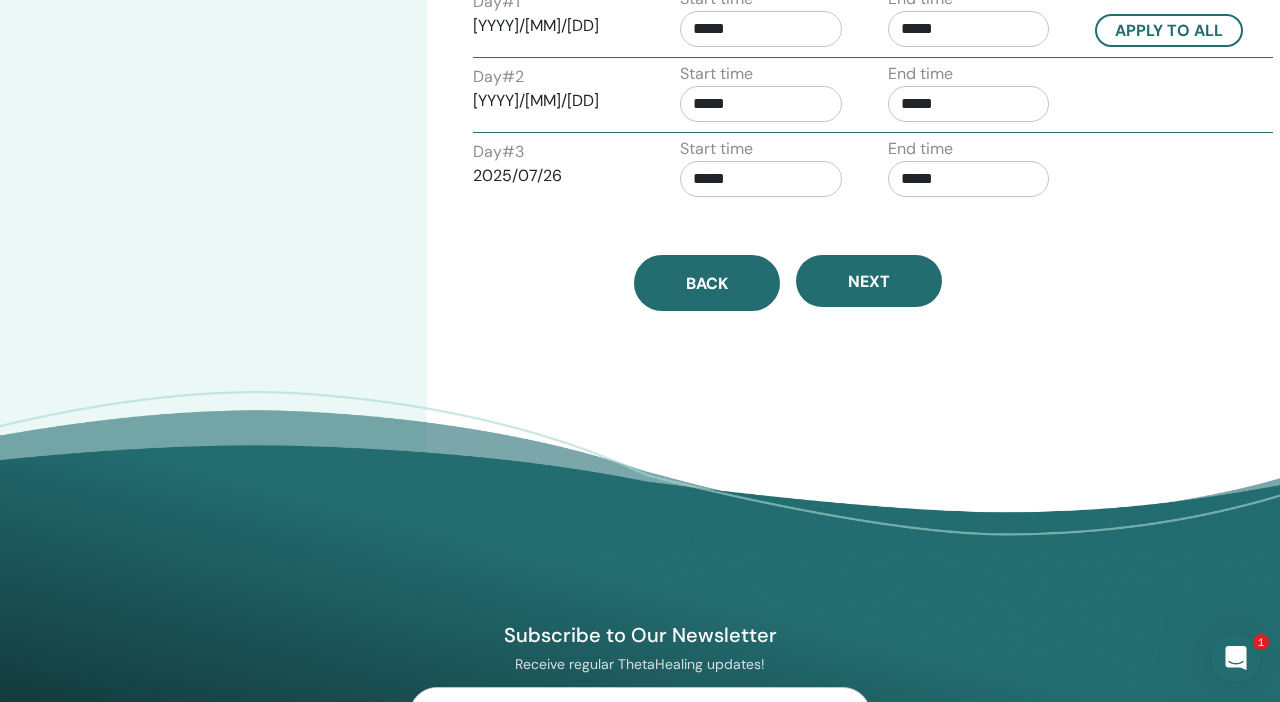 click on "Back" at bounding box center (707, 283) 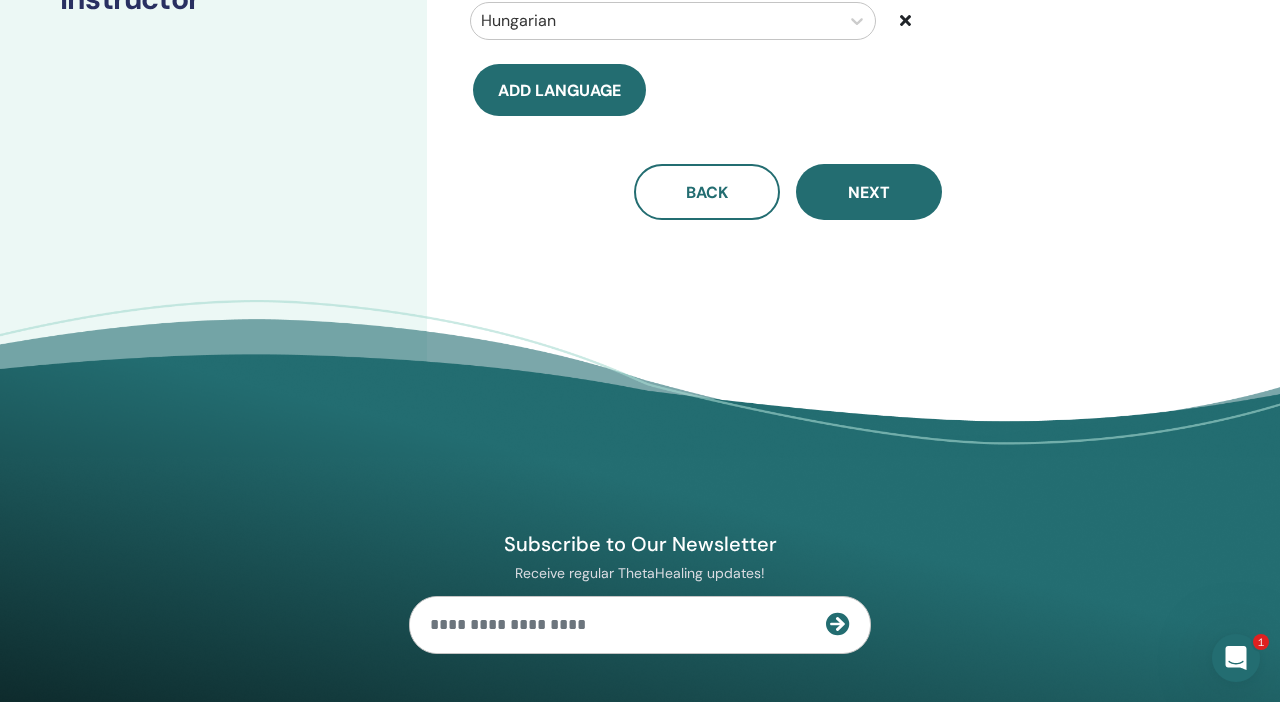scroll, scrollTop: 0, scrollLeft: 0, axis: both 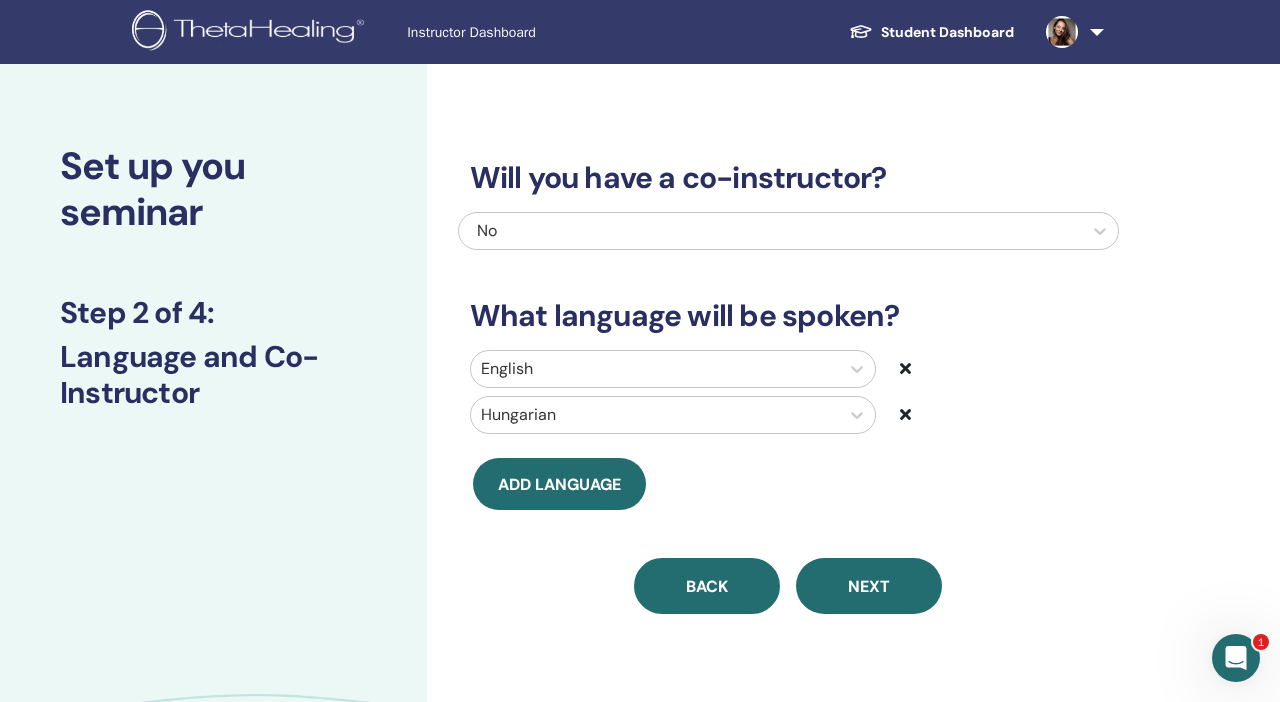 click on "Back" at bounding box center (707, 586) 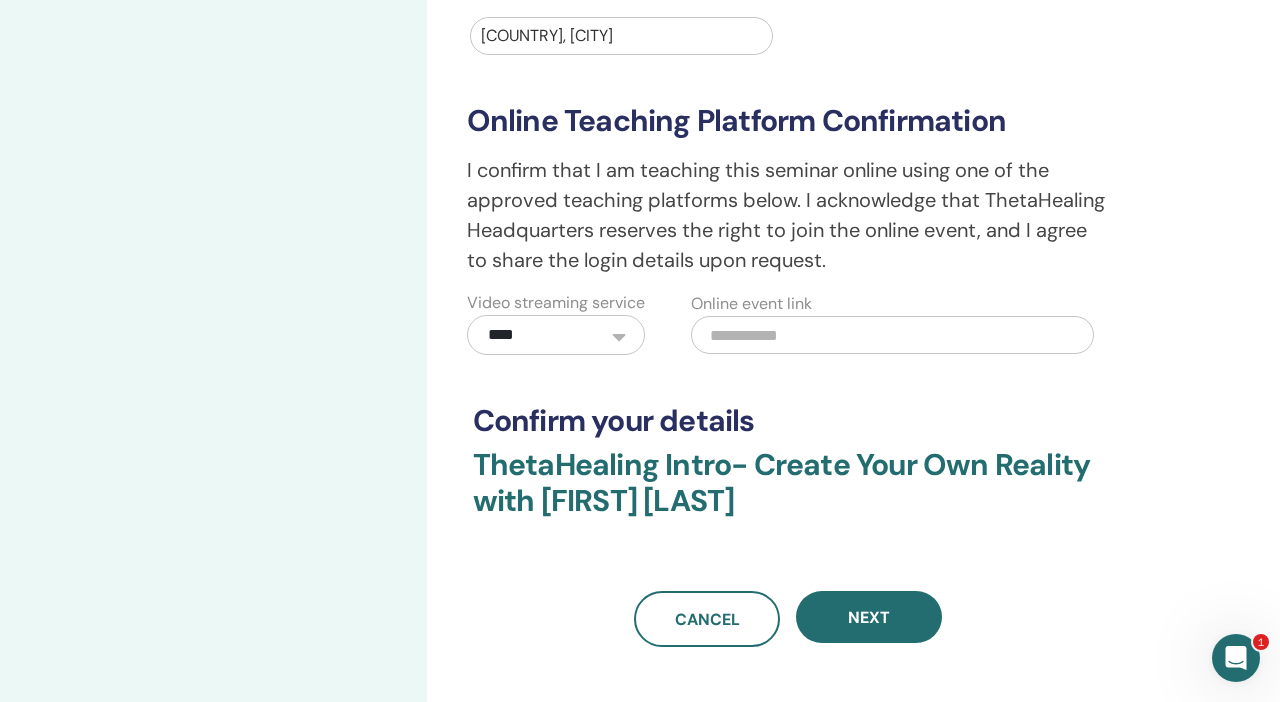 scroll, scrollTop: 459, scrollLeft: 0, axis: vertical 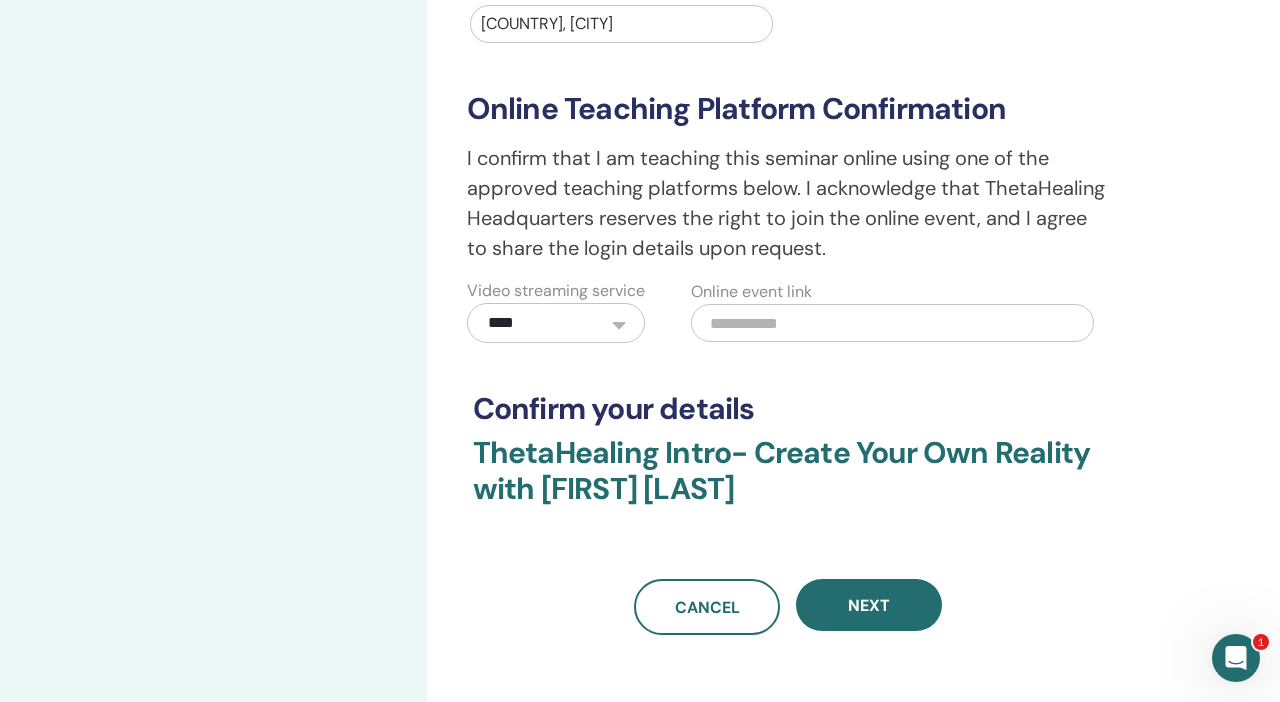 click on "Online event link" at bounding box center (900, 311) 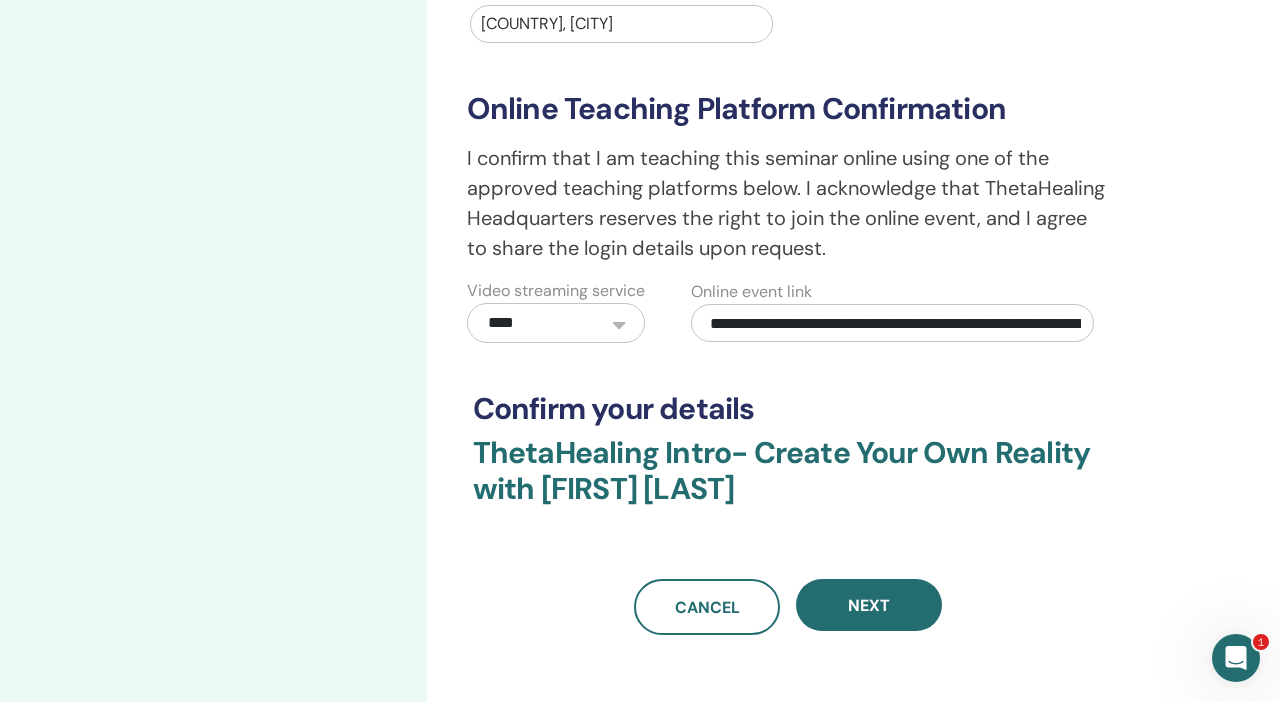 scroll, scrollTop: 0, scrollLeft: 256, axis: horizontal 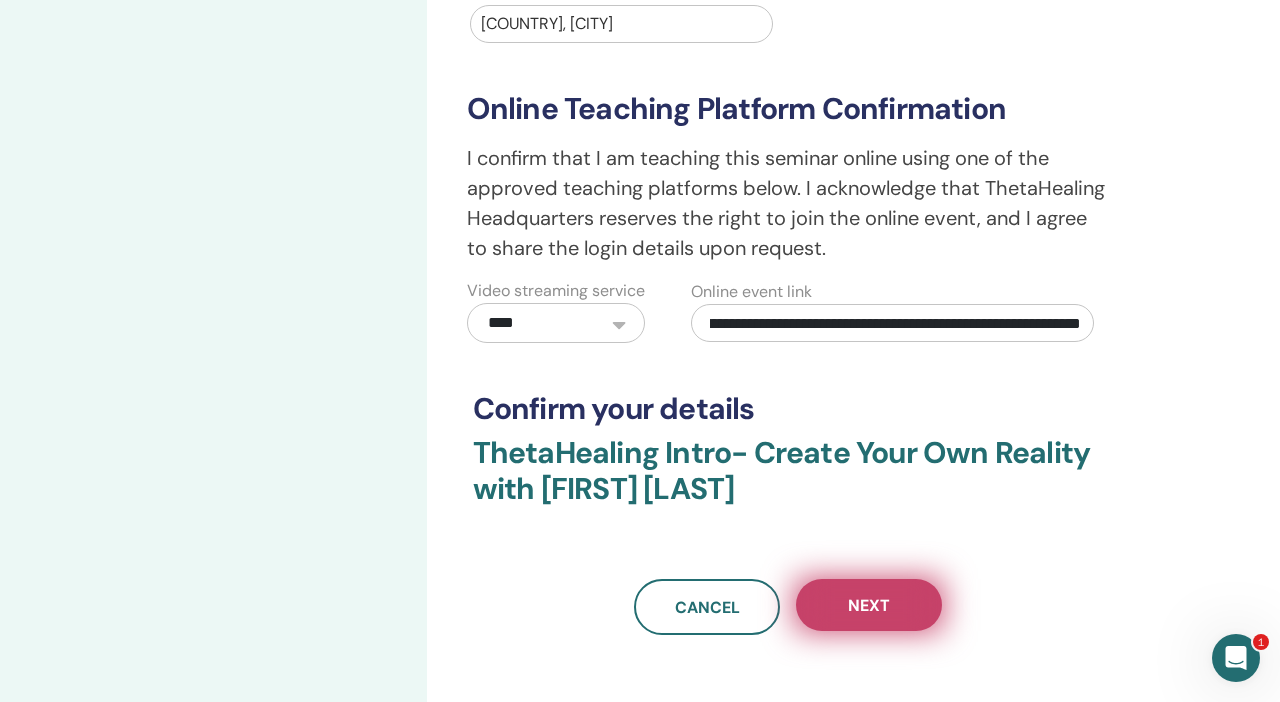 type on "**********" 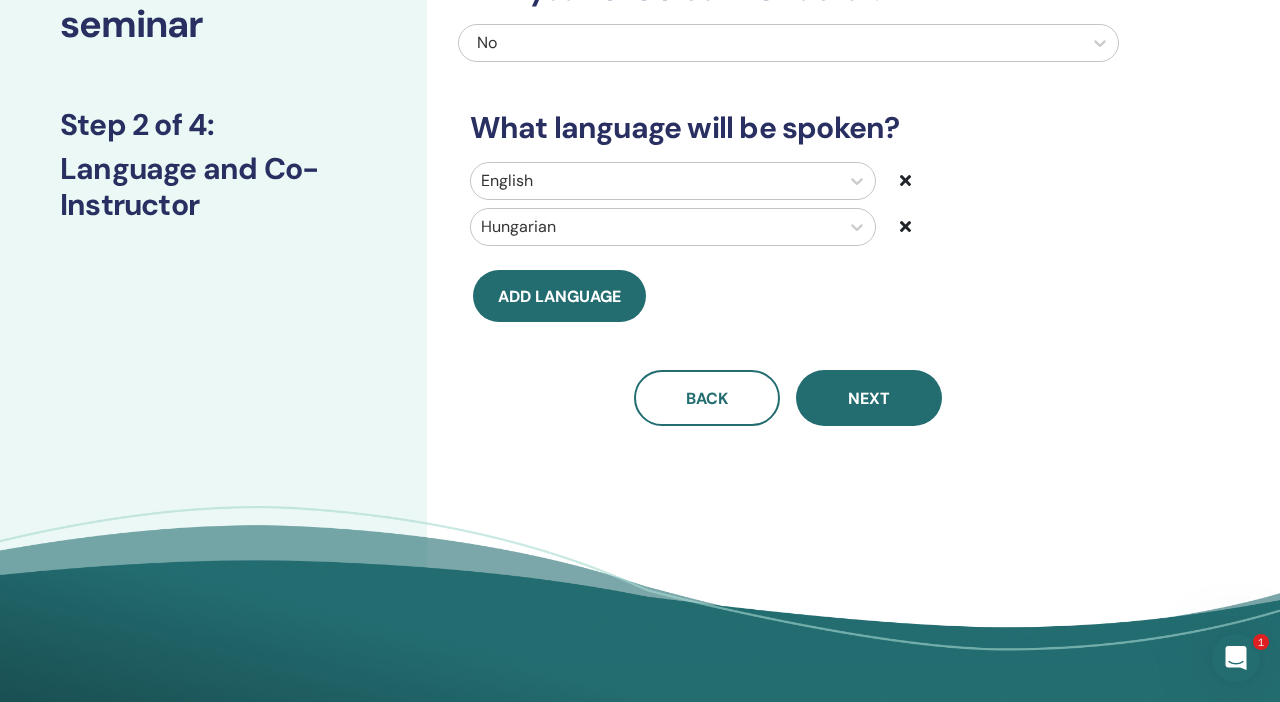 scroll, scrollTop: 0, scrollLeft: 0, axis: both 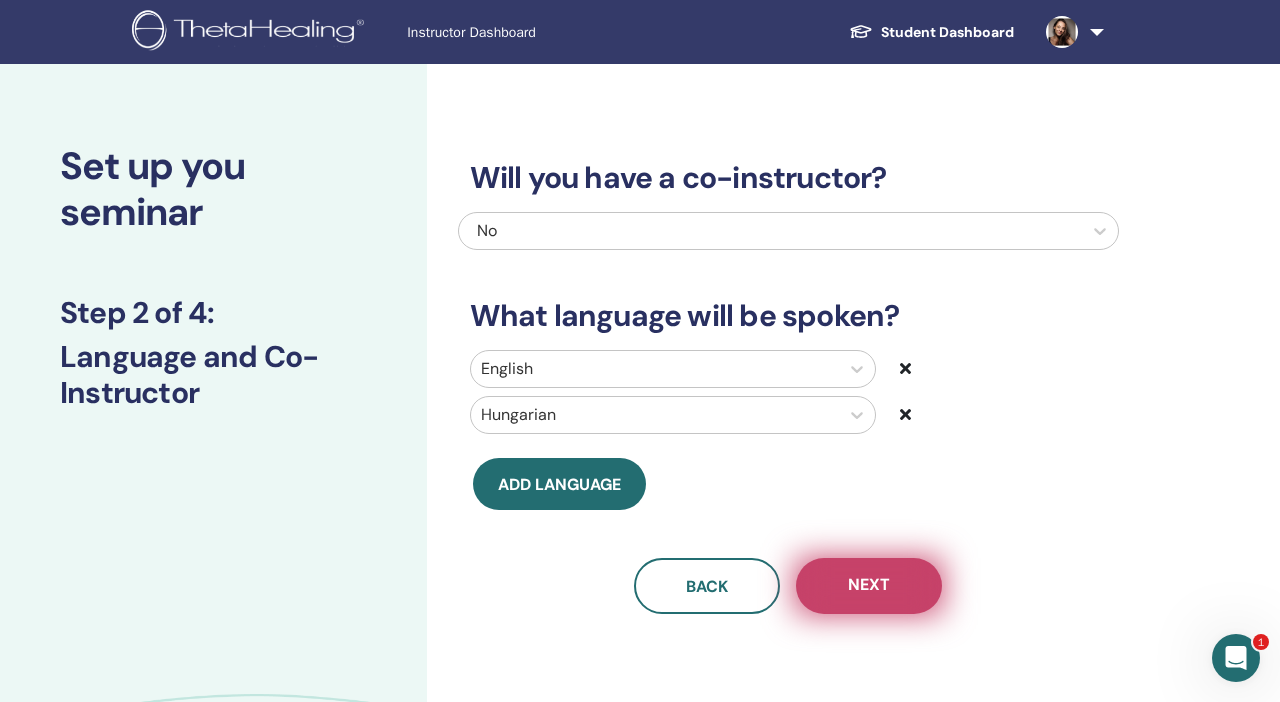 click on "Next" at bounding box center (869, 586) 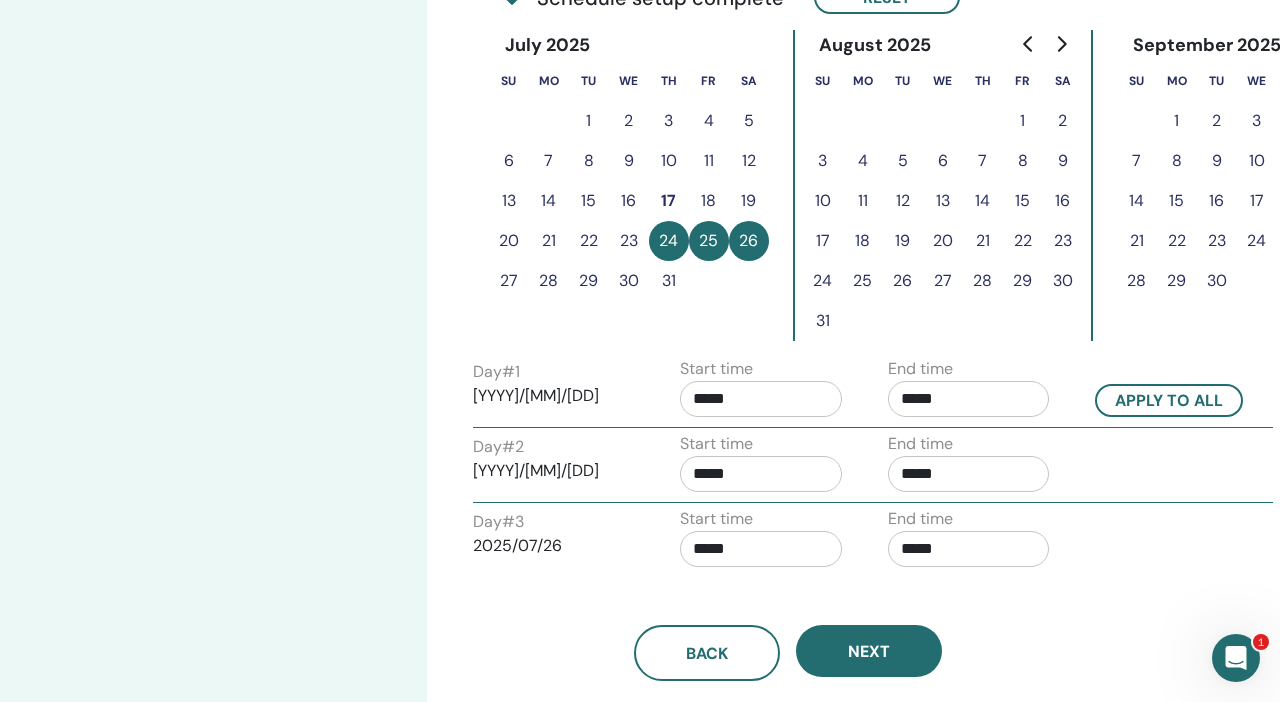 scroll, scrollTop: 529, scrollLeft: 0, axis: vertical 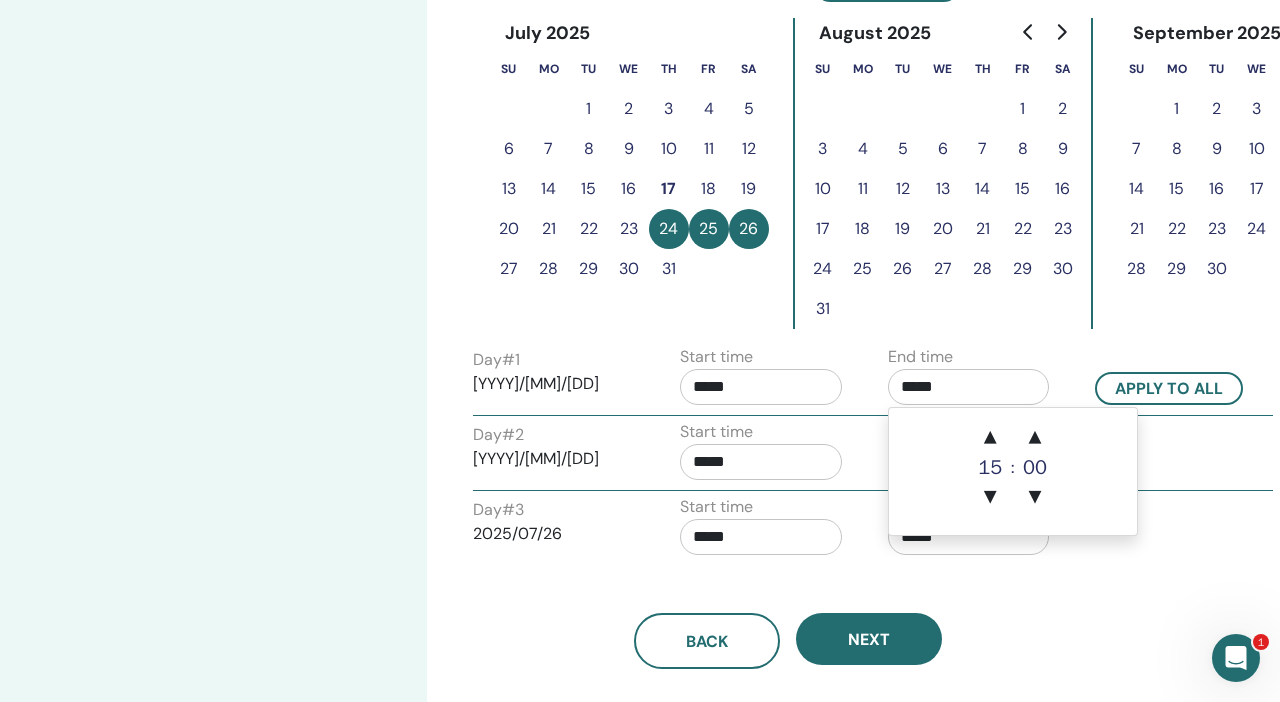 click on "*****" at bounding box center [969, 387] 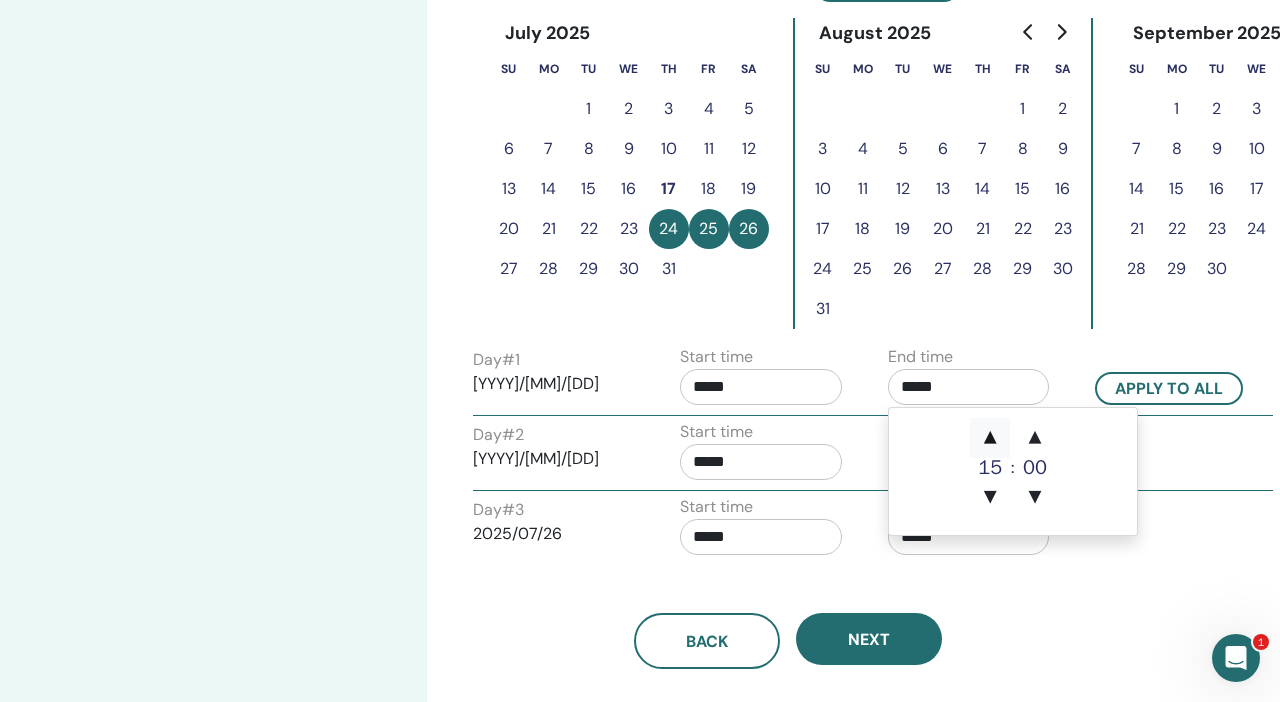 click on "▲" at bounding box center (990, 438) 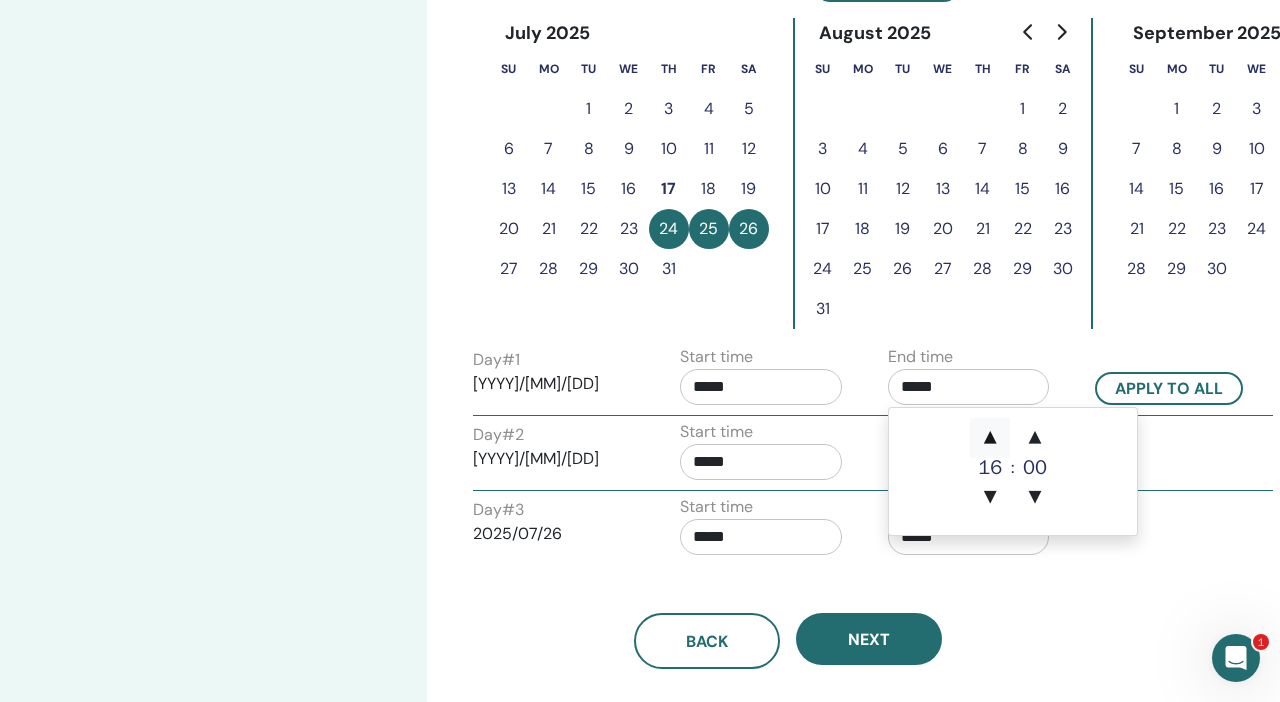 click on "▲" at bounding box center (990, 438) 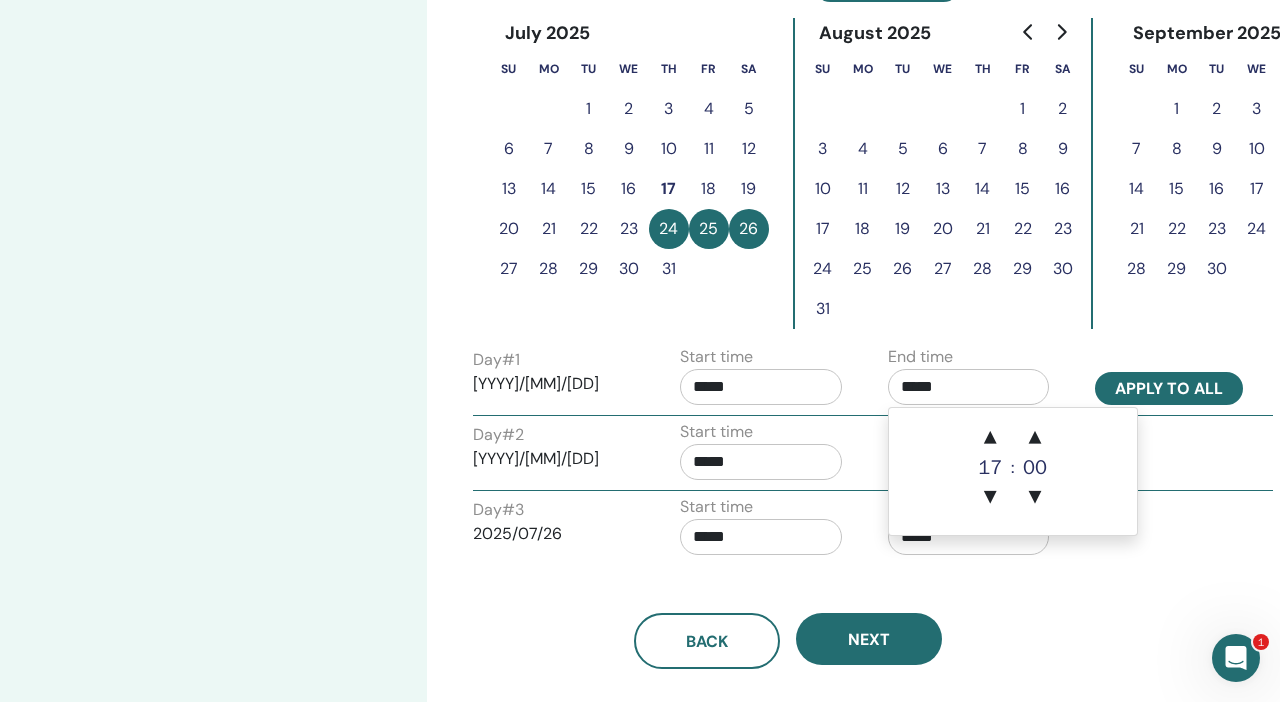 click on "Apply to all" at bounding box center [1169, 388] 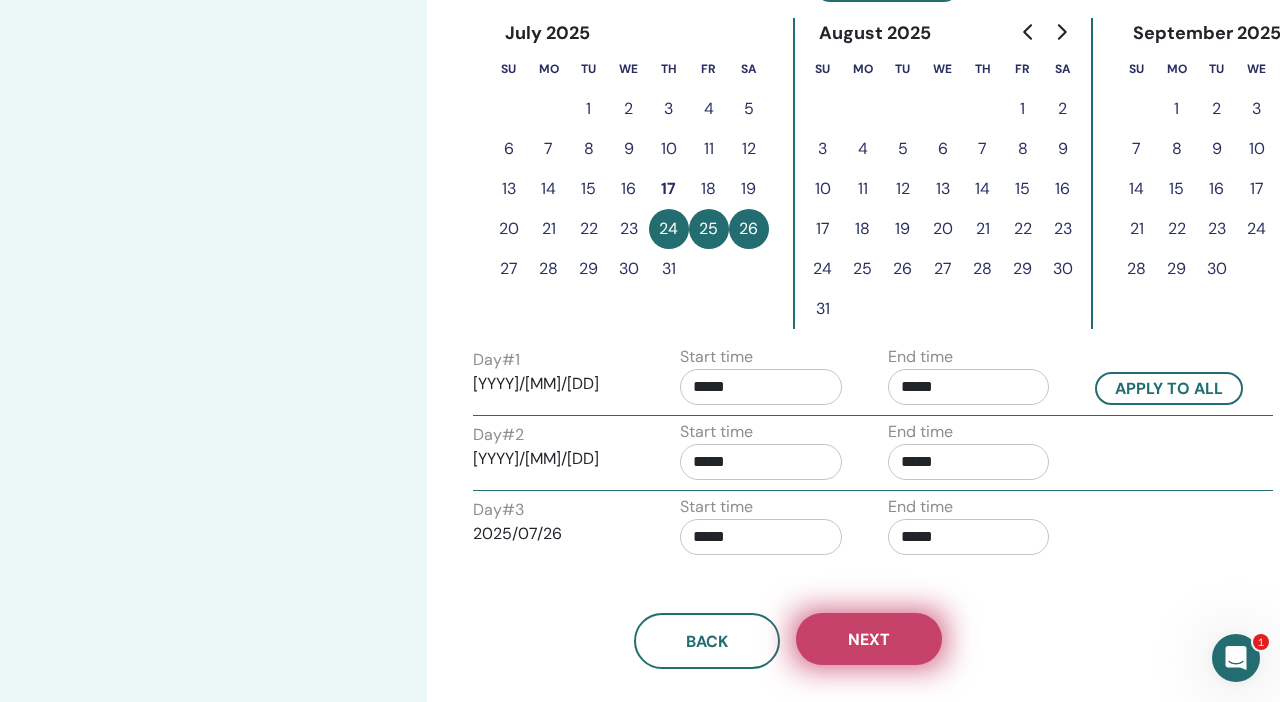 click on "Next" at bounding box center [869, 639] 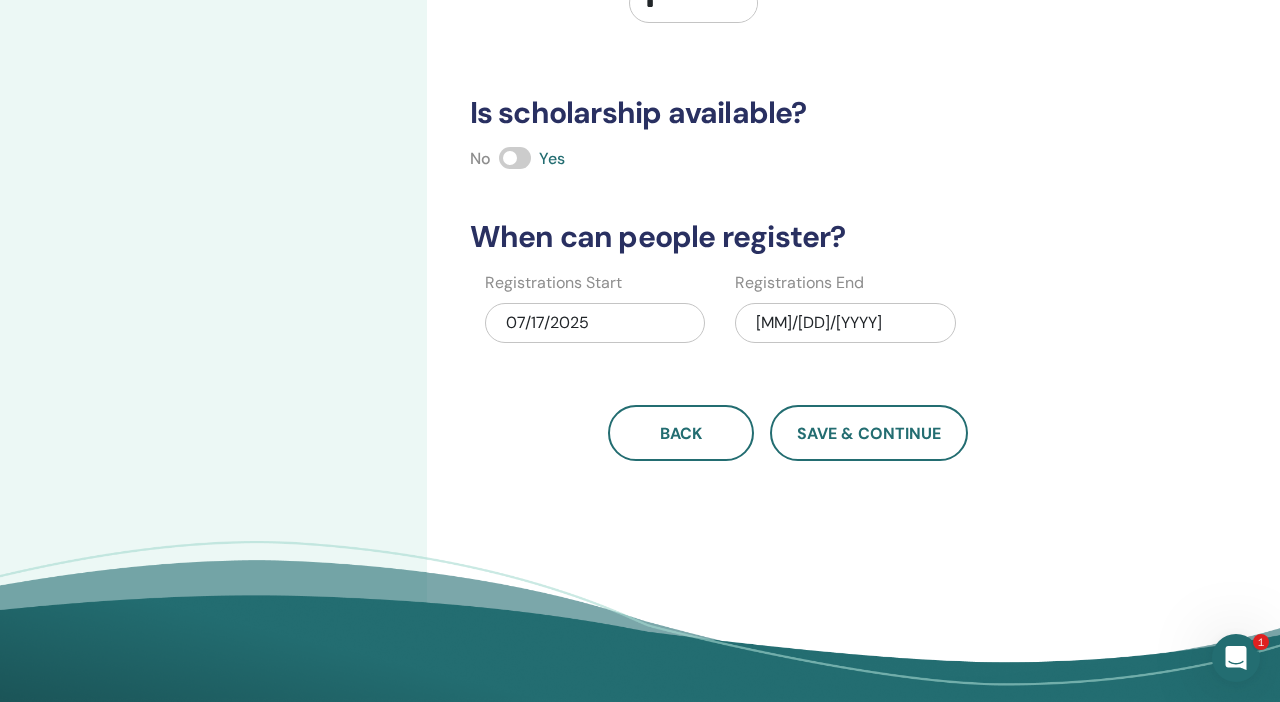 scroll, scrollTop: 246, scrollLeft: 0, axis: vertical 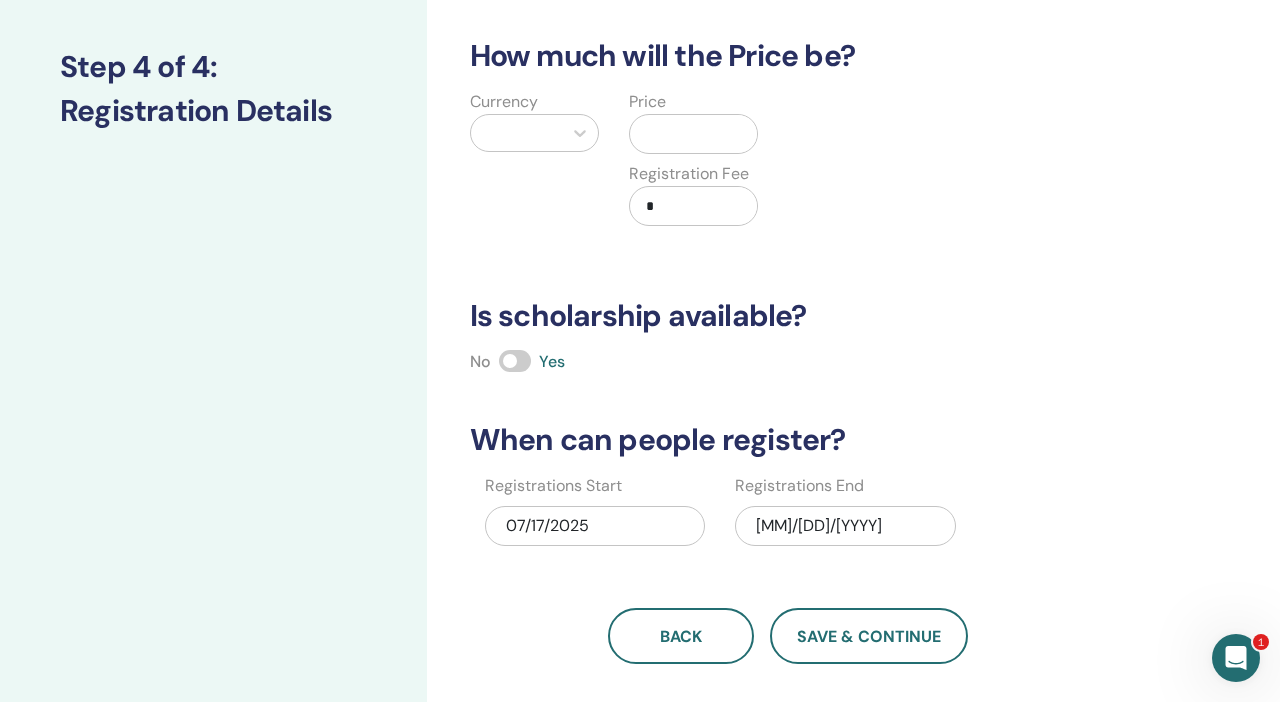 click at bounding box center (516, 133) 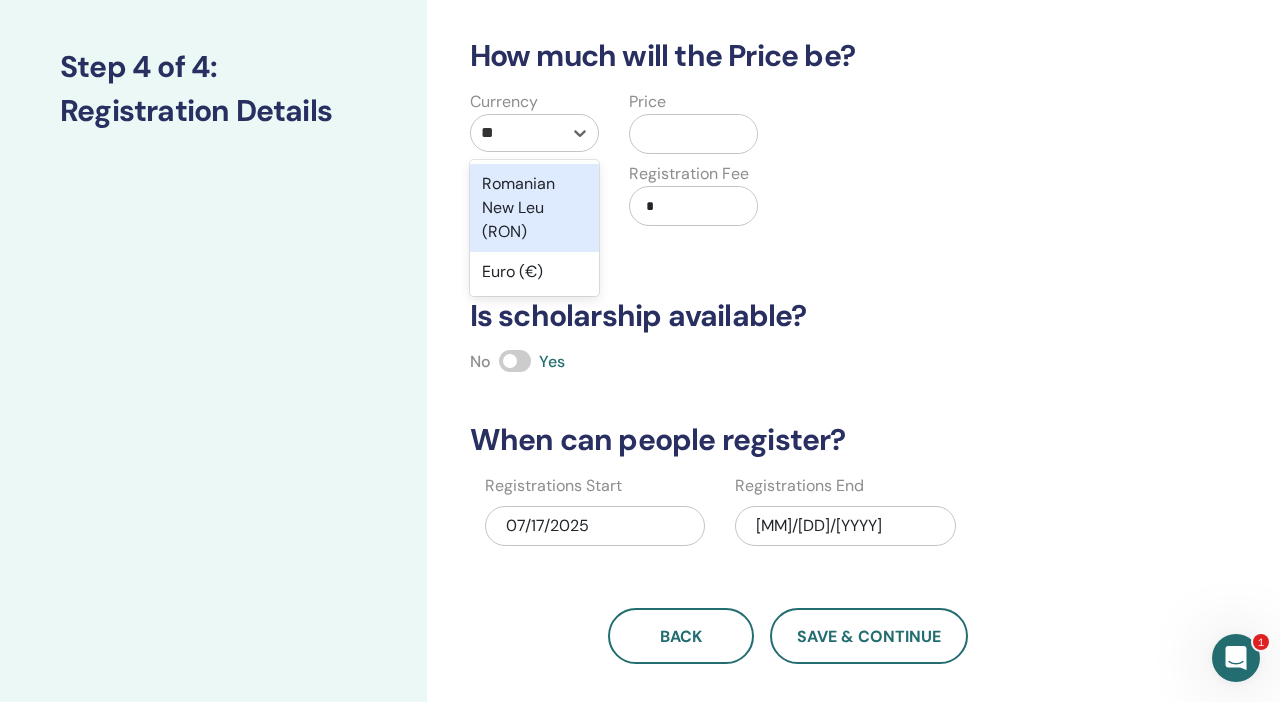type on "***" 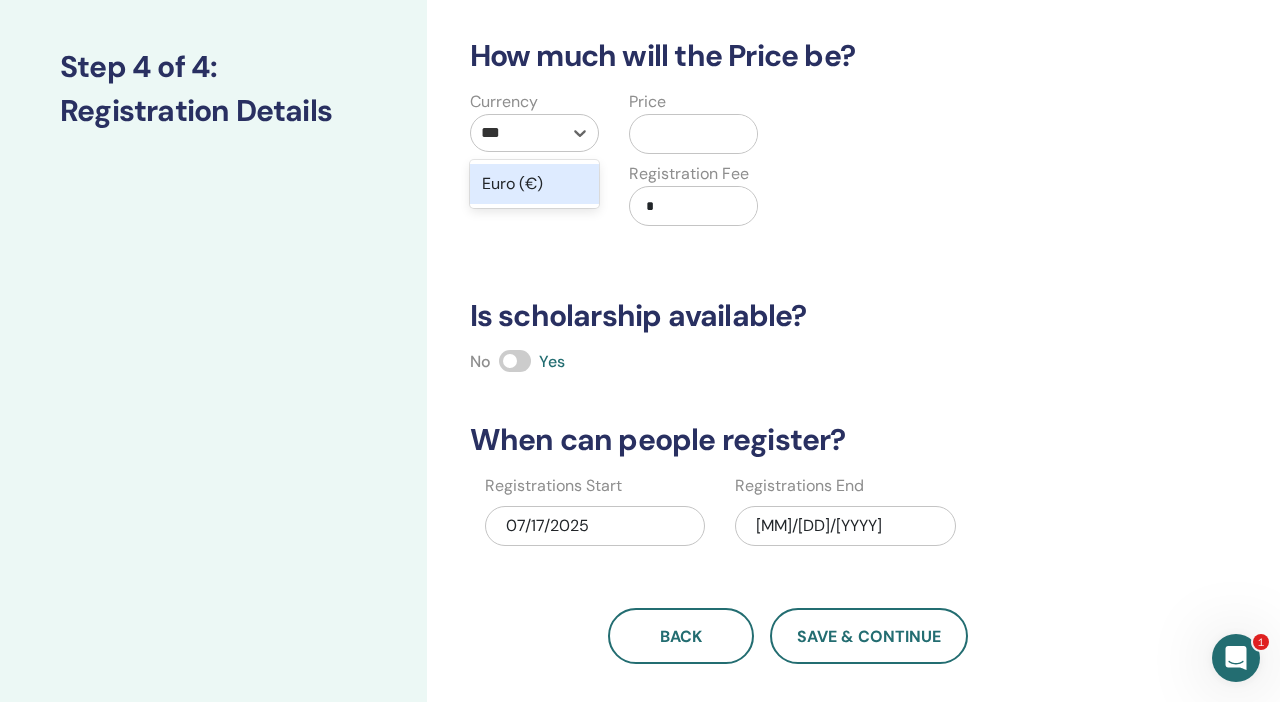 click on "Euro (€)" at bounding box center [534, 184] 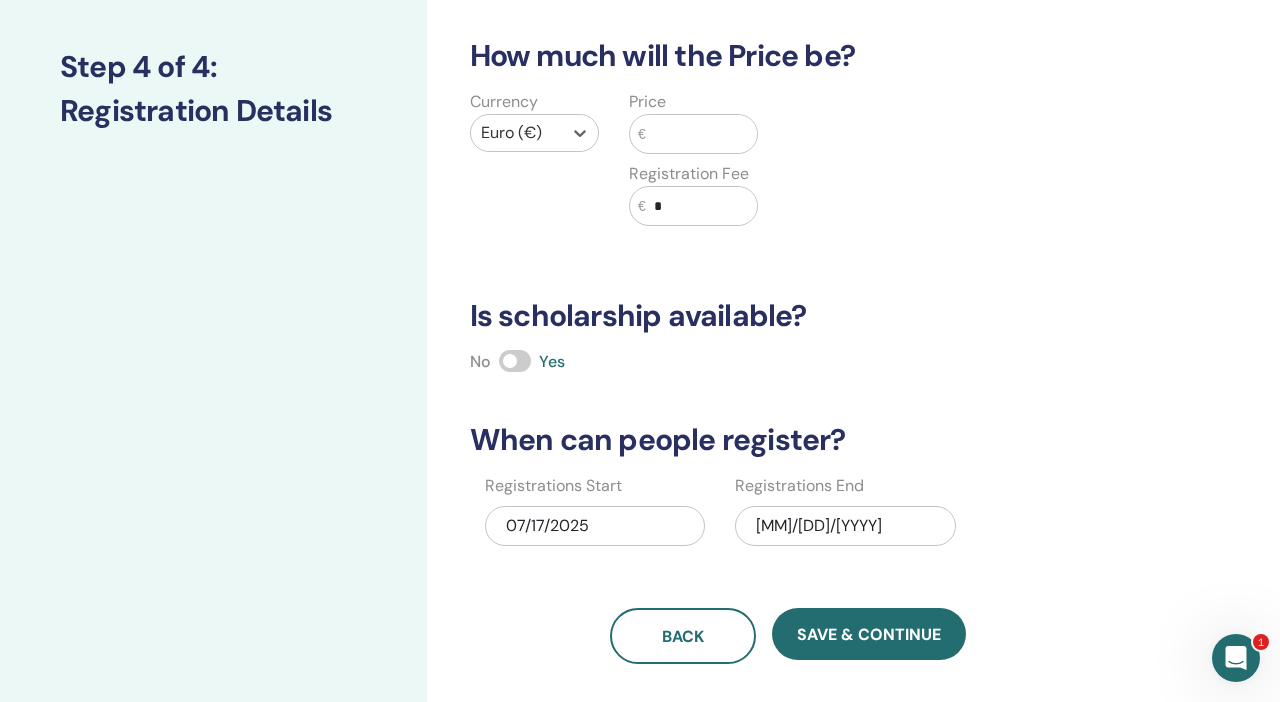 click at bounding box center [702, 134] 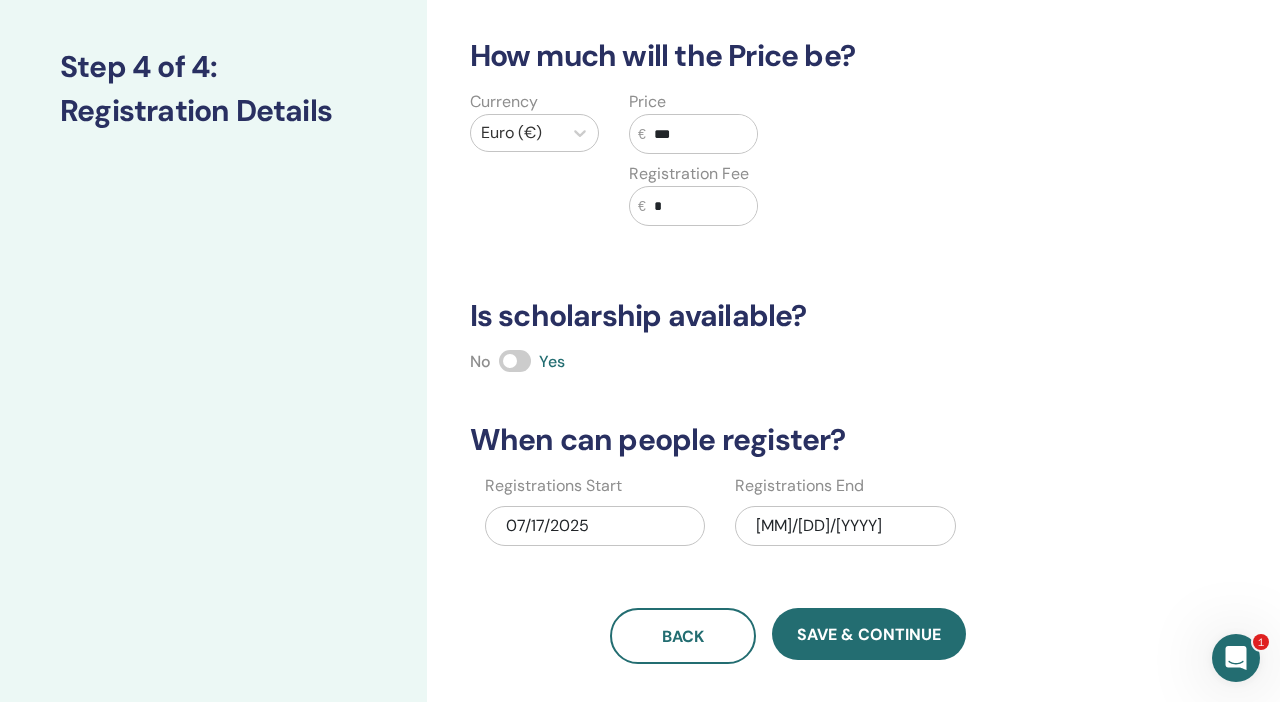 type on "***" 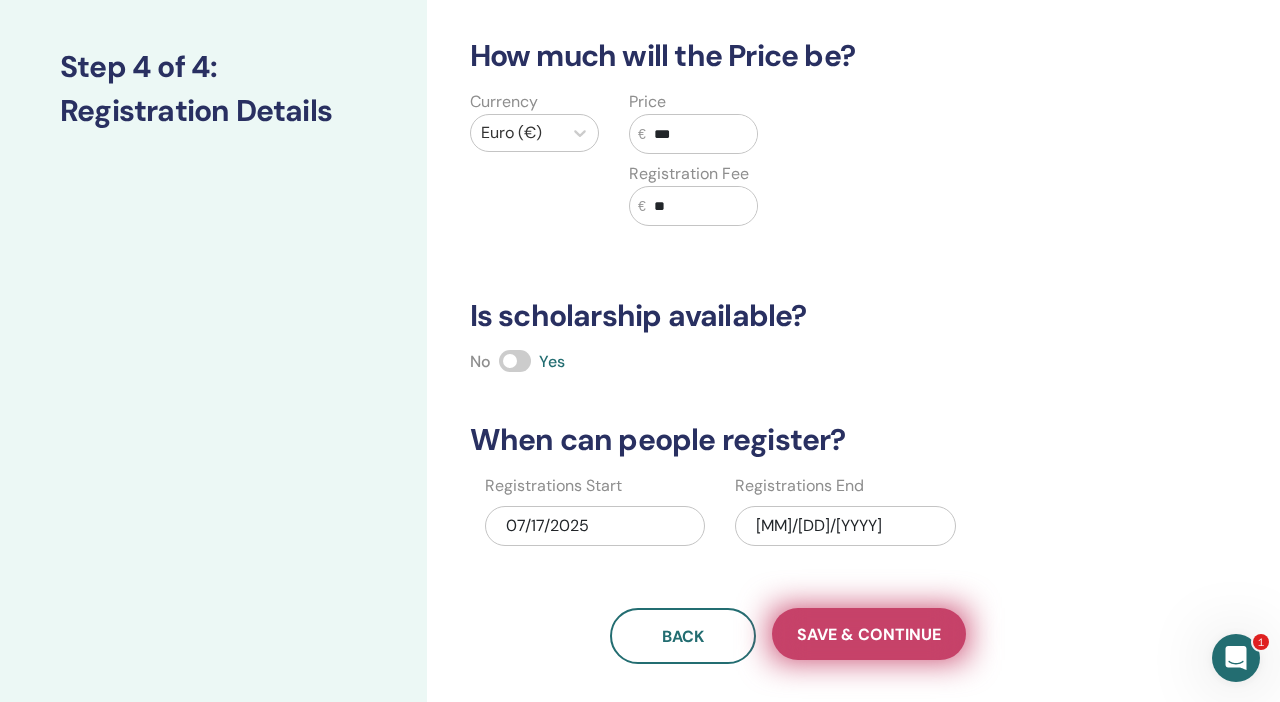 type on "**" 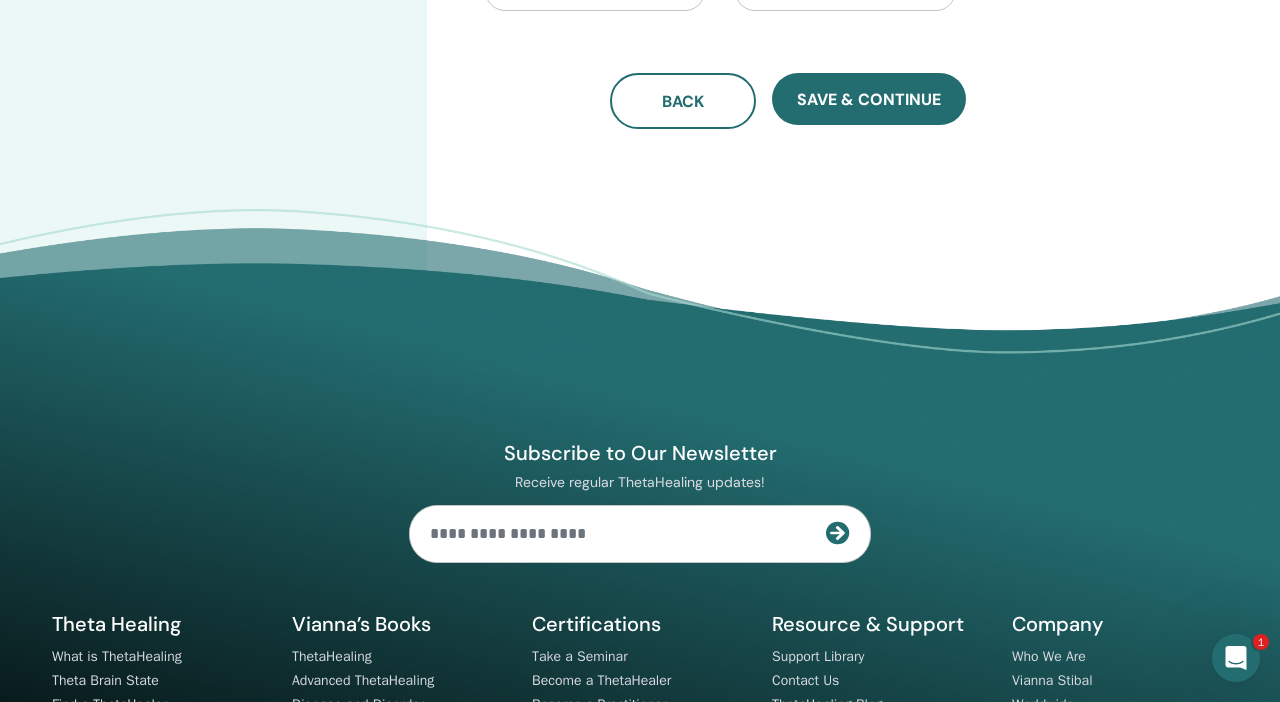 scroll, scrollTop: 791, scrollLeft: 0, axis: vertical 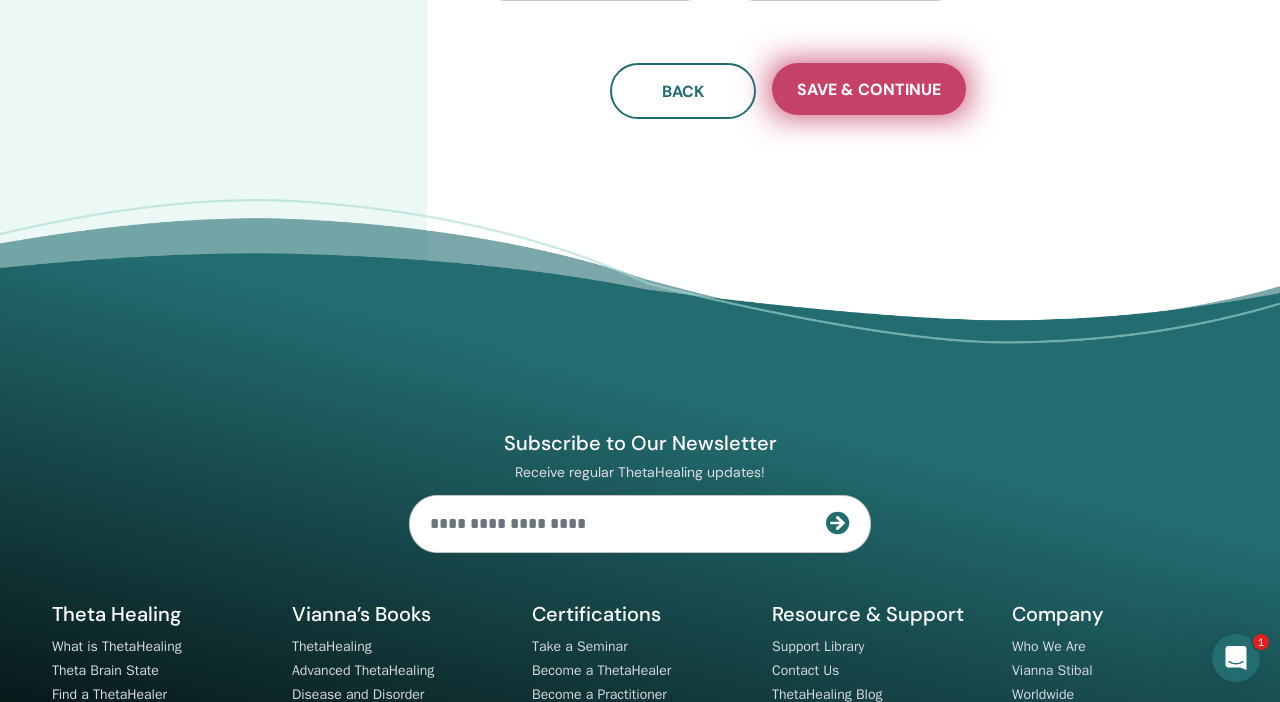click on "Save & Continue" at bounding box center (869, 89) 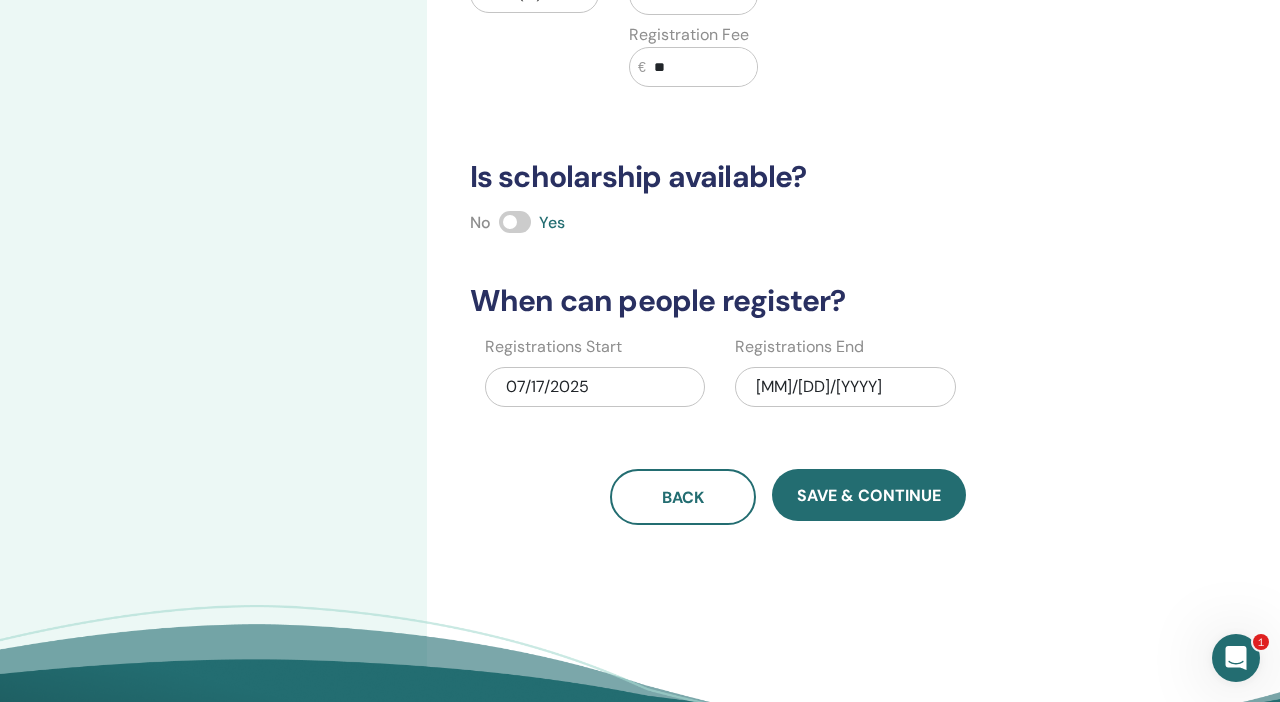 scroll, scrollTop: 456, scrollLeft: 0, axis: vertical 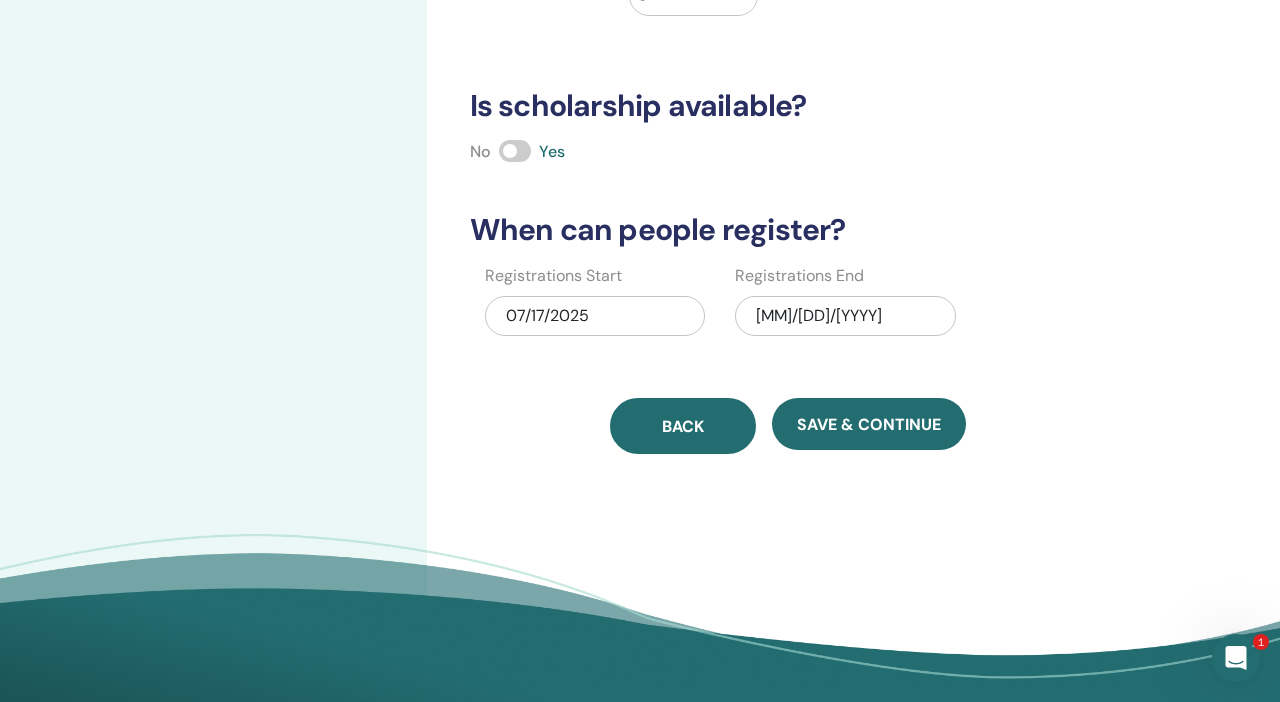 click on "Back" at bounding box center (683, 426) 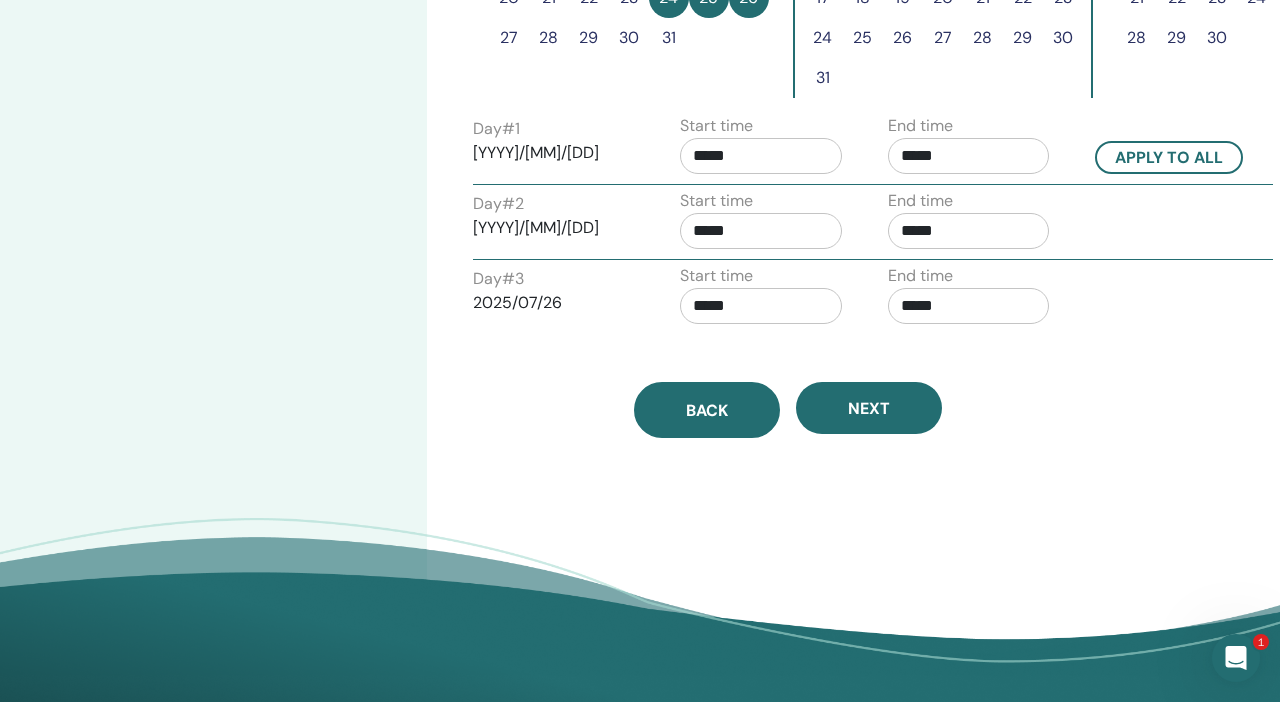 click on "Back" at bounding box center [707, 410] 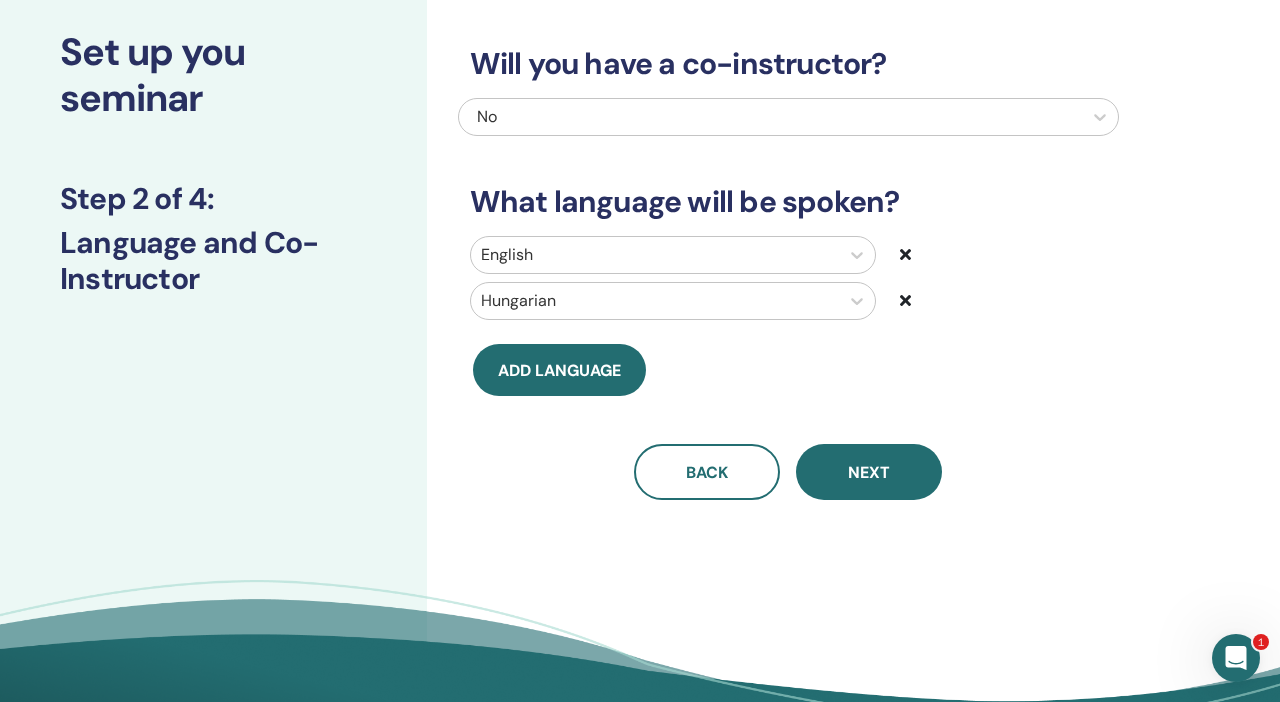 scroll, scrollTop: 0, scrollLeft: 0, axis: both 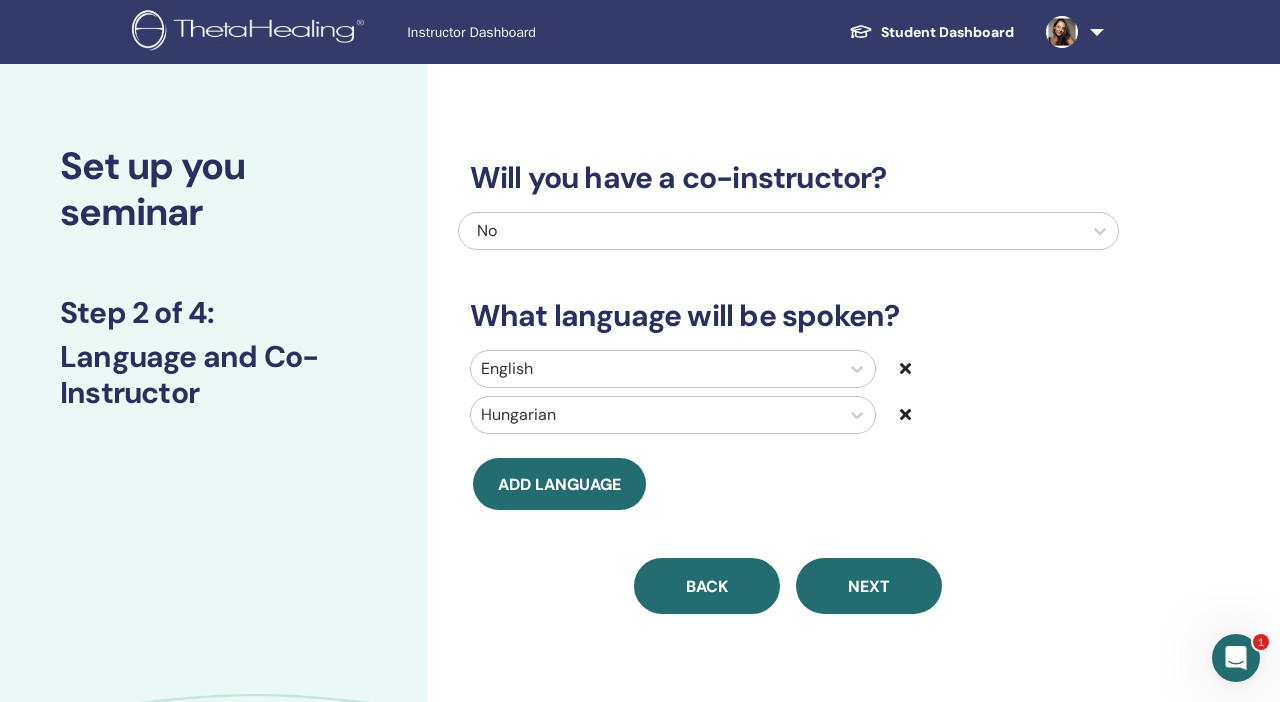 click on "Back" at bounding box center (707, 586) 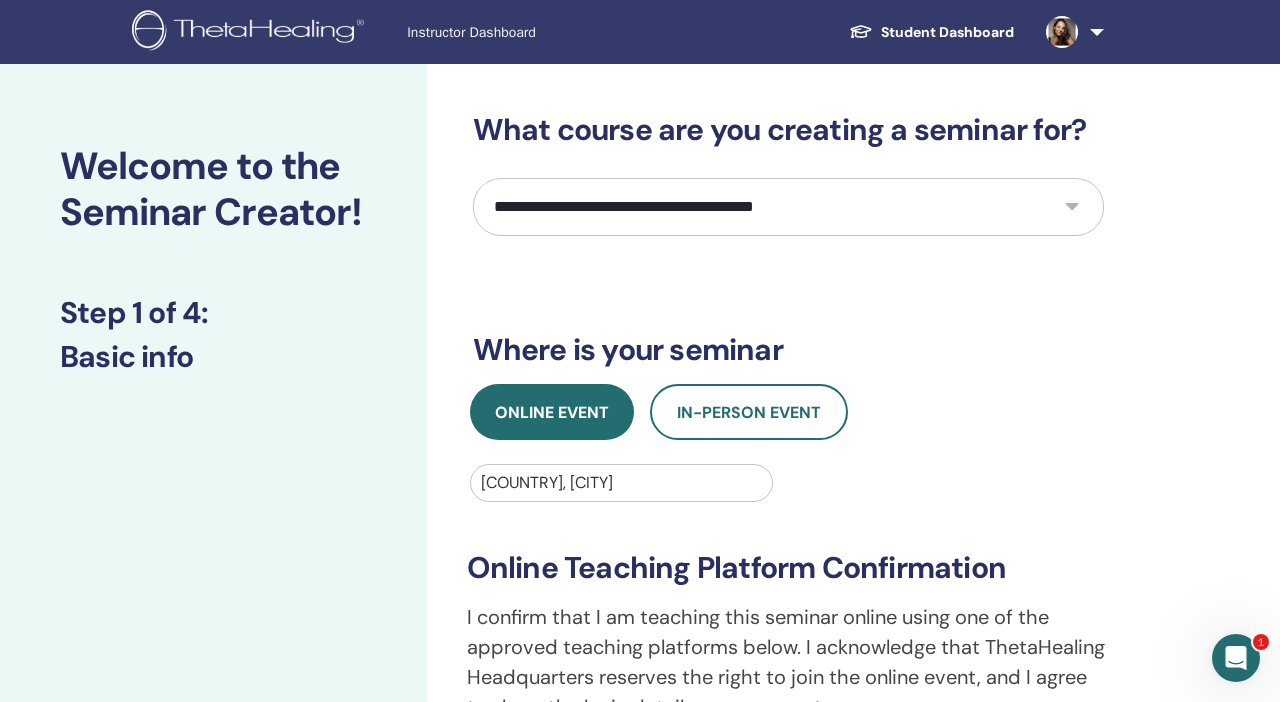 click on "**********" at bounding box center (788, 207) 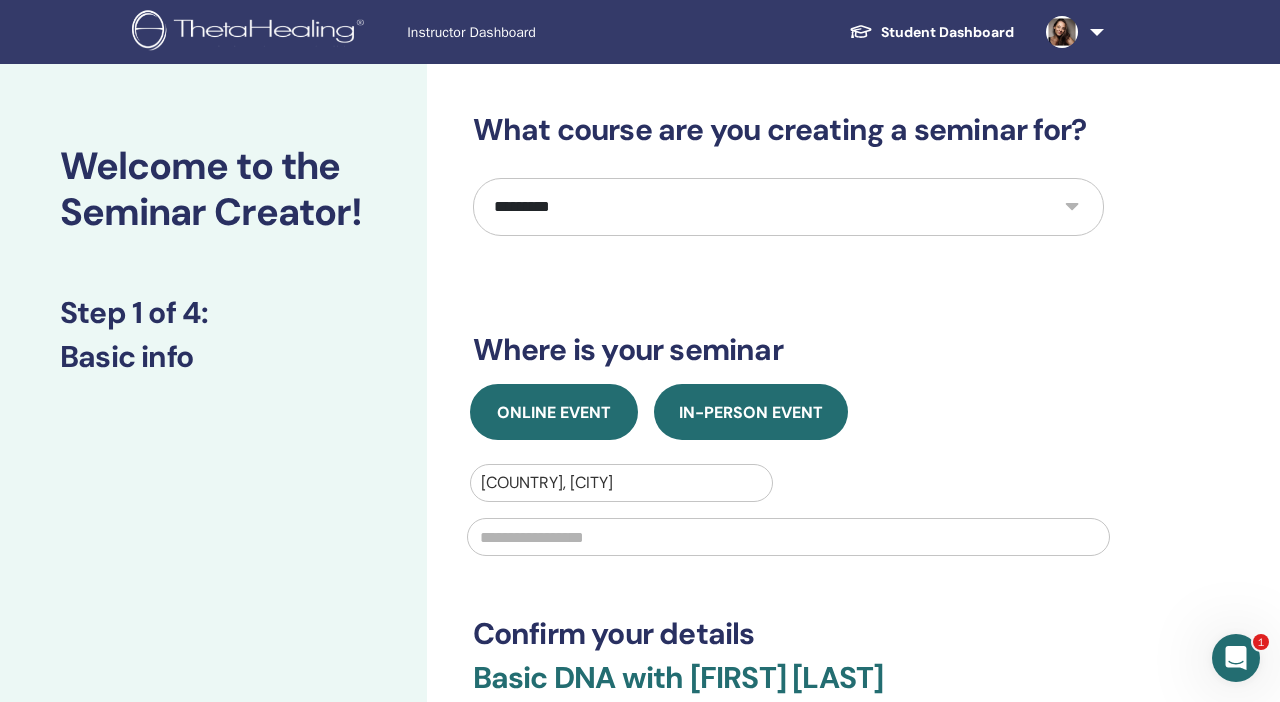 click on "Online Event" at bounding box center (554, 412) 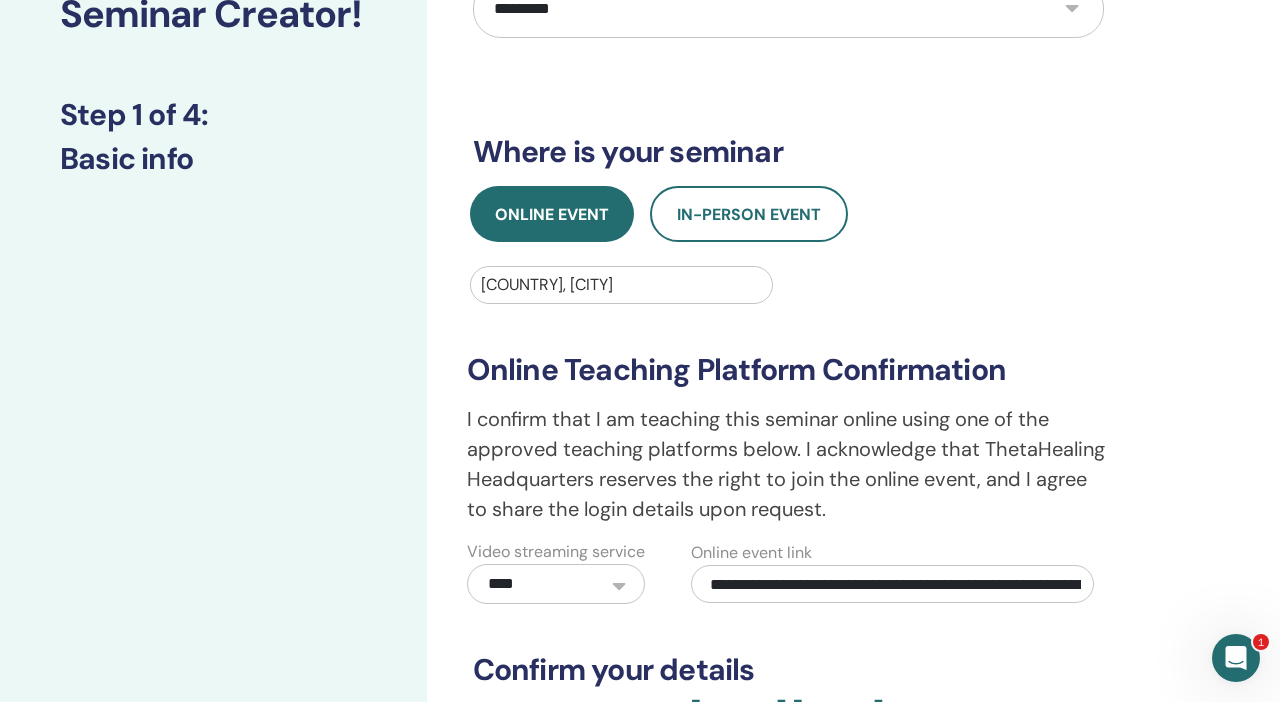 scroll, scrollTop: 0, scrollLeft: 0, axis: both 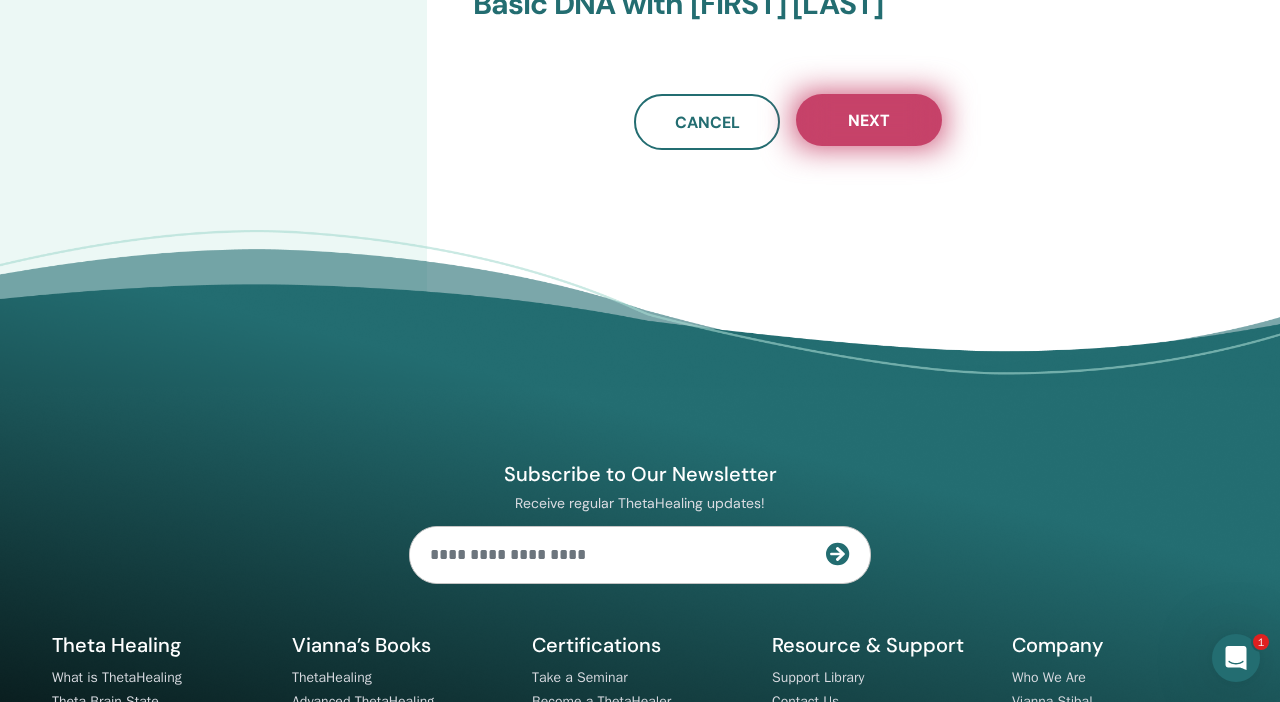 click on "Next" at bounding box center (869, 120) 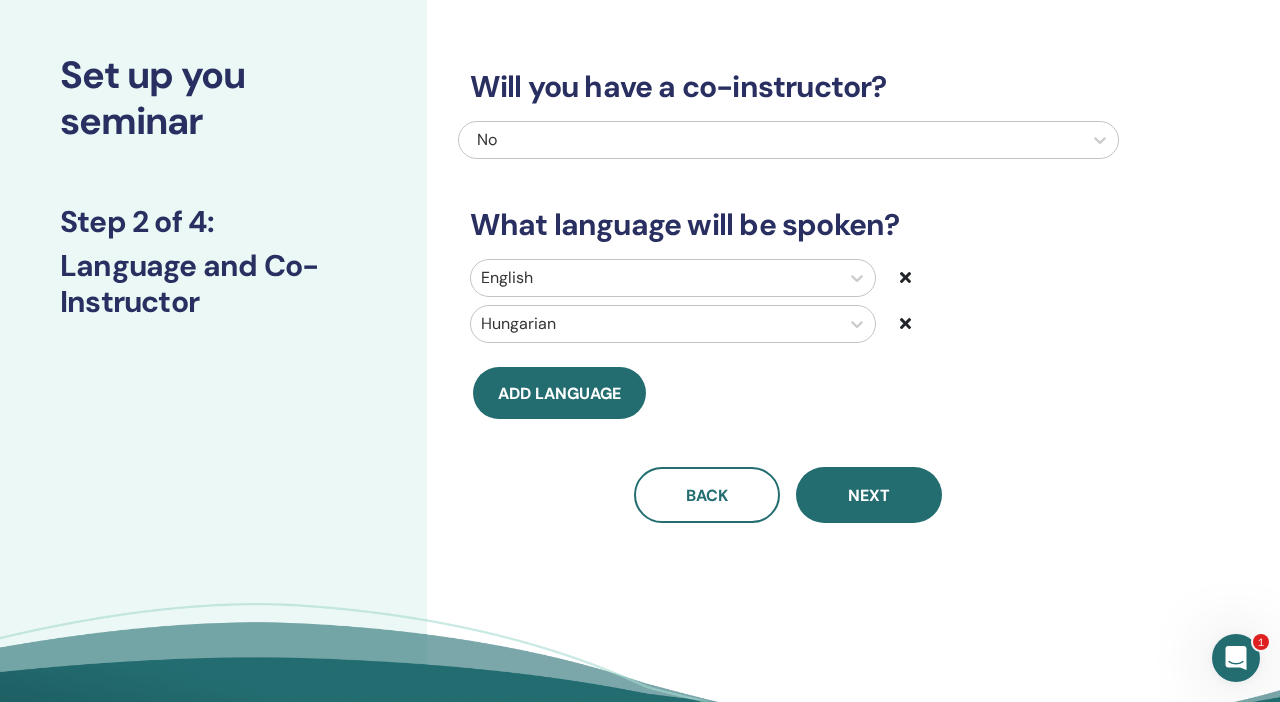 scroll, scrollTop: 0, scrollLeft: 0, axis: both 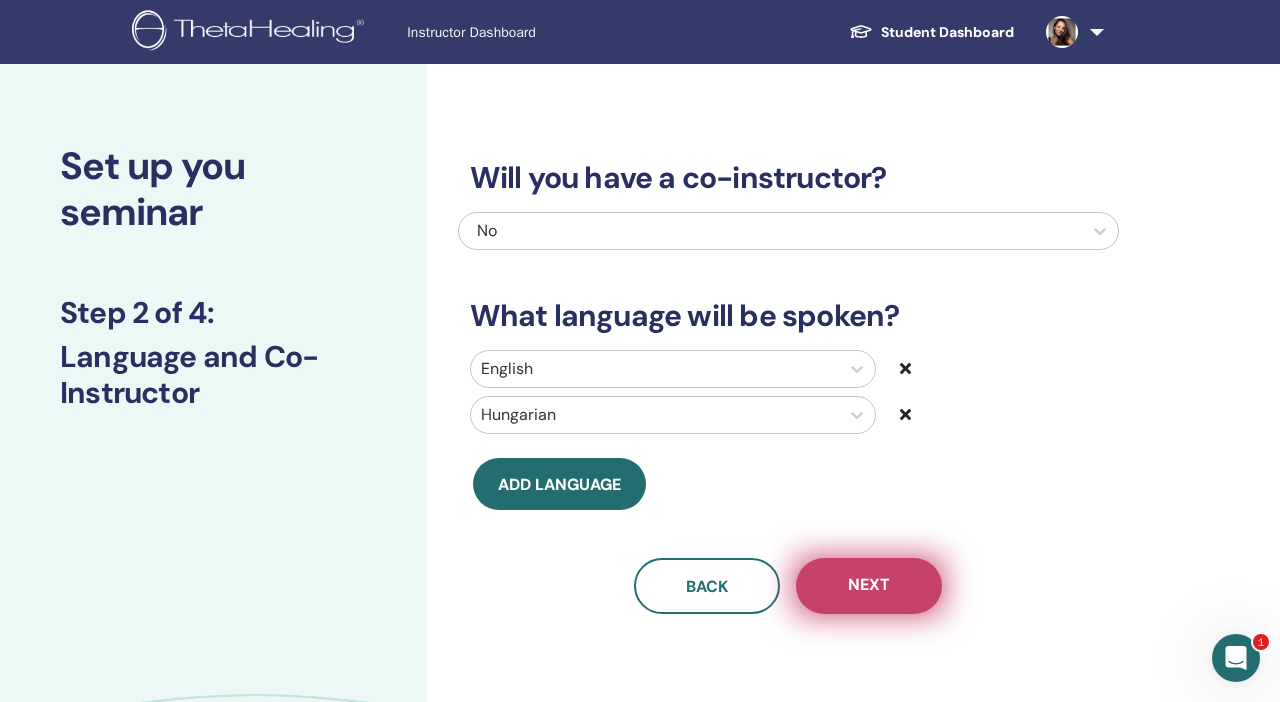 click on "Next" at bounding box center (869, 586) 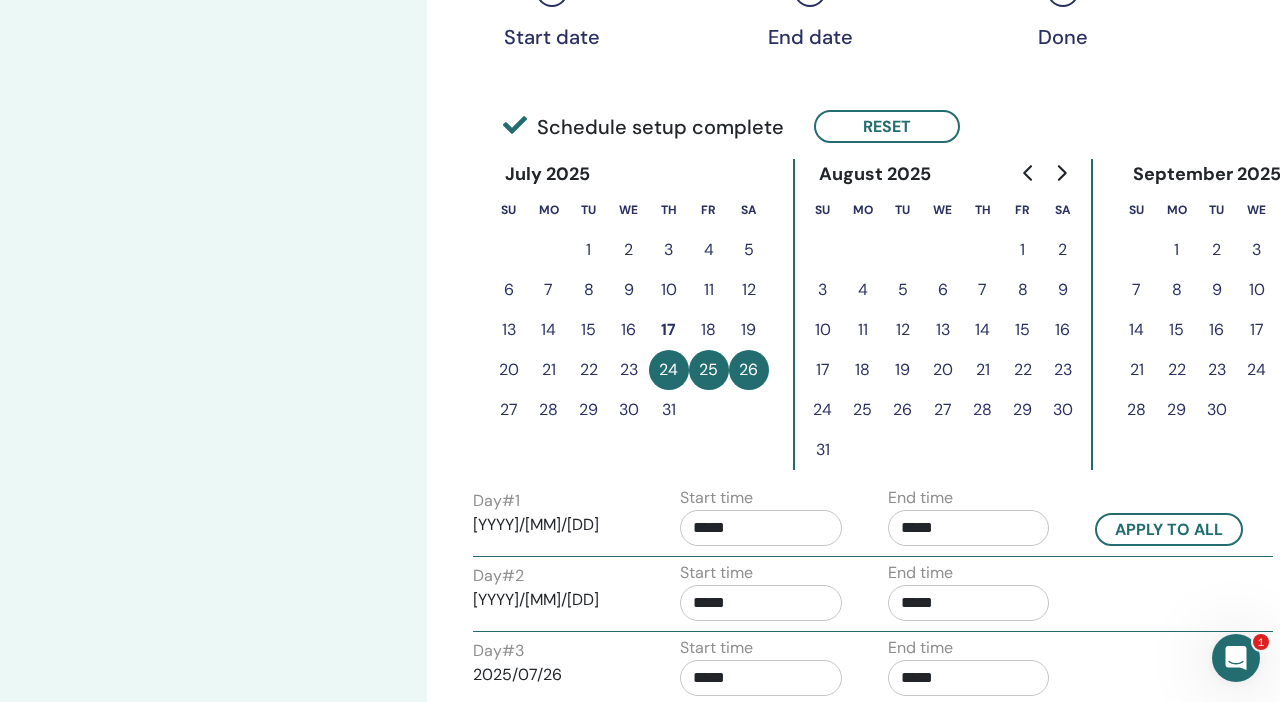 scroll, scrollTop: 435, scrollLeft: 0, axis: vertical 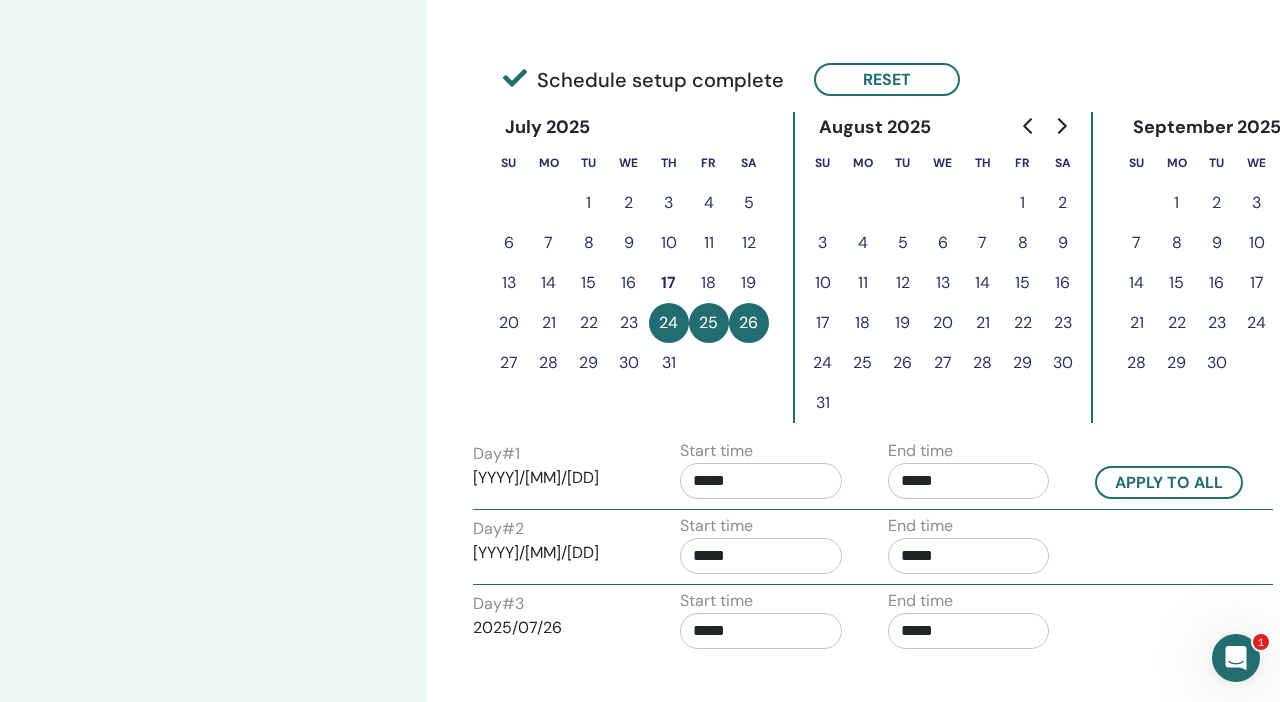 click on "*****" at bounding box center (969, 481) 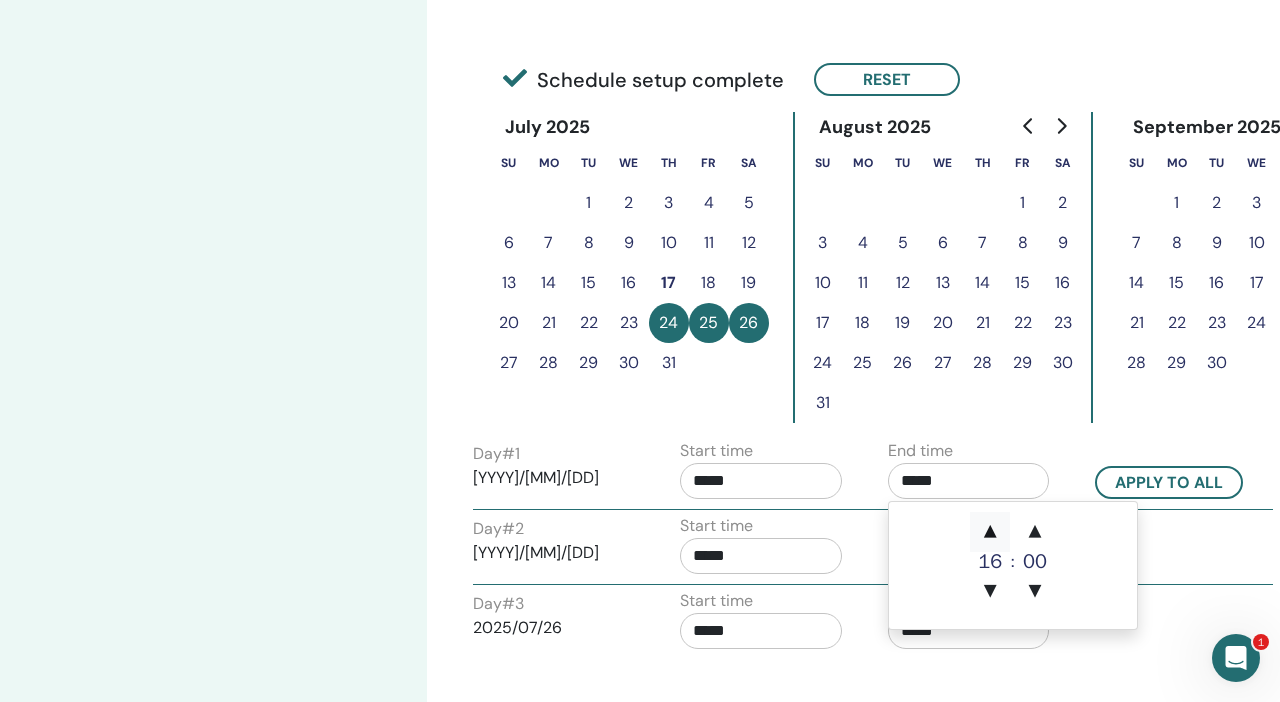 click on "▲" at bounding box center [990, 532] 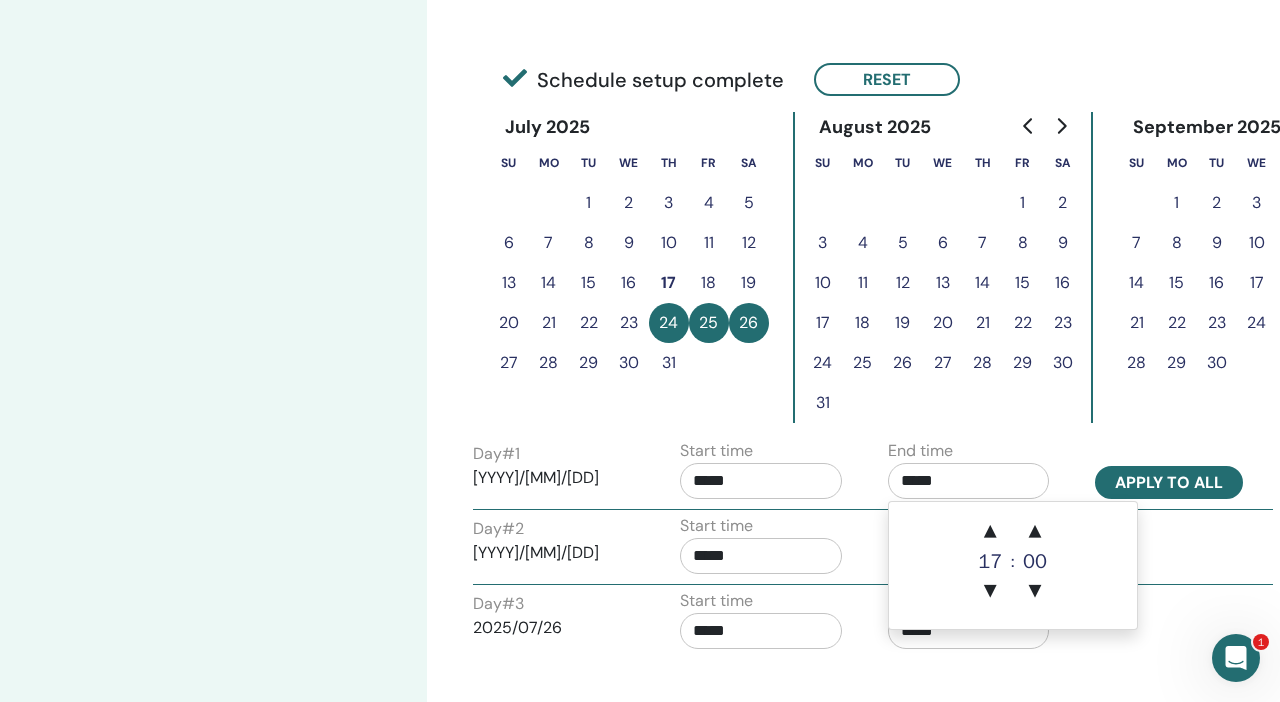 click on "Apply to all" at bounding box center [1169, 482] 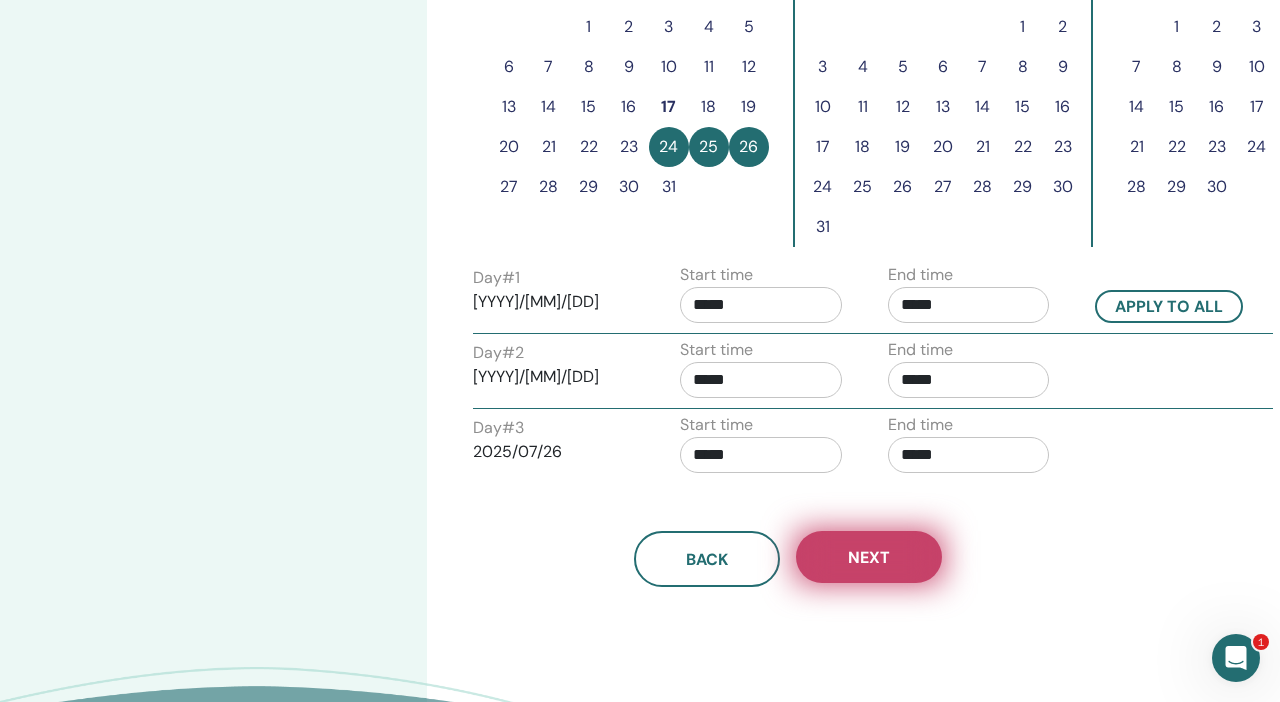 click on "Next" at bounding box center (869, 557) 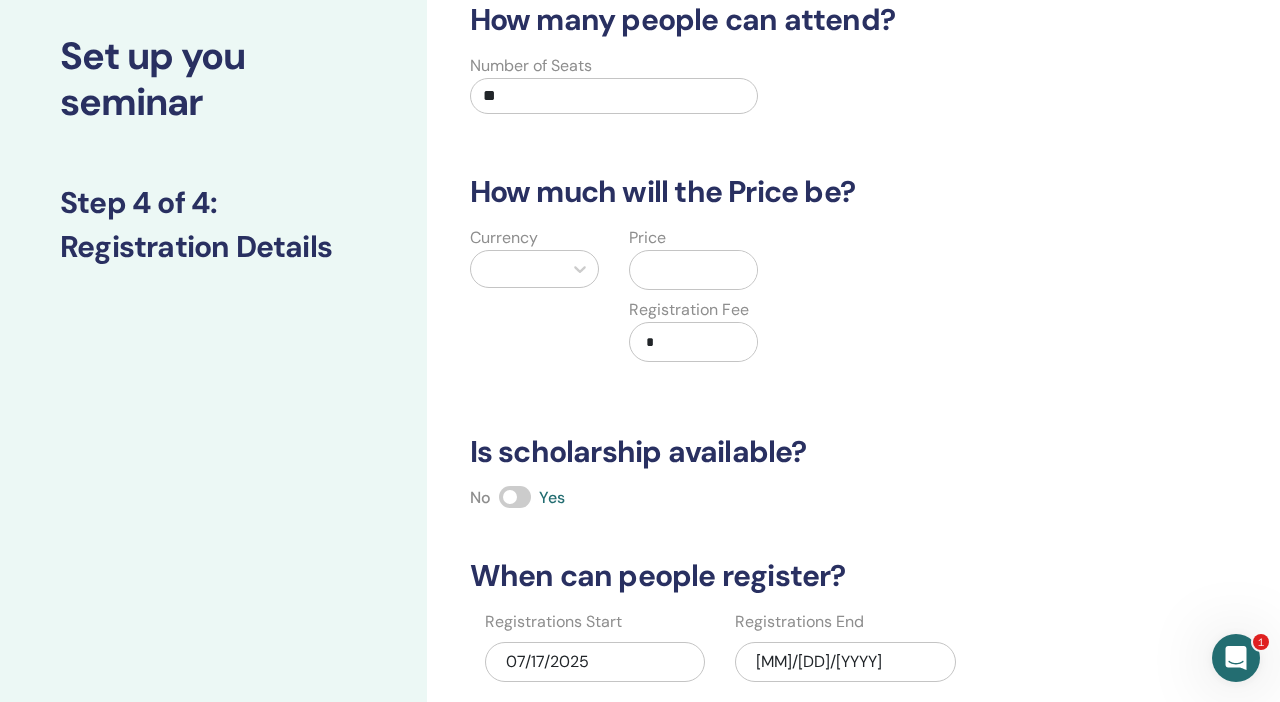 scroll, scrollTop: 106, scrollLeft: 0, axis: vertical 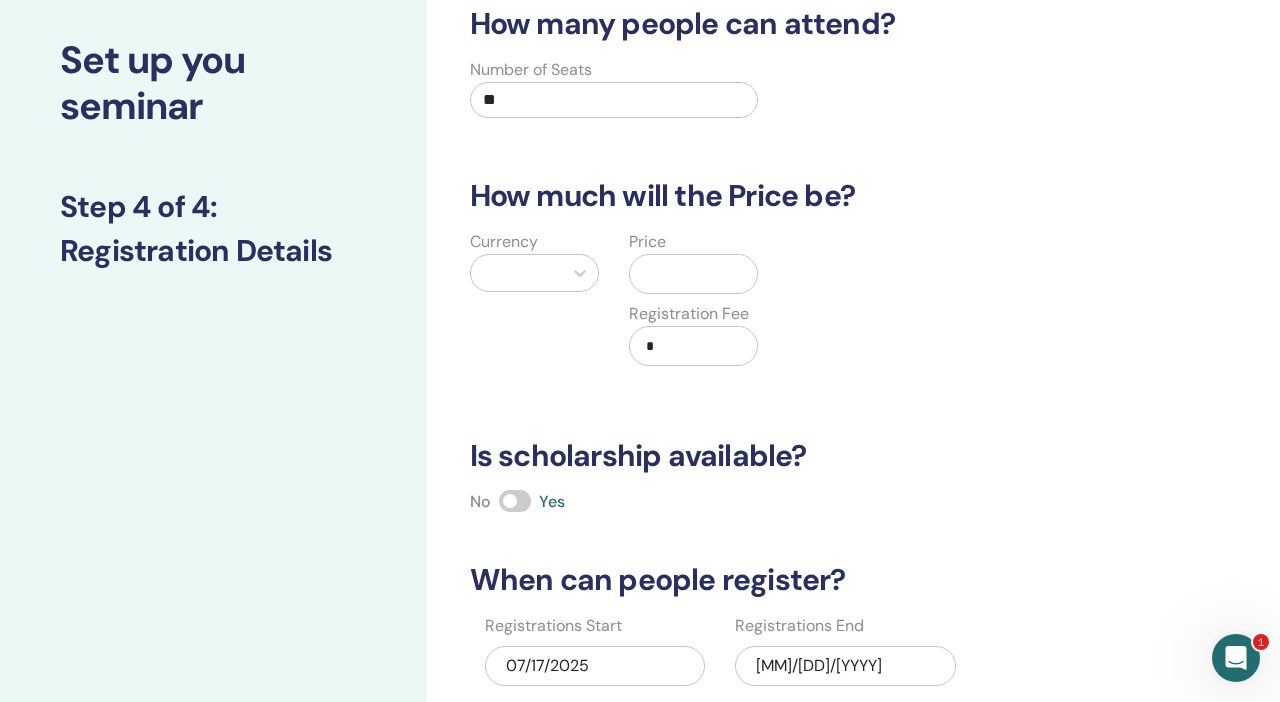 click on "**" at bounding box center (614, 100) 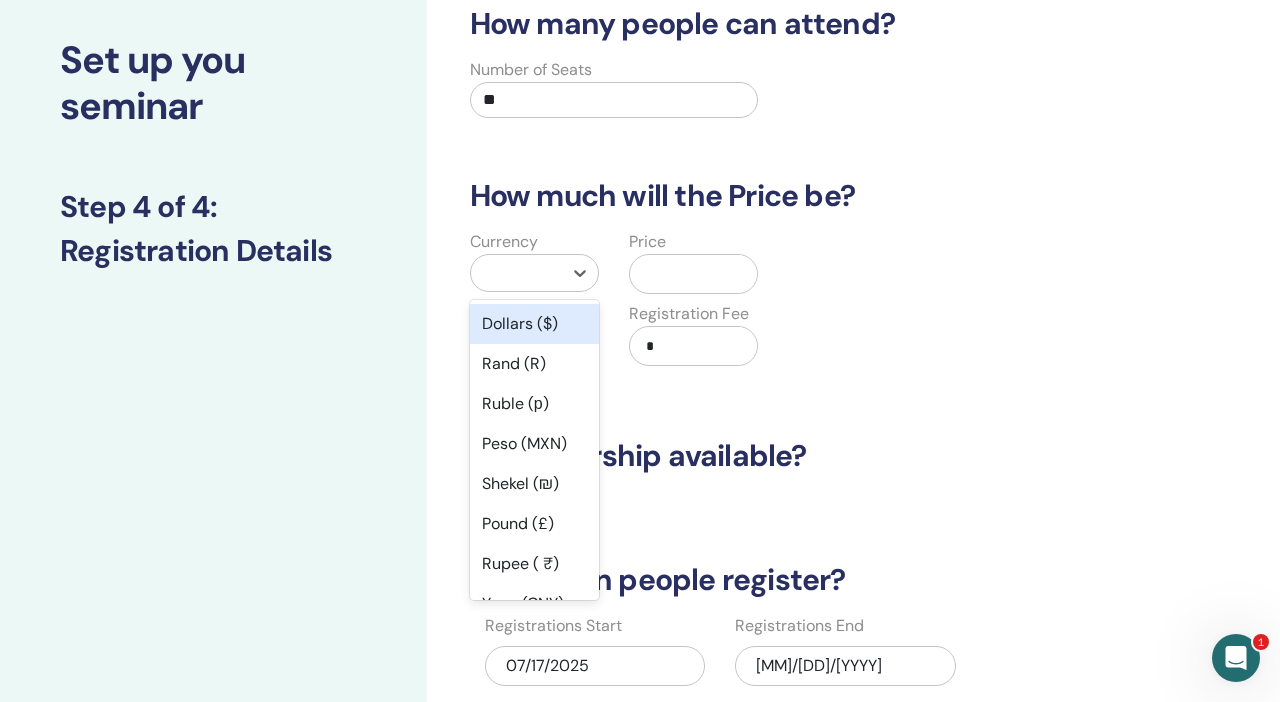 click at bounding box center (516, 273) 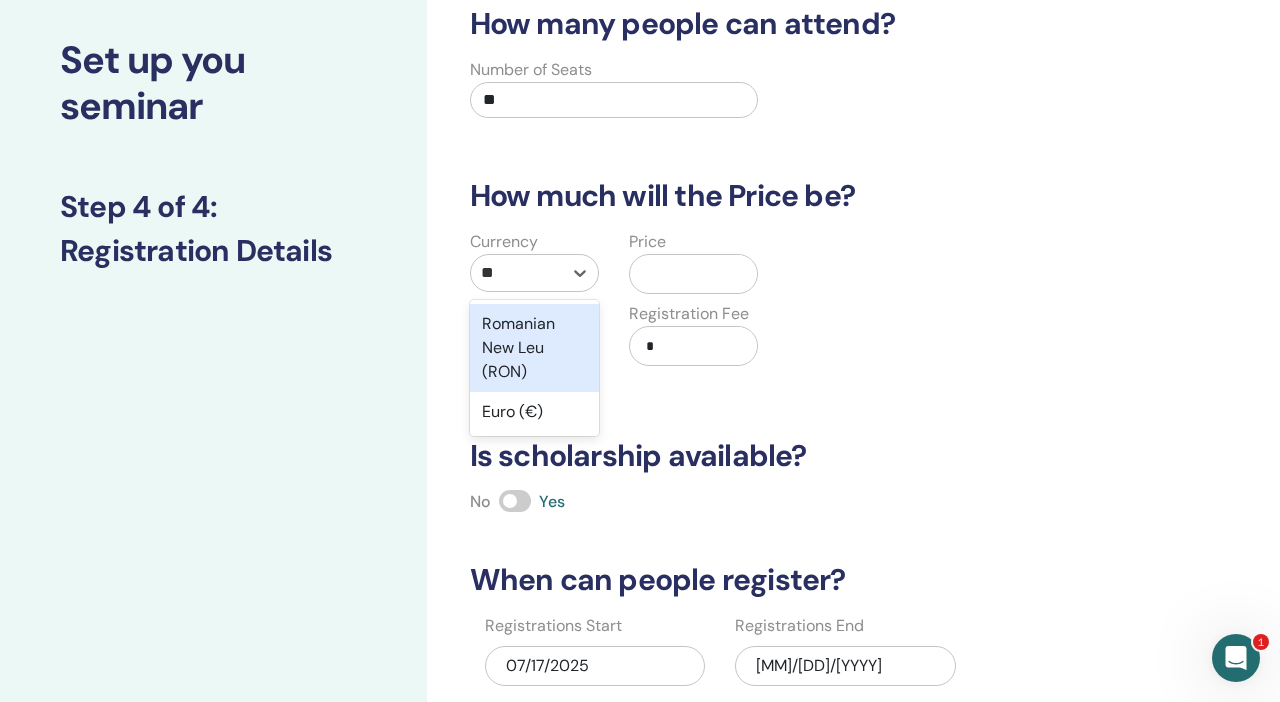 type on "***" 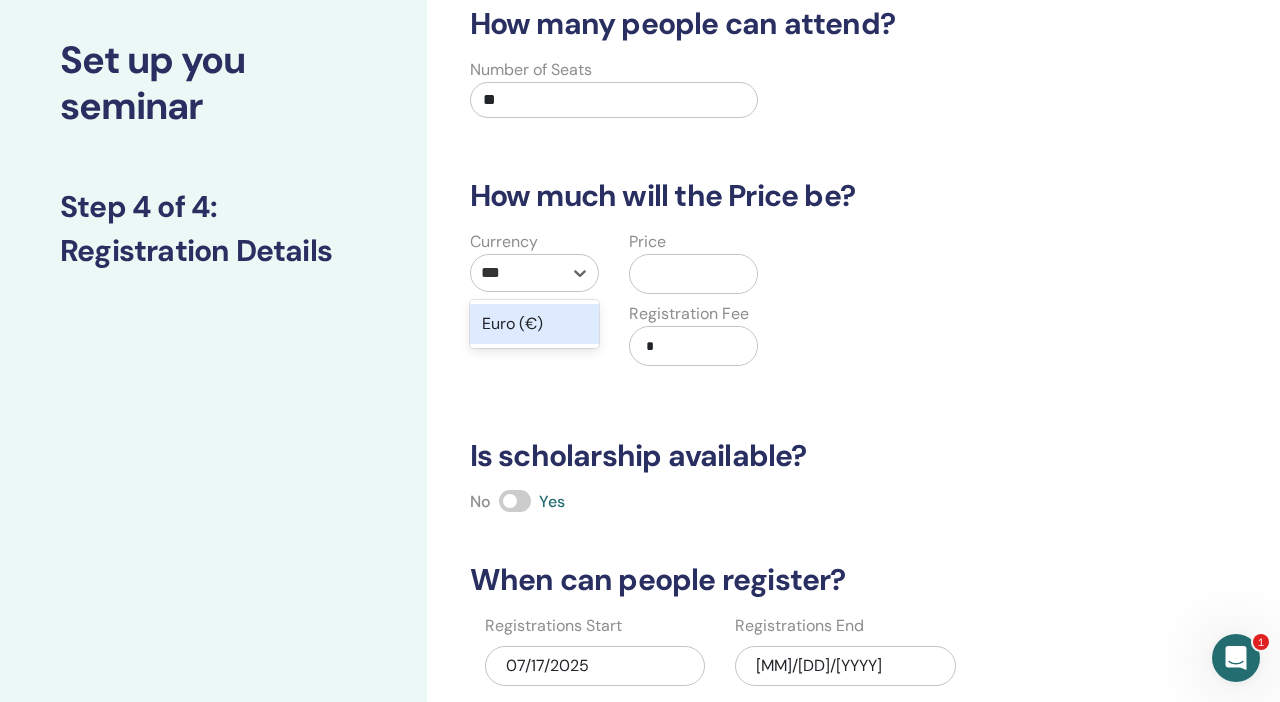 click on "Euro (€)" at bounding box center [534, 324] 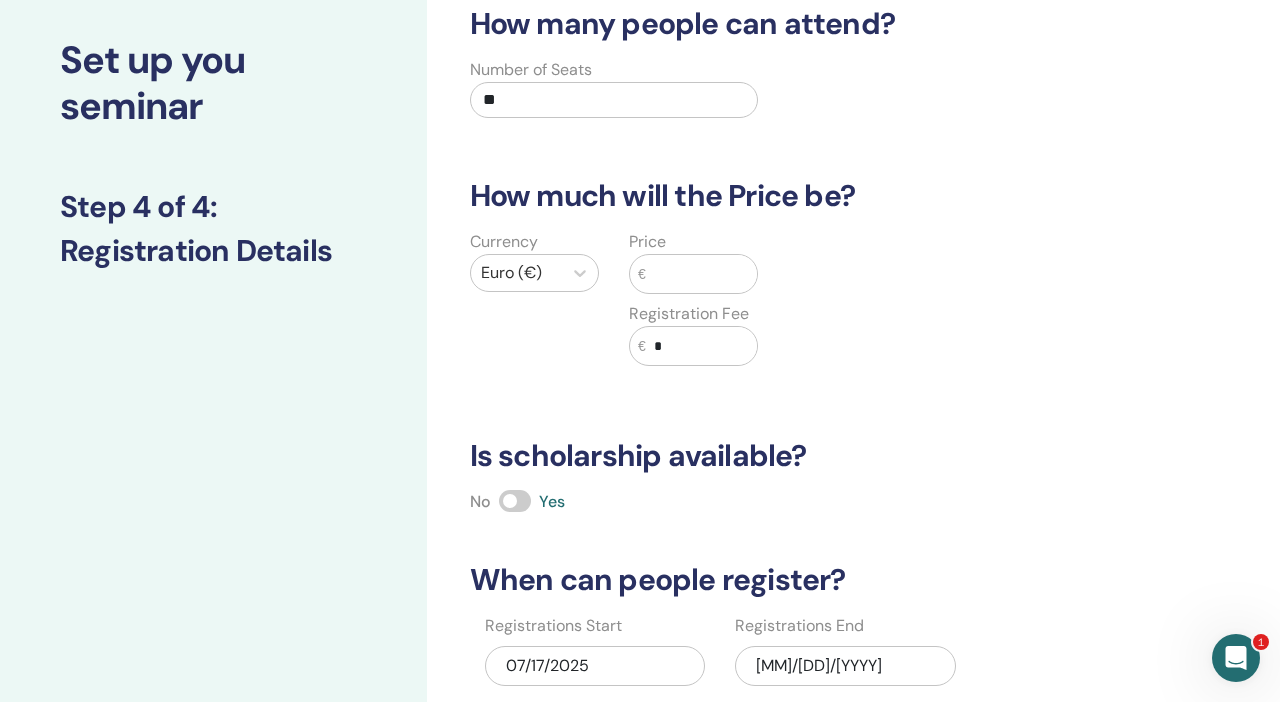 click at bounding box center [702, 274] 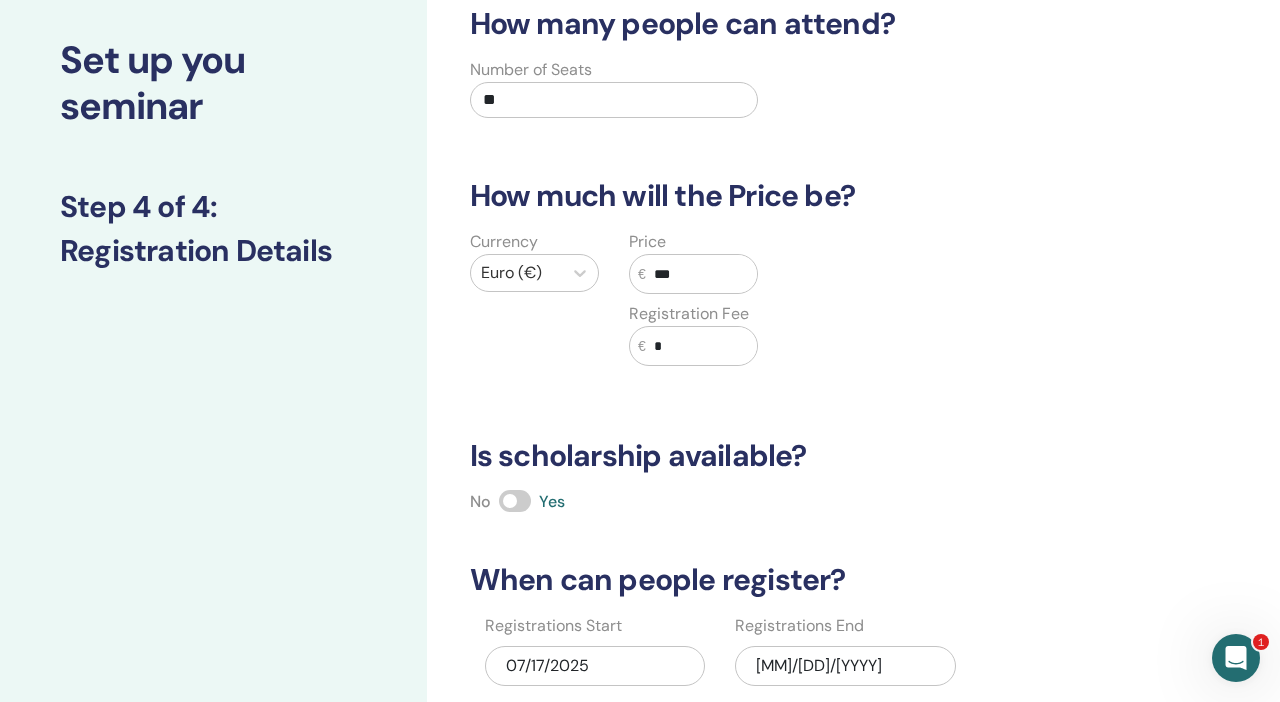 type on "***" 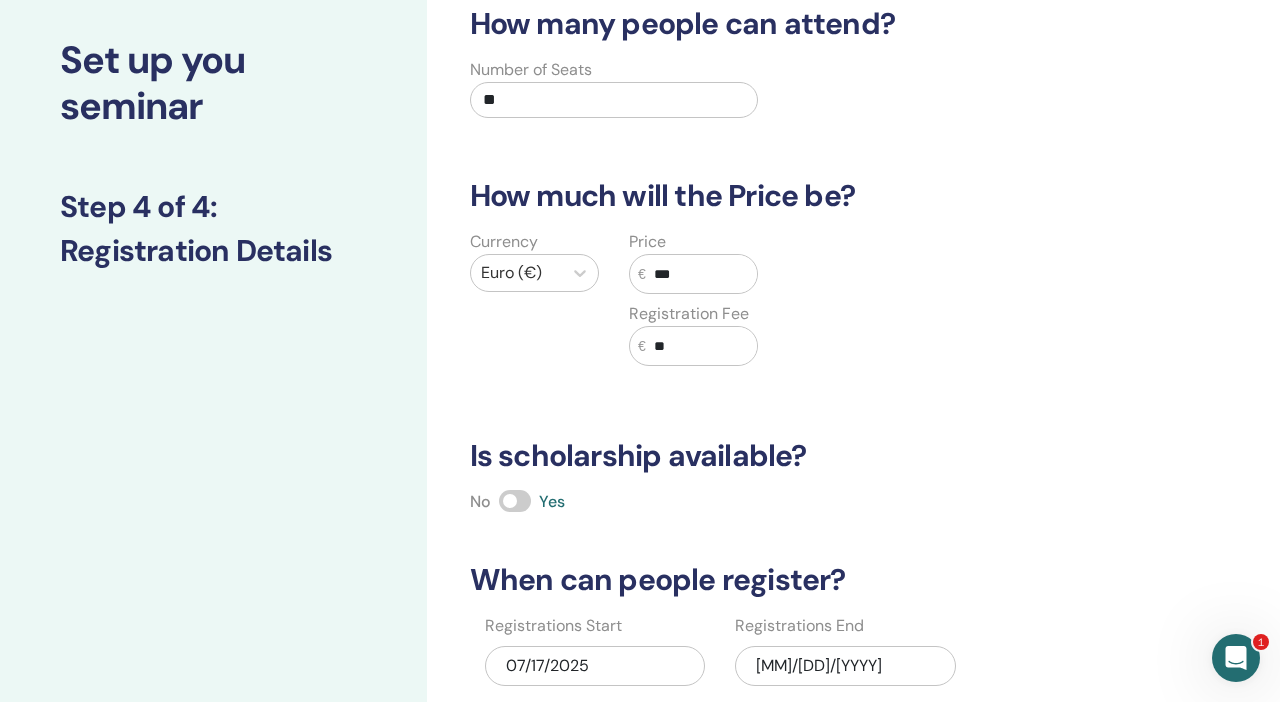 type on "**" 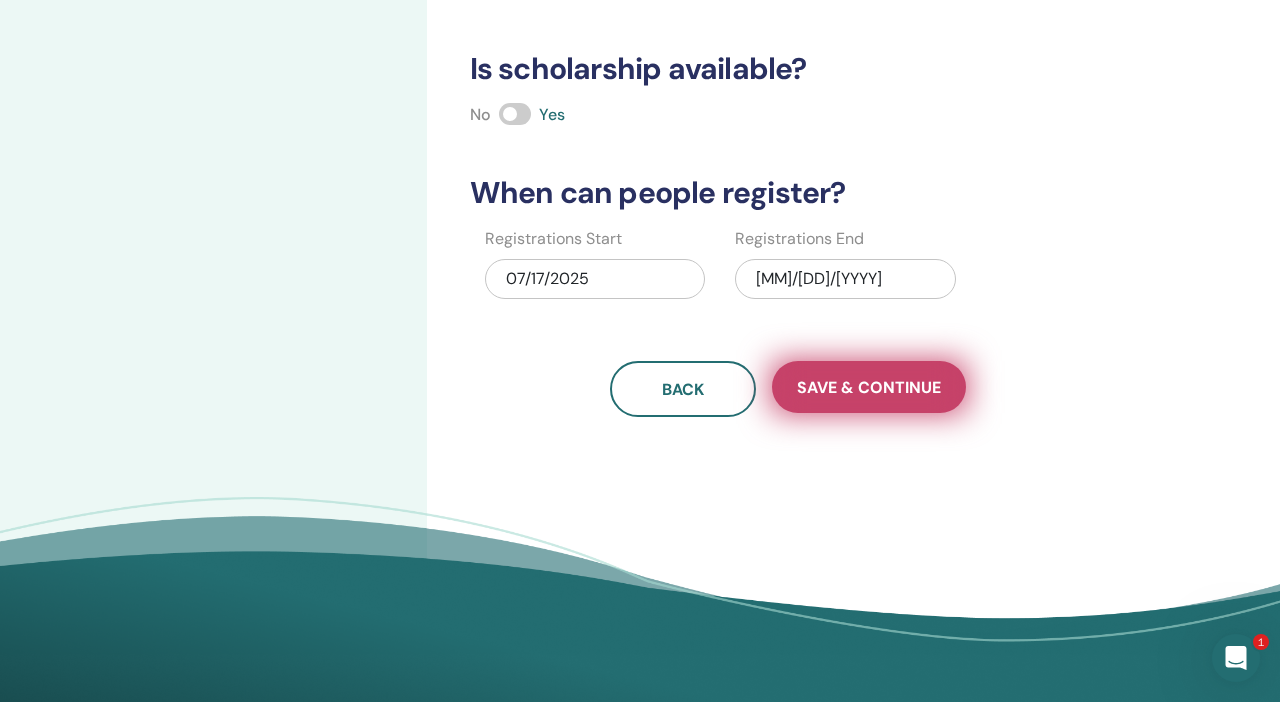 scroll, scrollTop: 496, scrollLeft: 0, axis: vertical 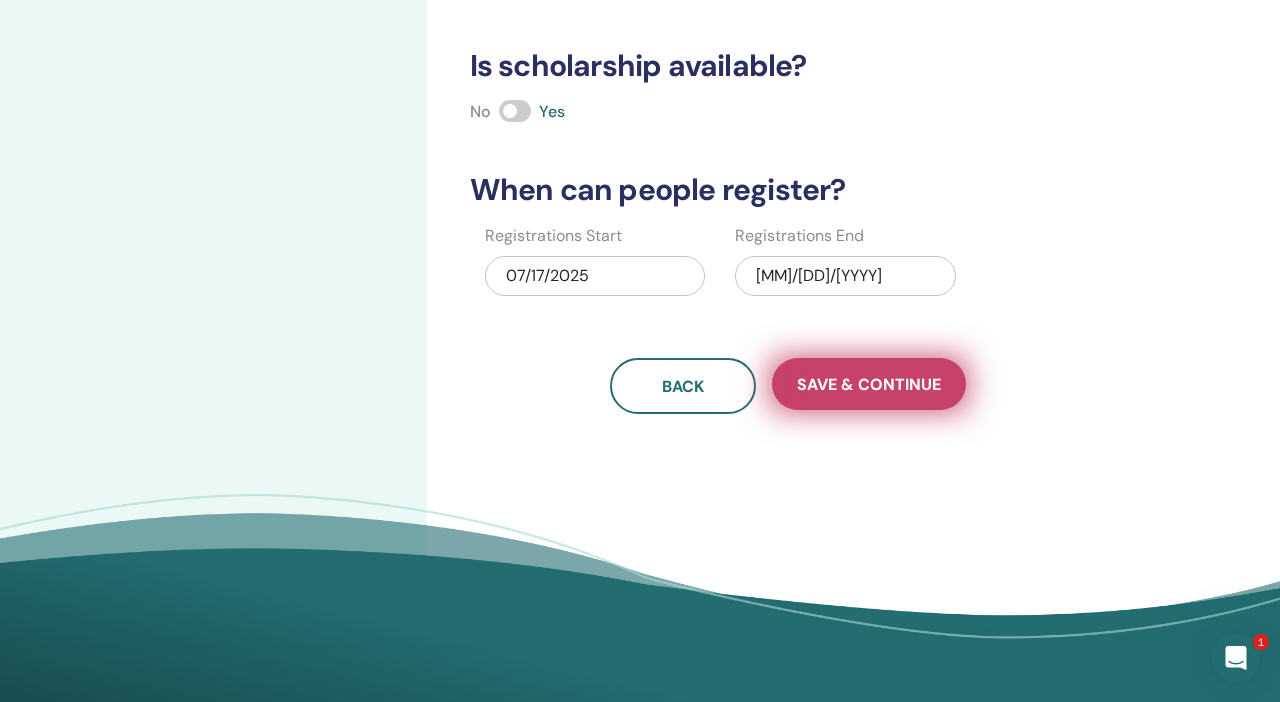 click on "Save & Continue" at bounding box center (869, 384) 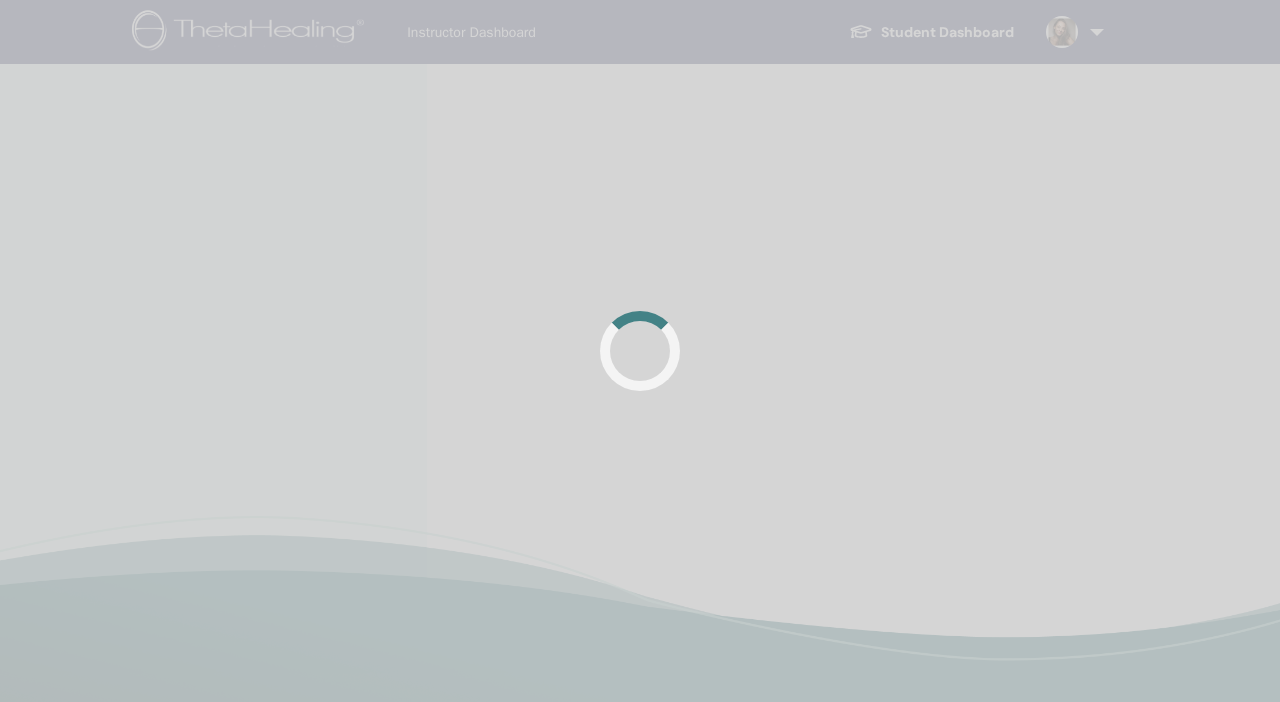 scroll, scrollTop: 0, scrollLeft: 0, axis: both 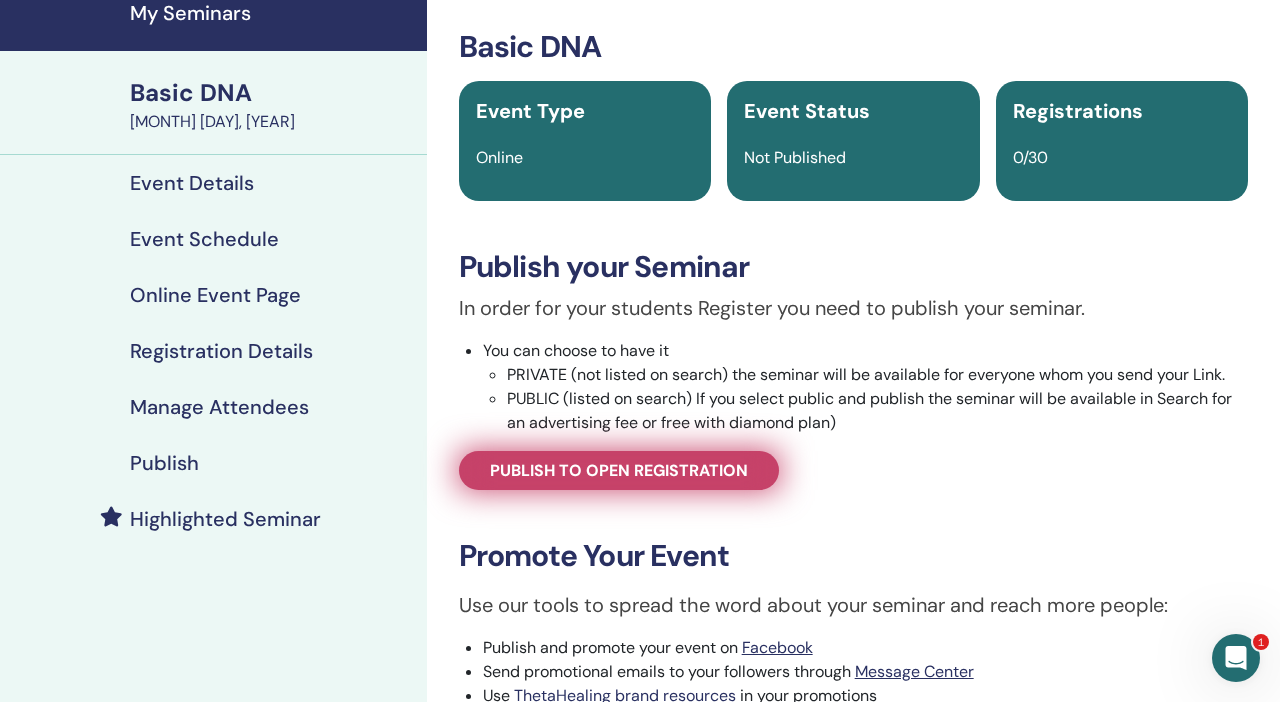 click on "Publish to open registration" at bounding box center [619, 470] 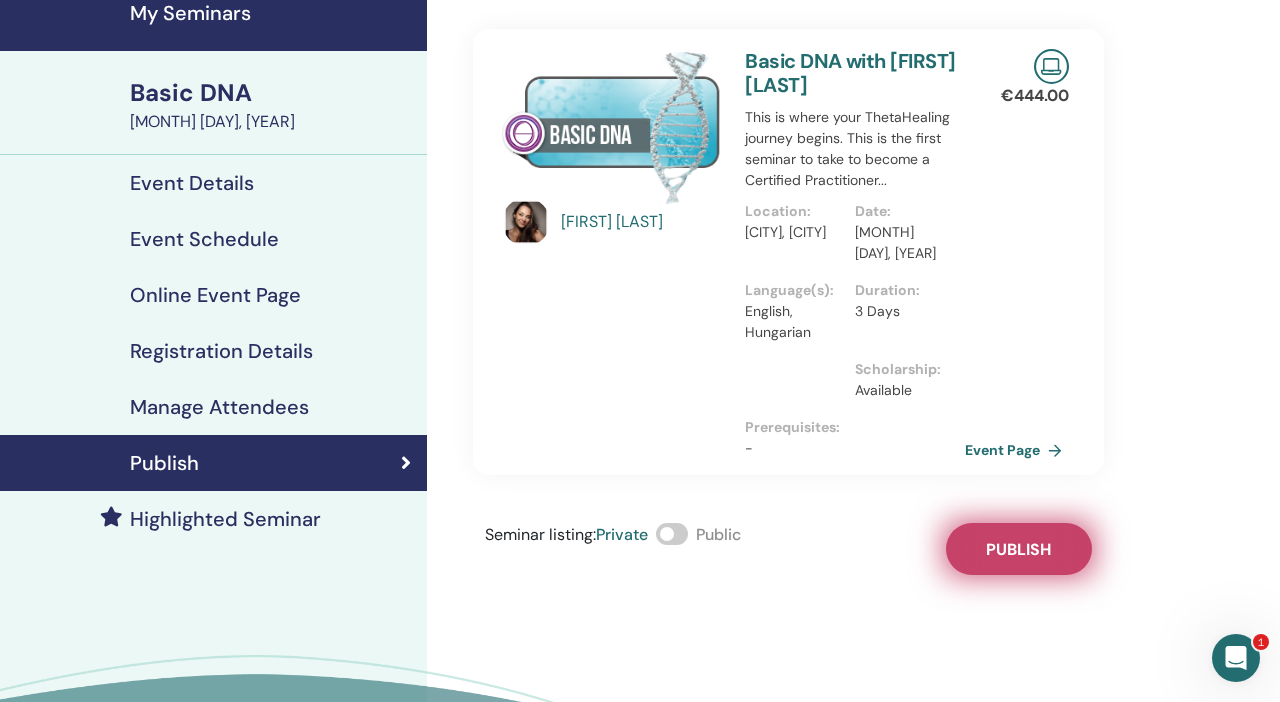 click on "Publish" at bounding box center (1018, 549) 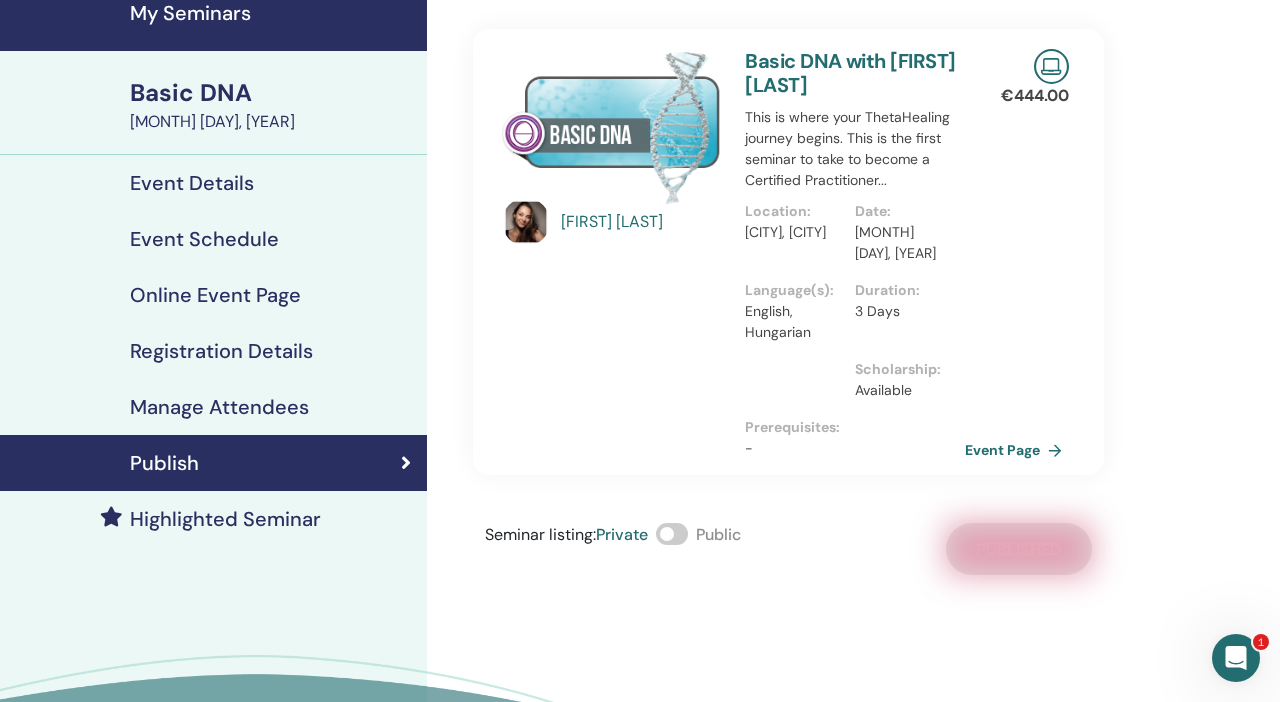 click at bounding box center [672, 534] 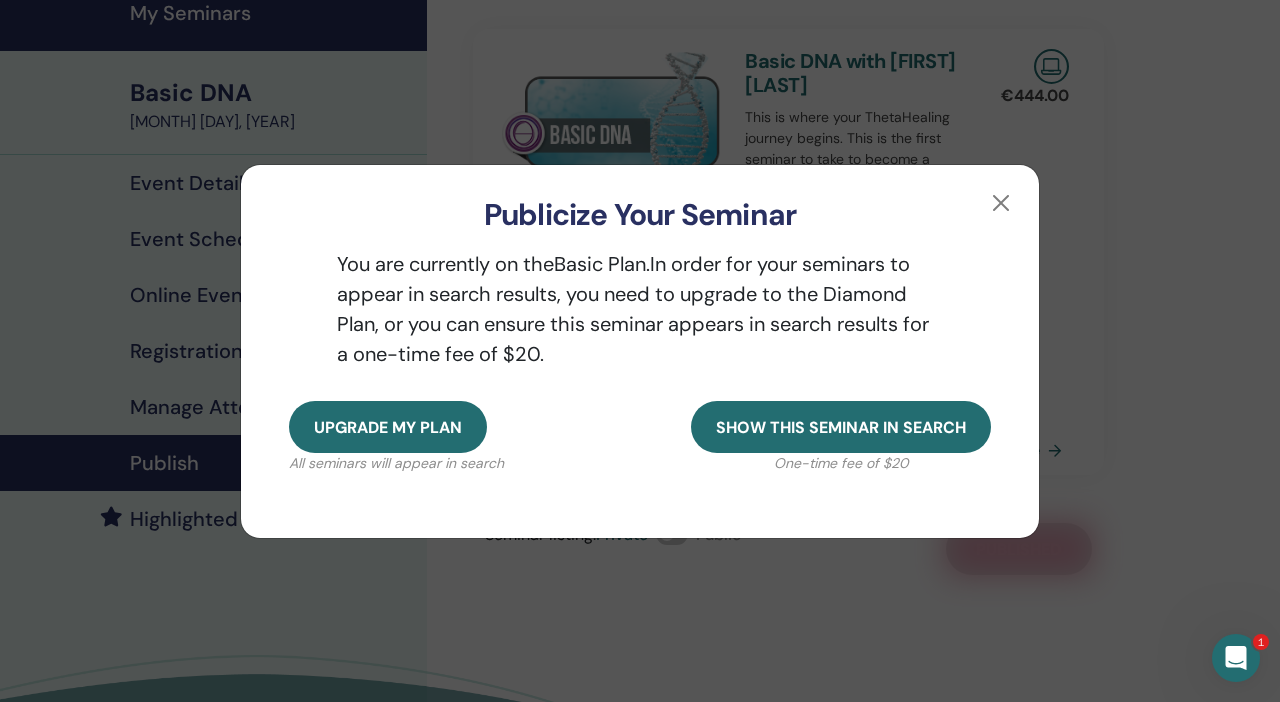 click on "Publicize Your Seminar" at bounding box center (640, 199) 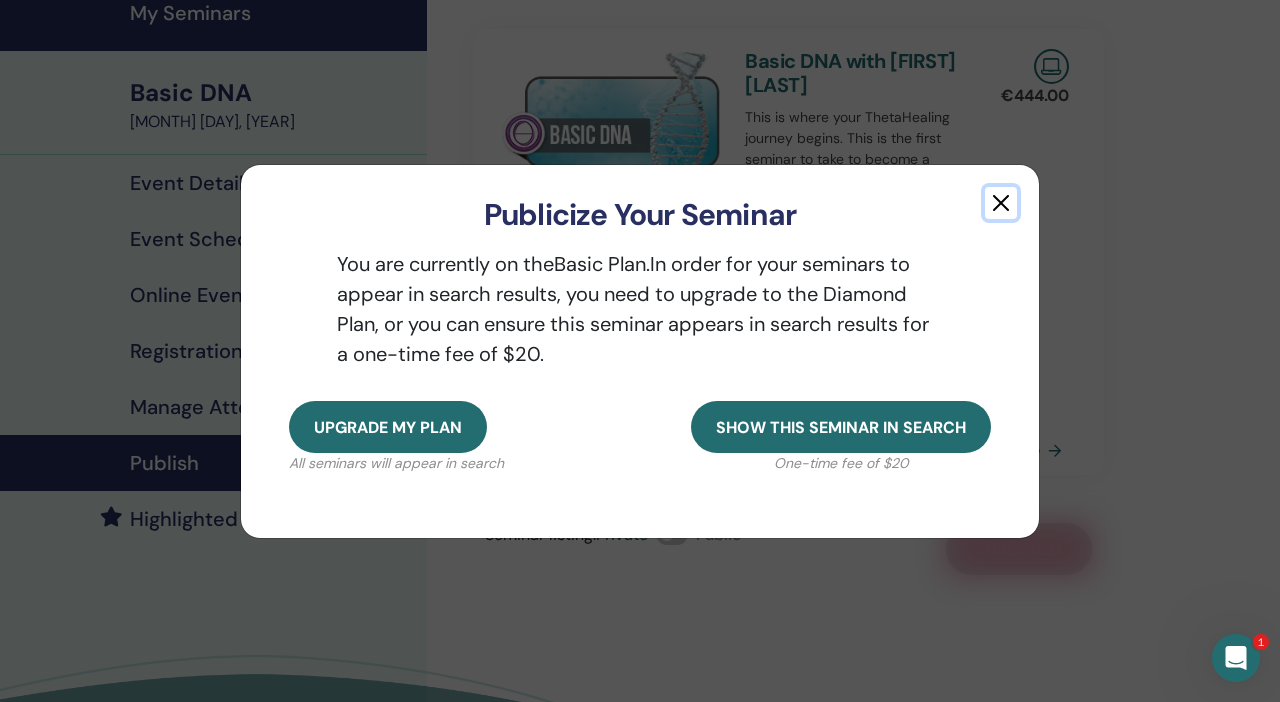 click at bounding box center (1001, 203) 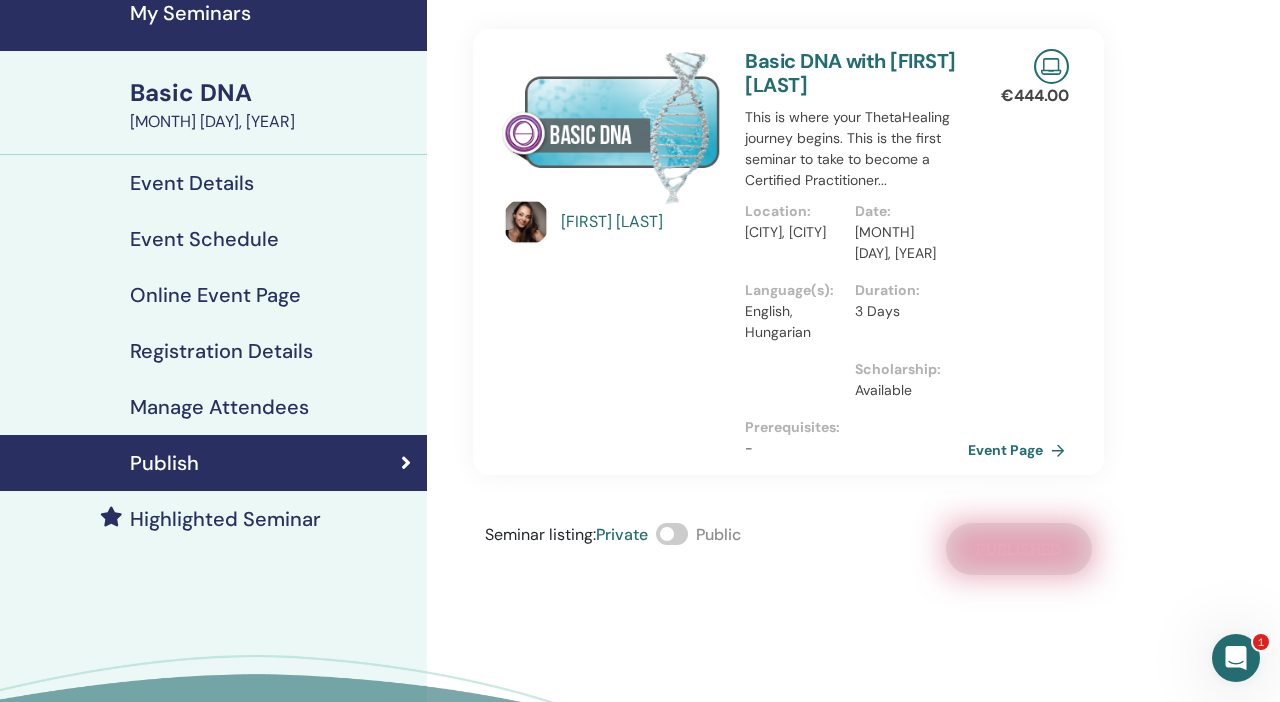 click on "Event Page" at bounding box center (1020, 450) 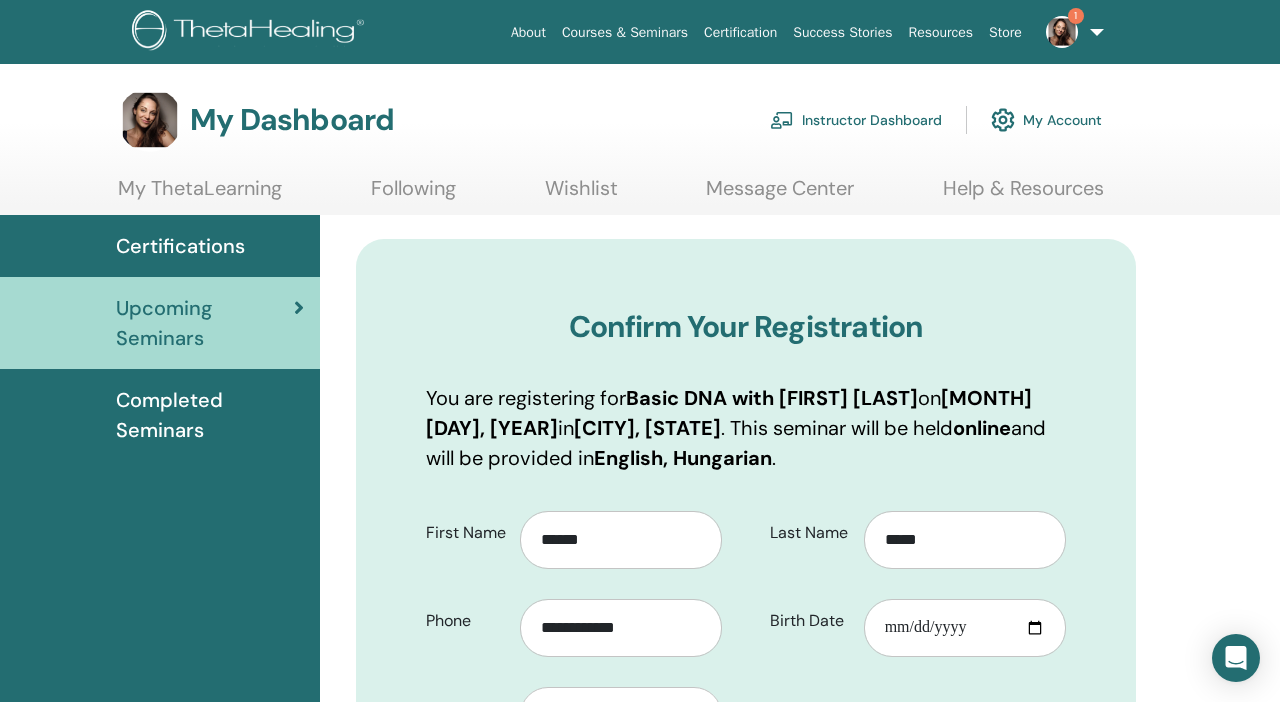 scroll, scrollTop: 0, scrollLeft: 0, axis: both 